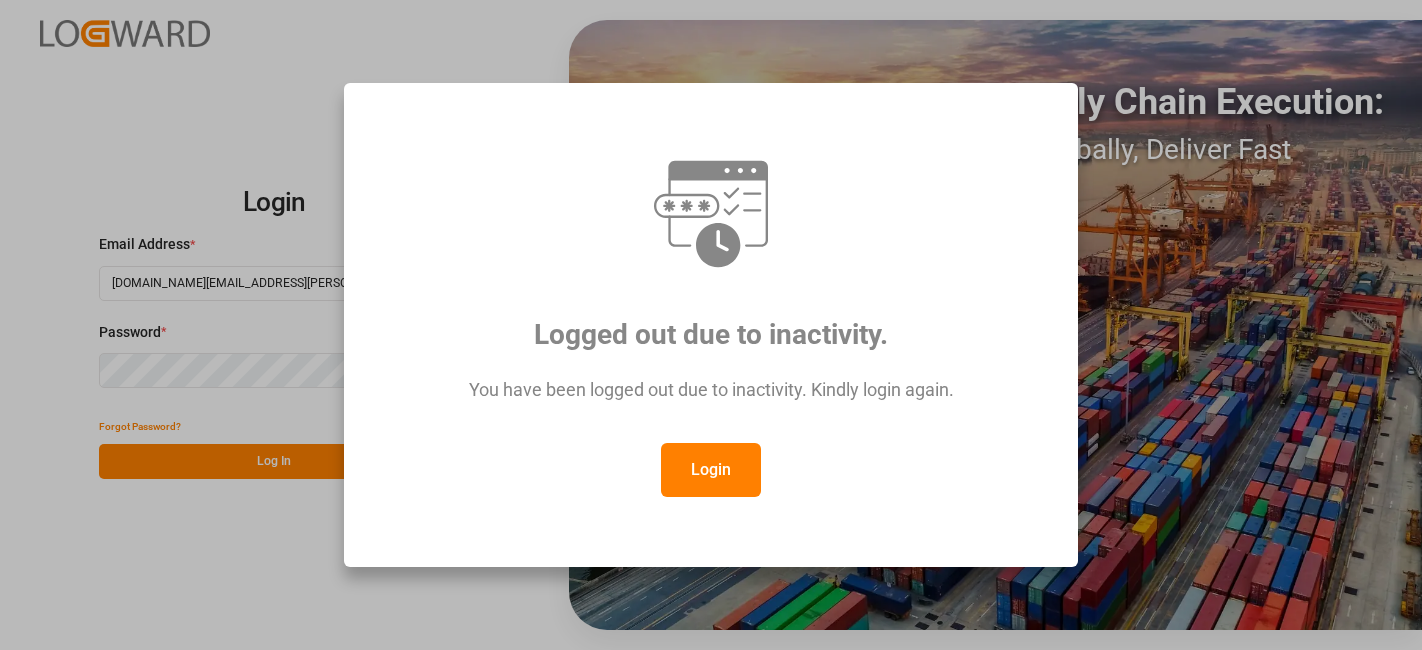 scroll, scrollTop: 0, scrollLeft: 0, axis: both 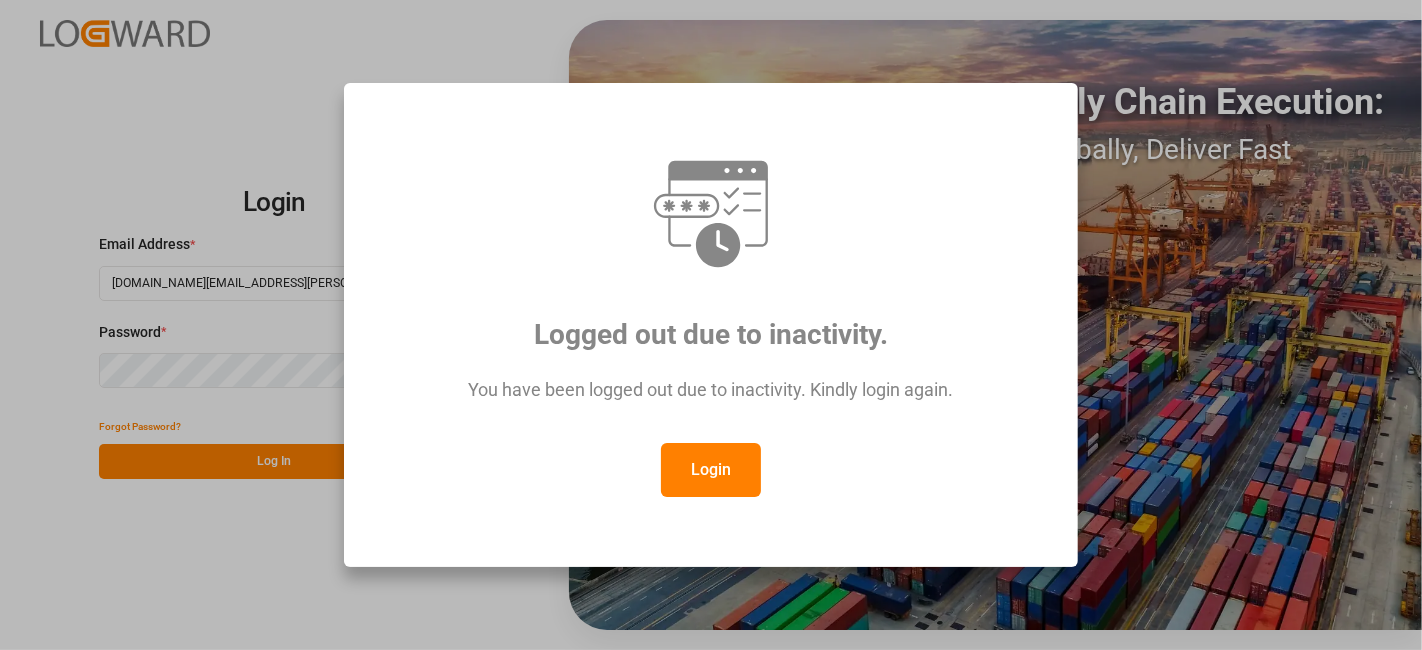 click on "Login" at bounding box center [711, 470] 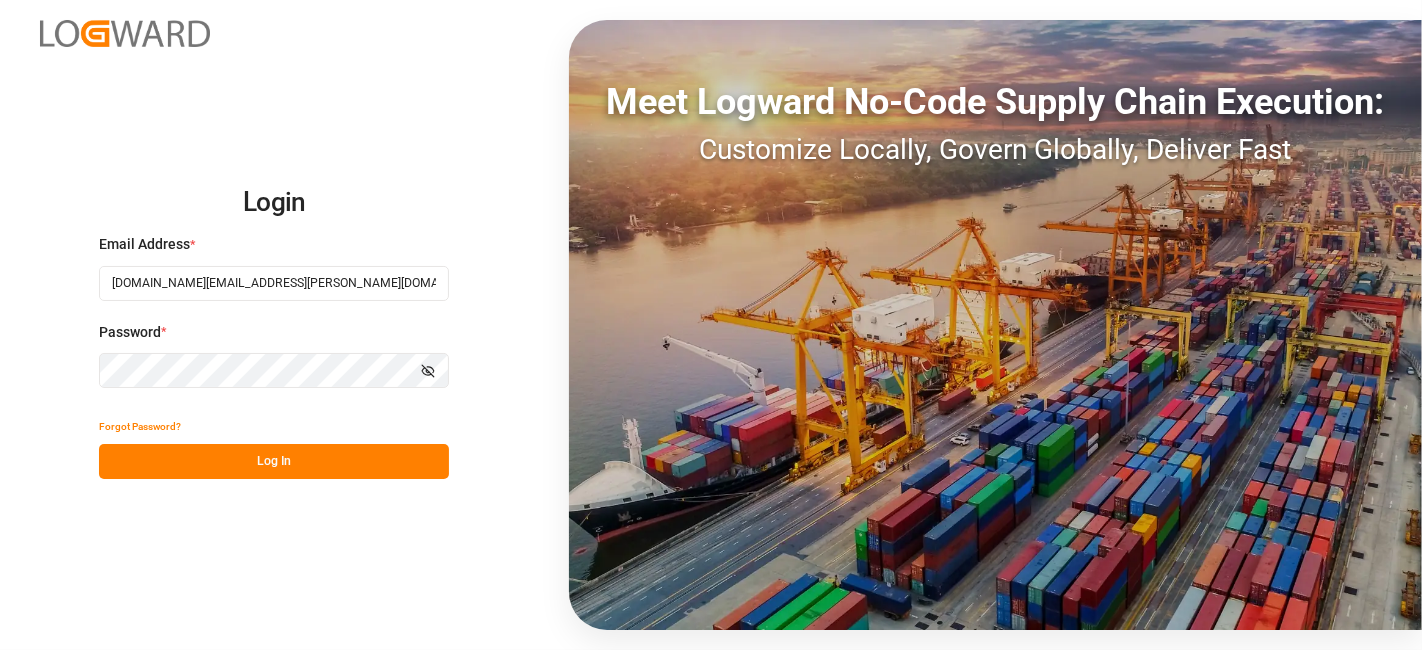 click on "Log In" at bounding box center [274, 461] 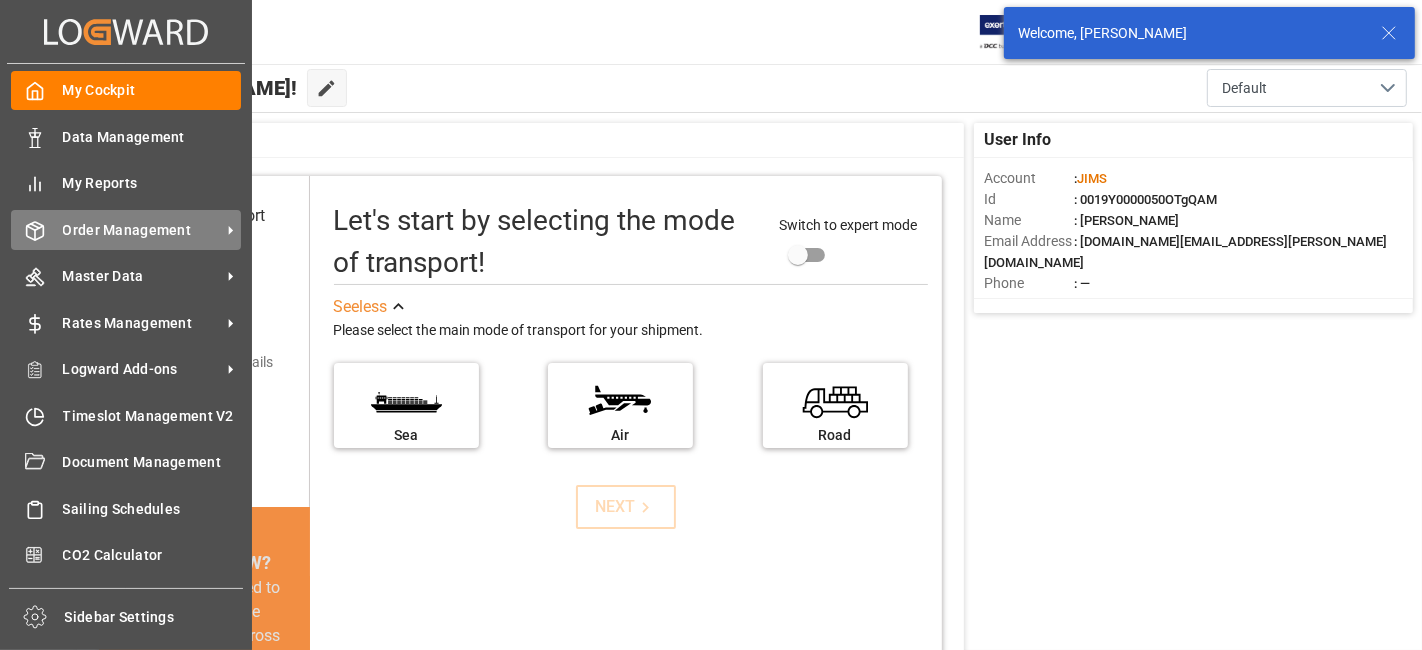 click on "Order Management" at bounding box center [142, 230] 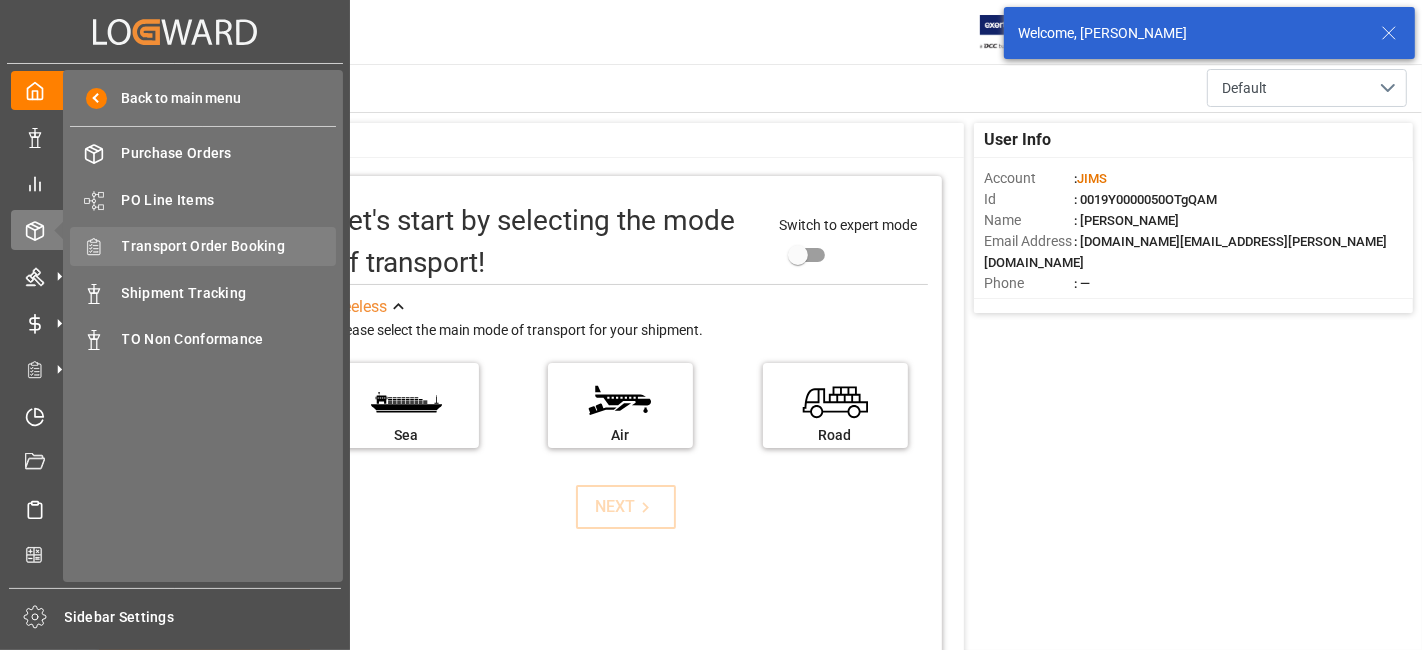 click on "Transport Order Booking" at bounding box center (229, 246) 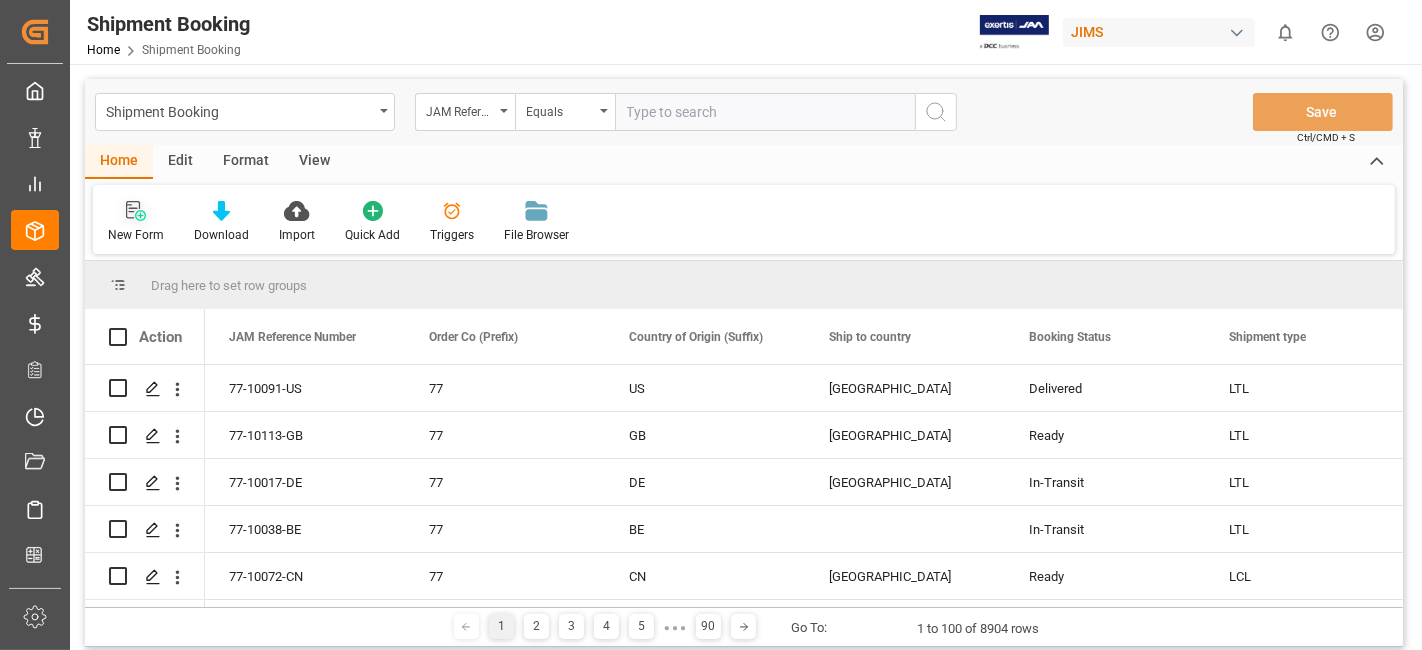 click on "New Form" at bounding box center (136, 235) 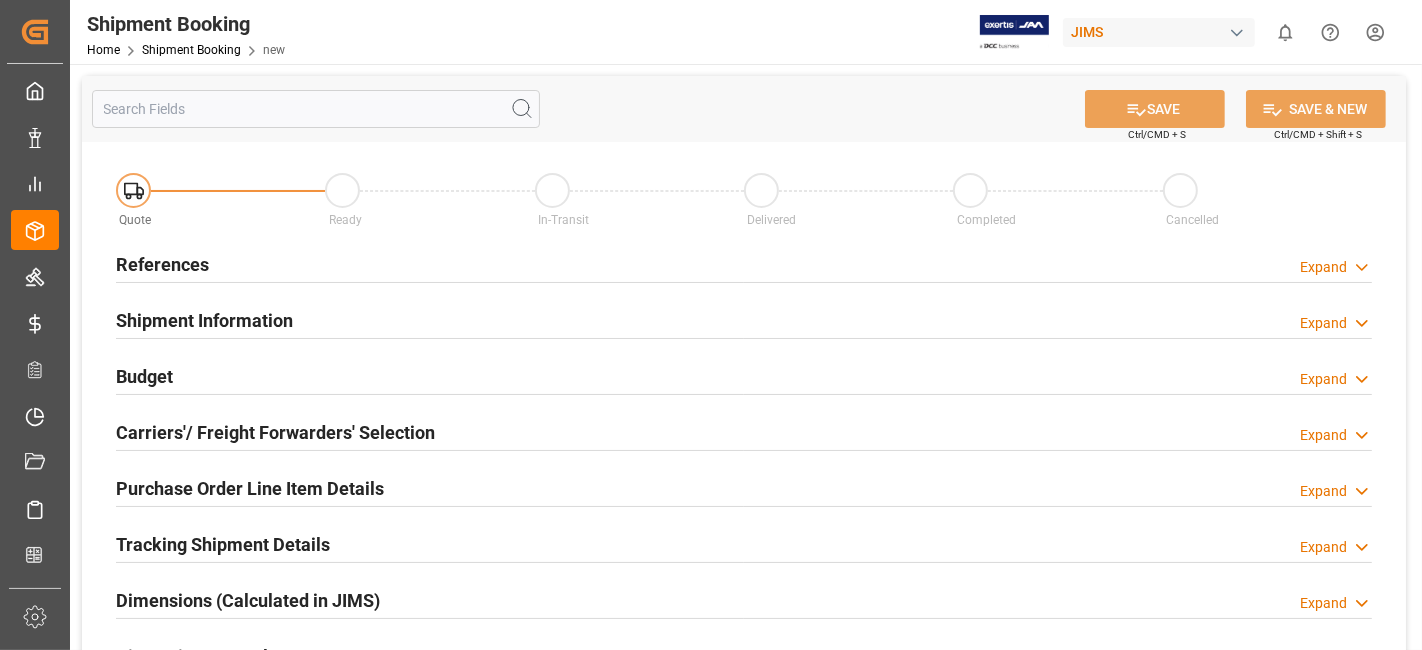 click on "References Expand" at bounding box center [744, 263] 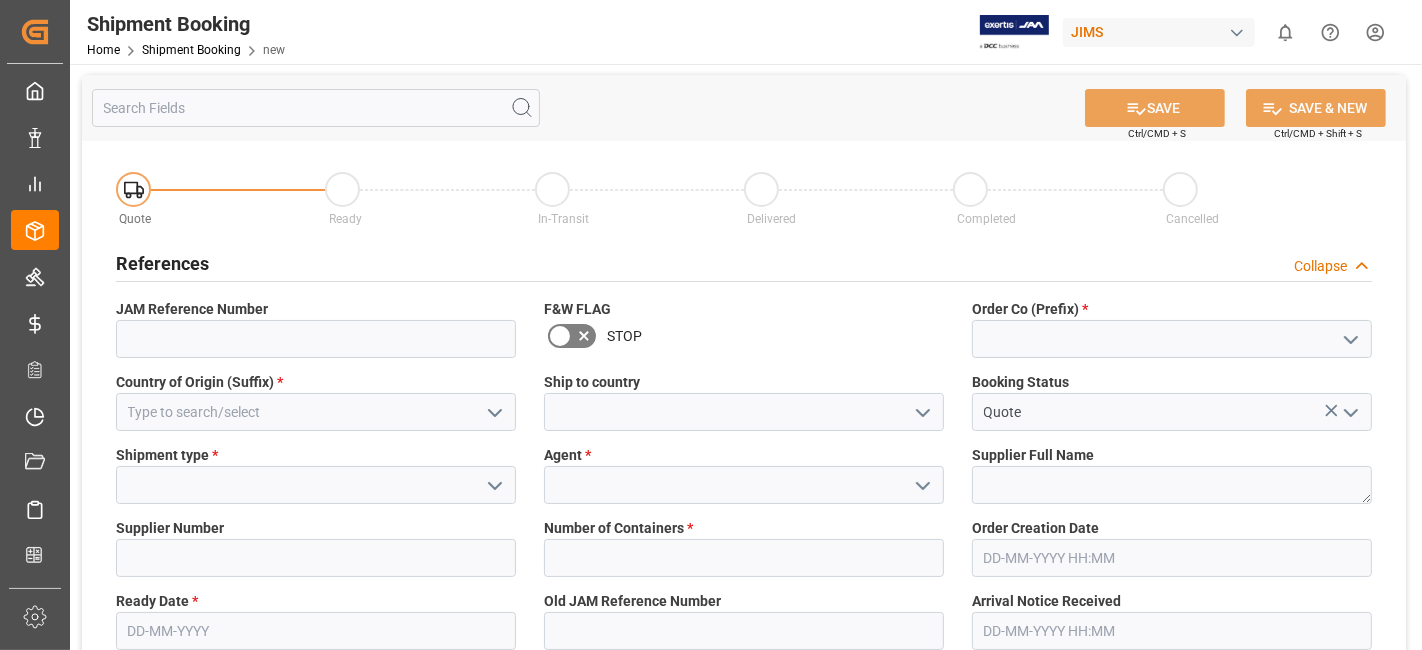 scroll, scrollTop: 0, scrollLeft: 0, axis: both 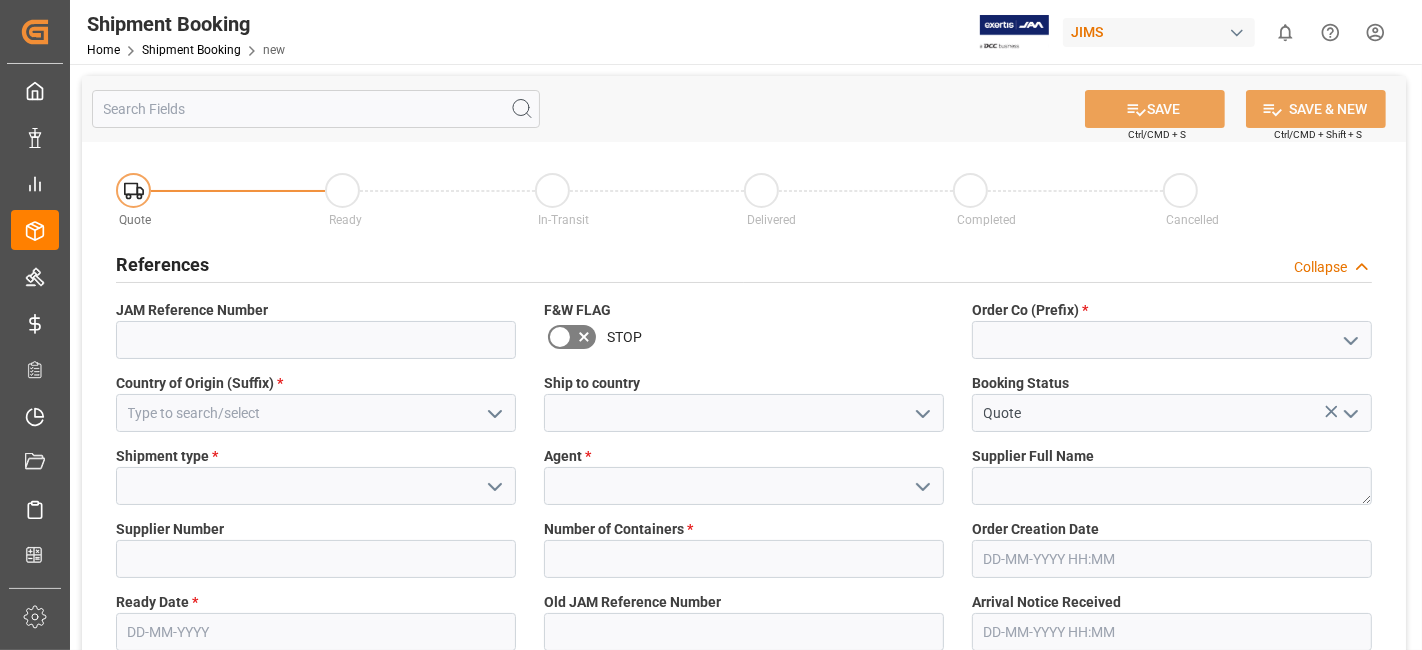 click 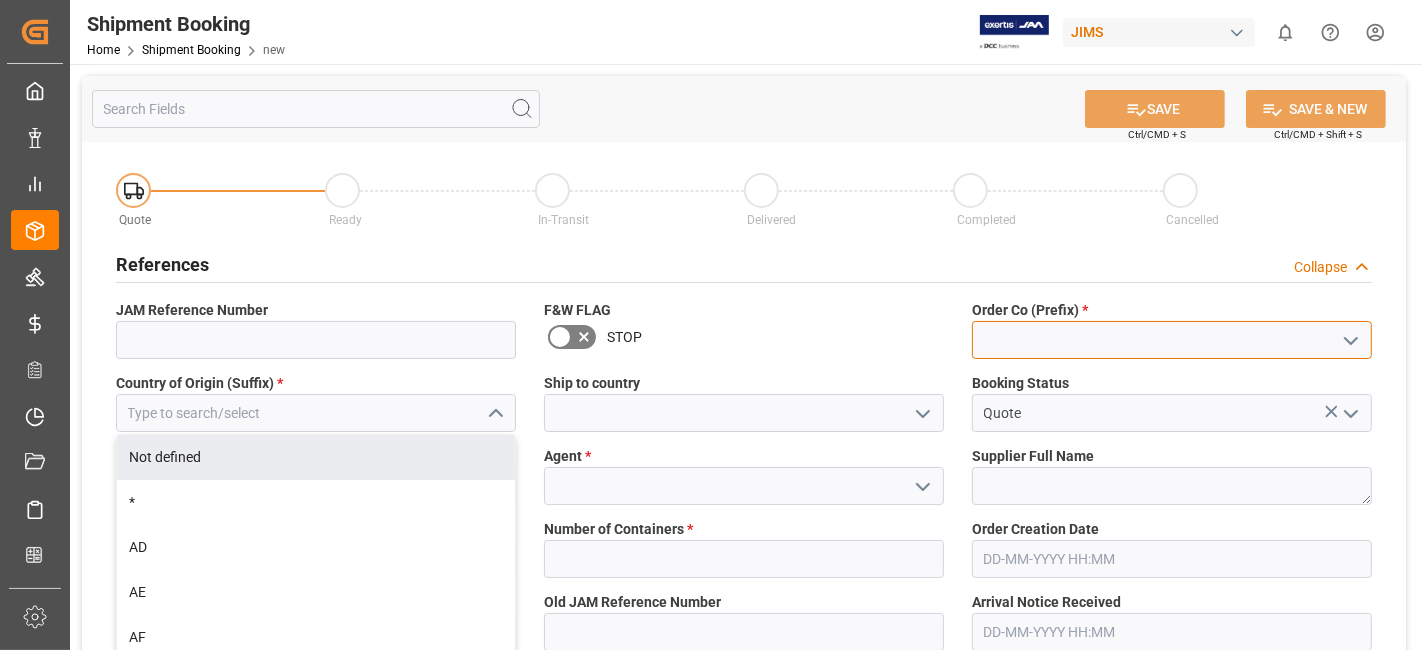 click at bounding box center (1172, 340) 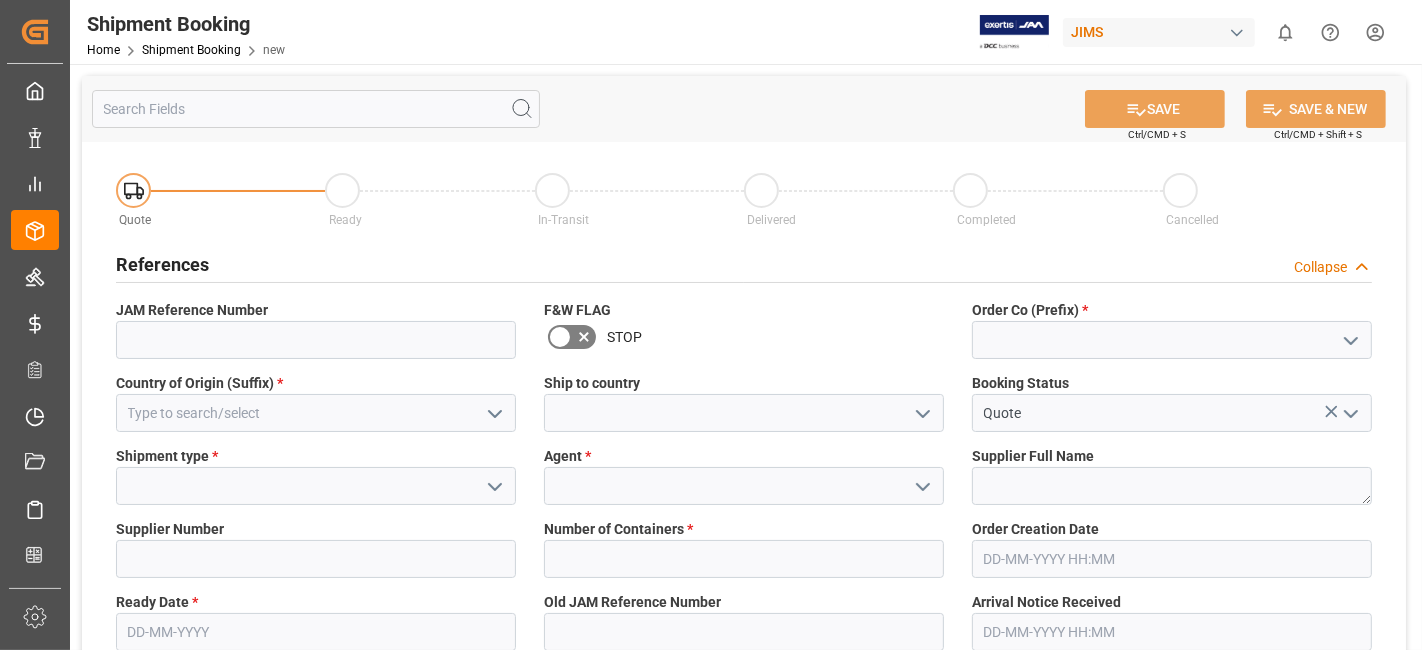 click 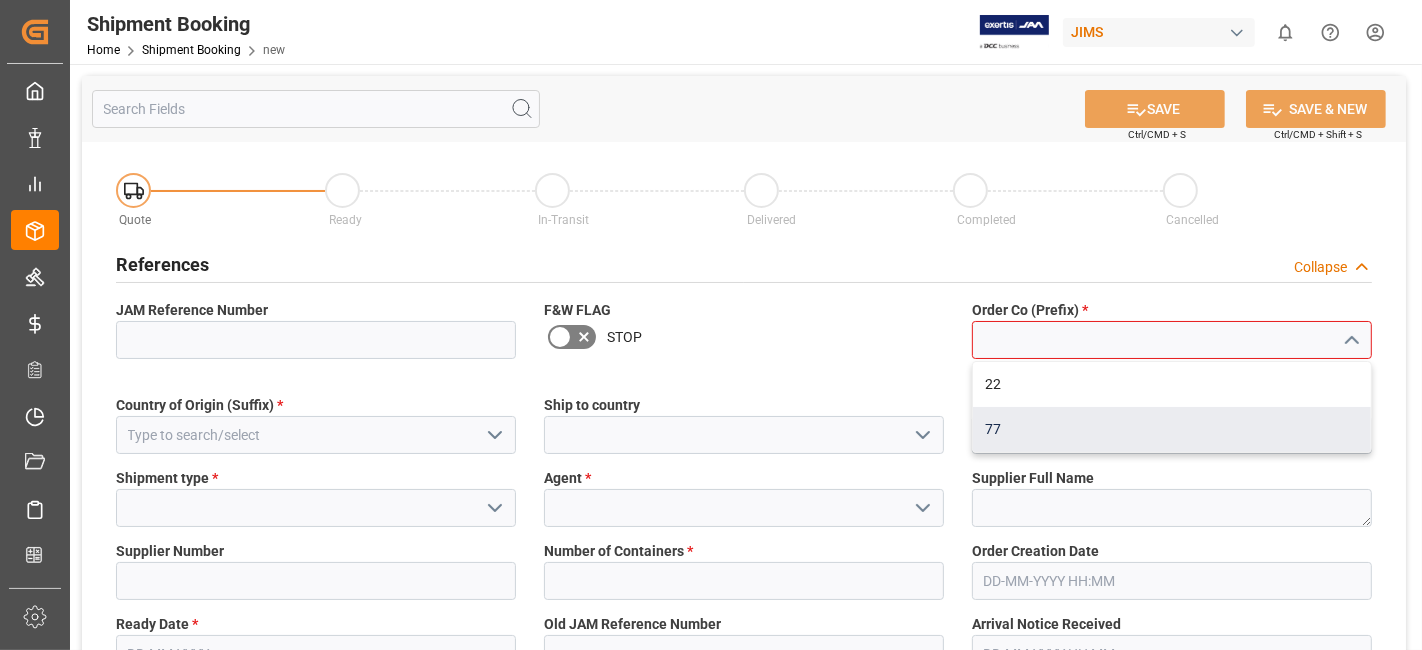 click on "77" at bounding box center [1172, 429] 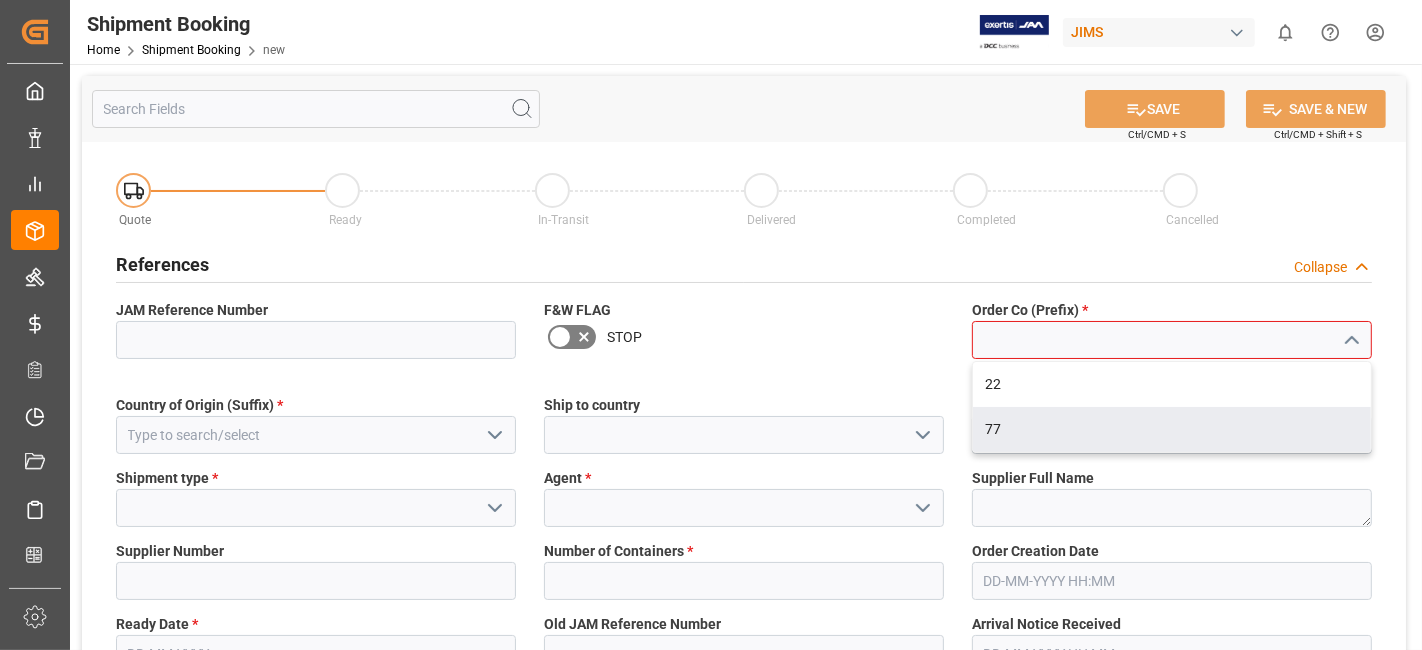 type on "77" 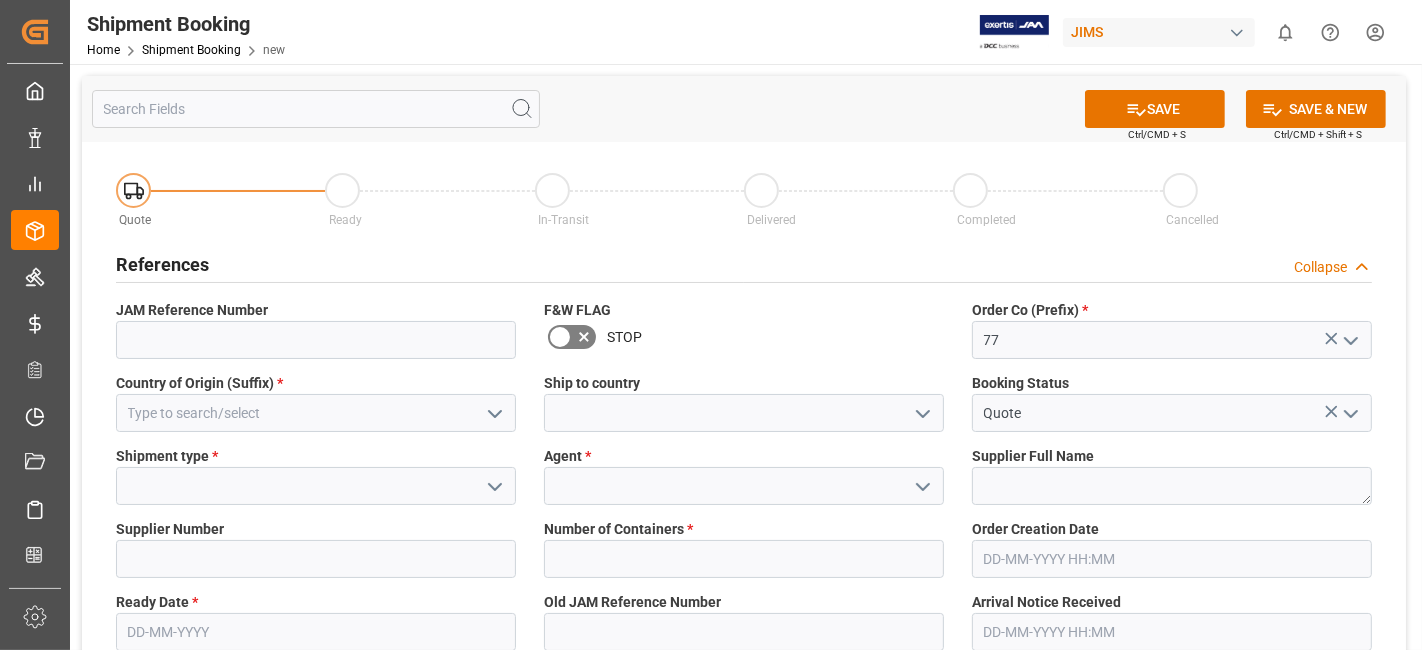 click 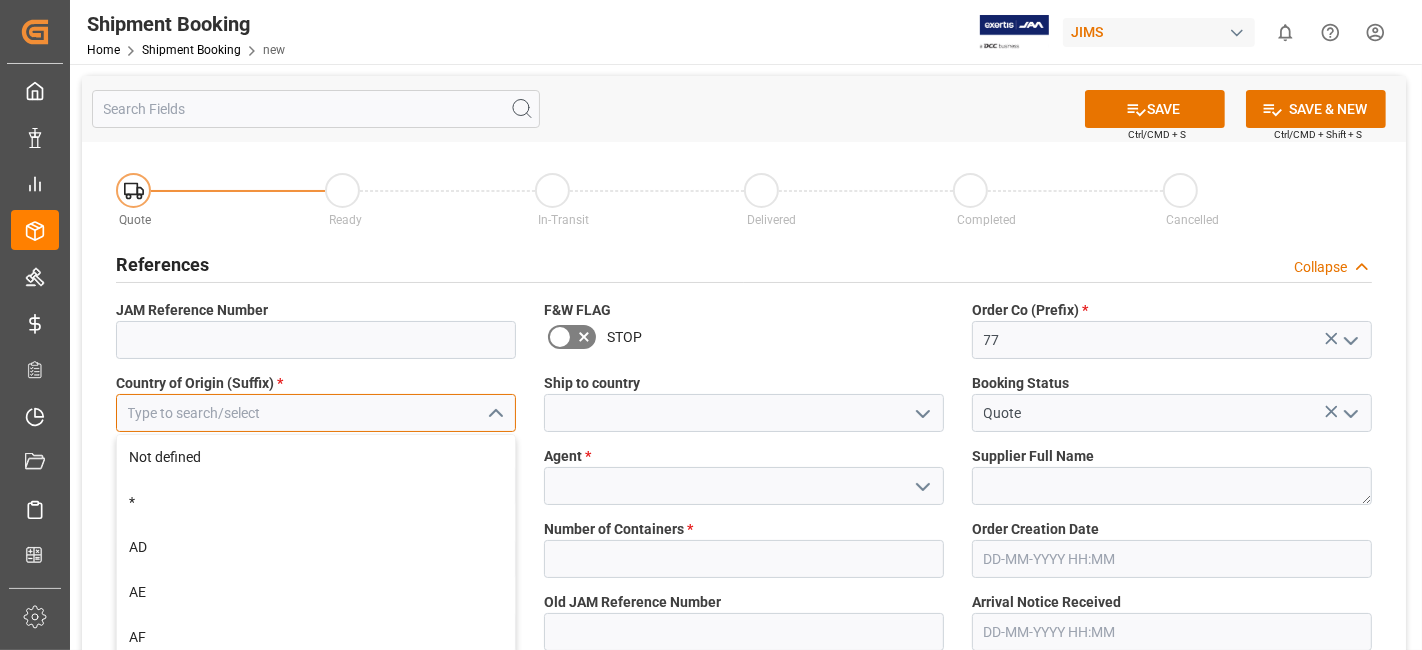 click at bounding box center (316, 413) 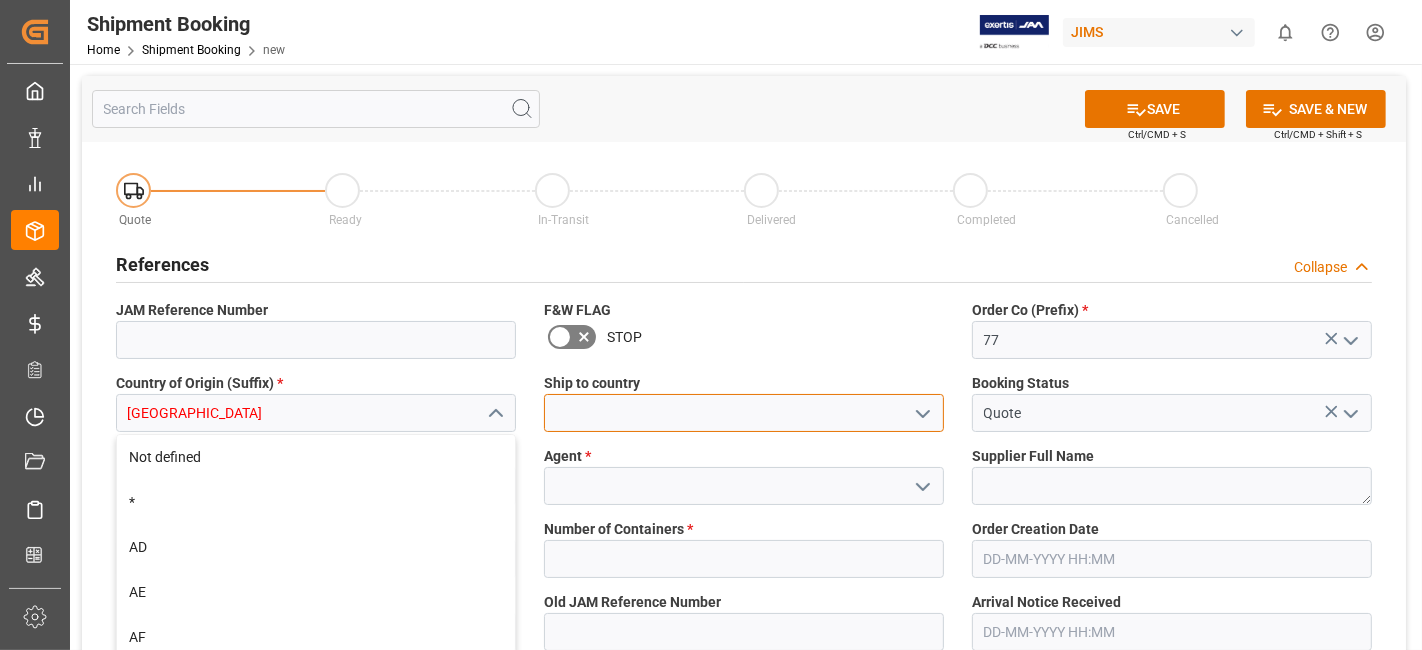type on "Canada" 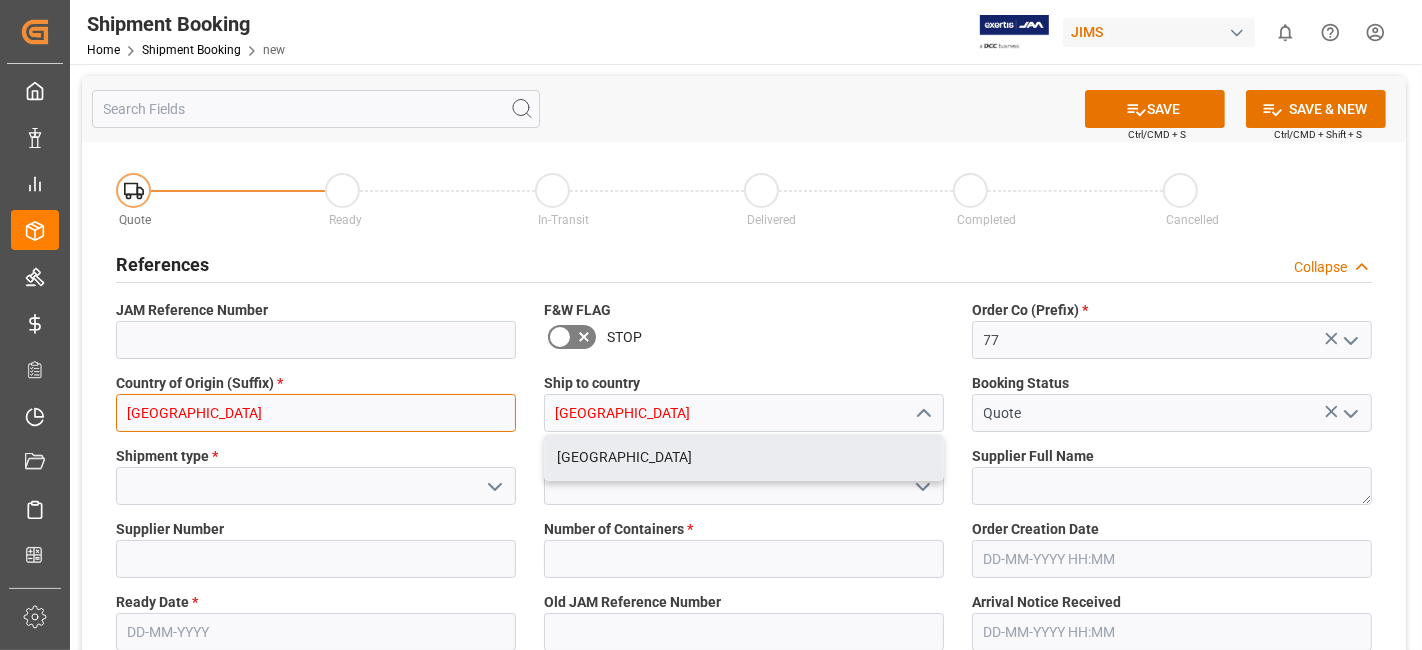 click on "Canada" at bounding box center (316, 413) 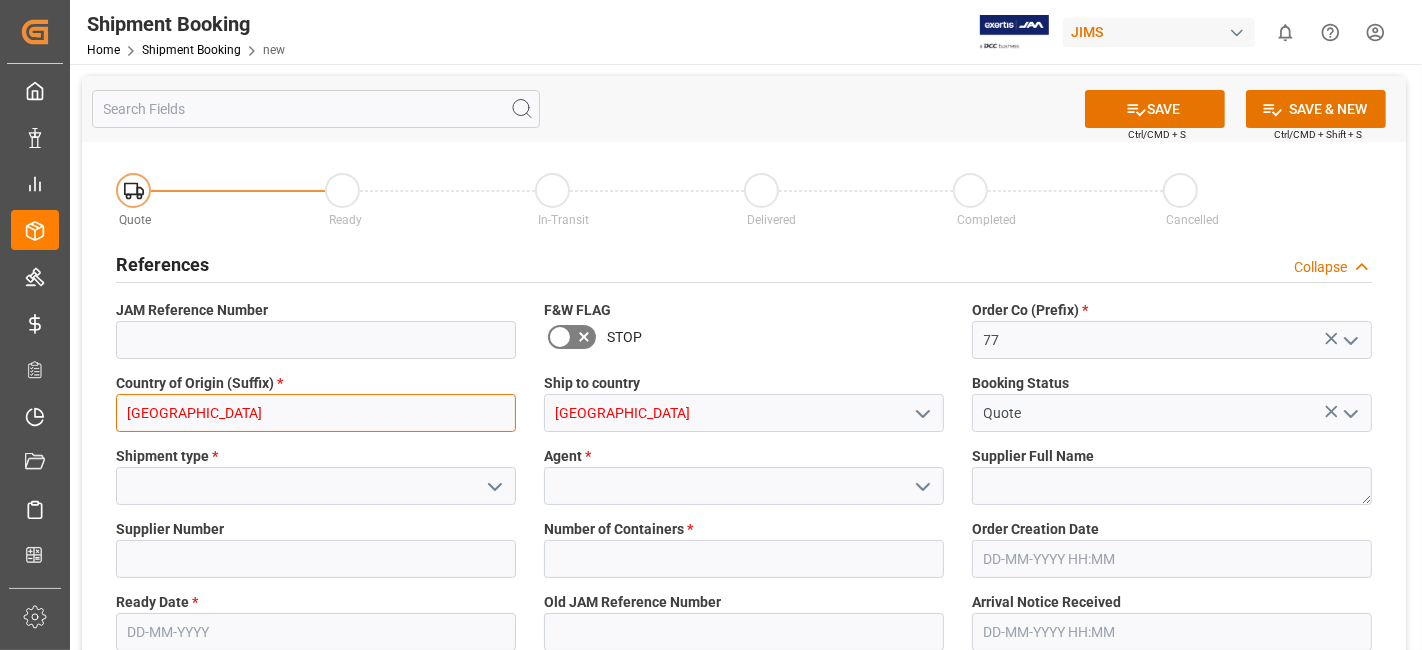 drag, startPoint x: 290, startPoint y: 415, endPoint x: 200, endPoint y: 414, distance: 90.005554 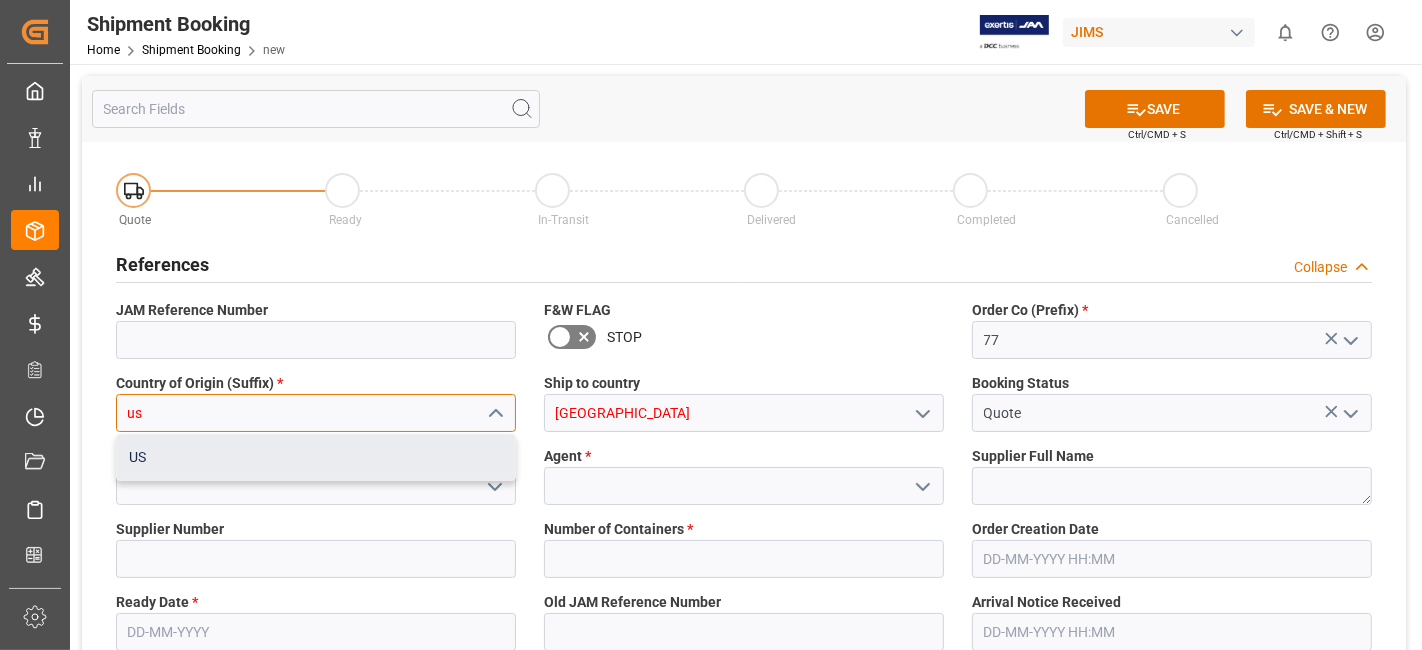 click on "US" at bounding box center (316, 457) 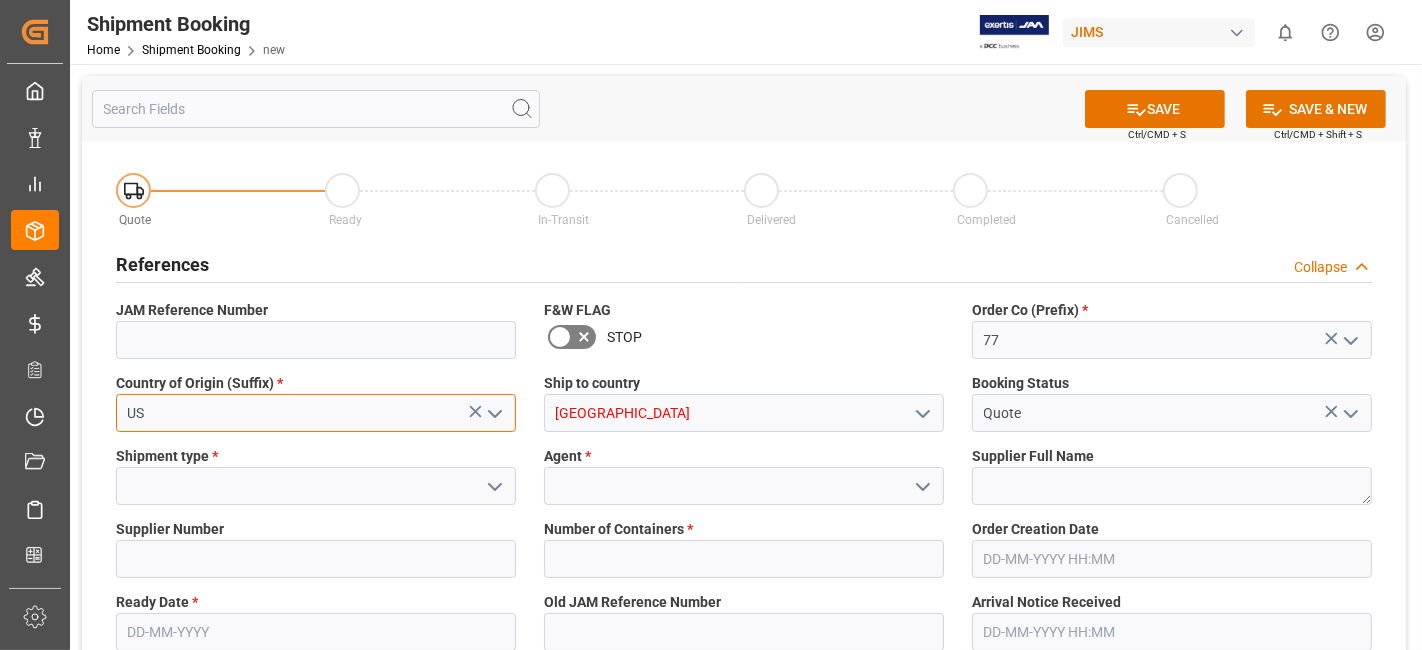 type on "US" 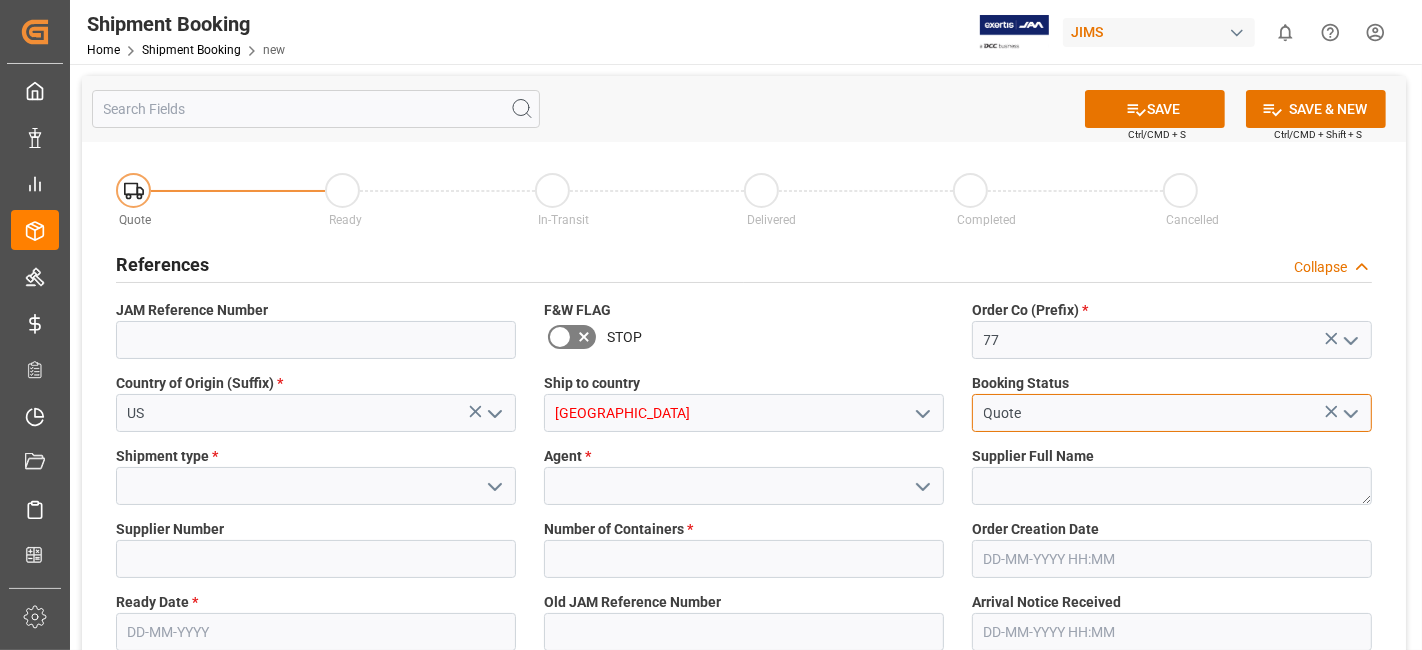 click on "Quote" at bounding box center (1172, 413) 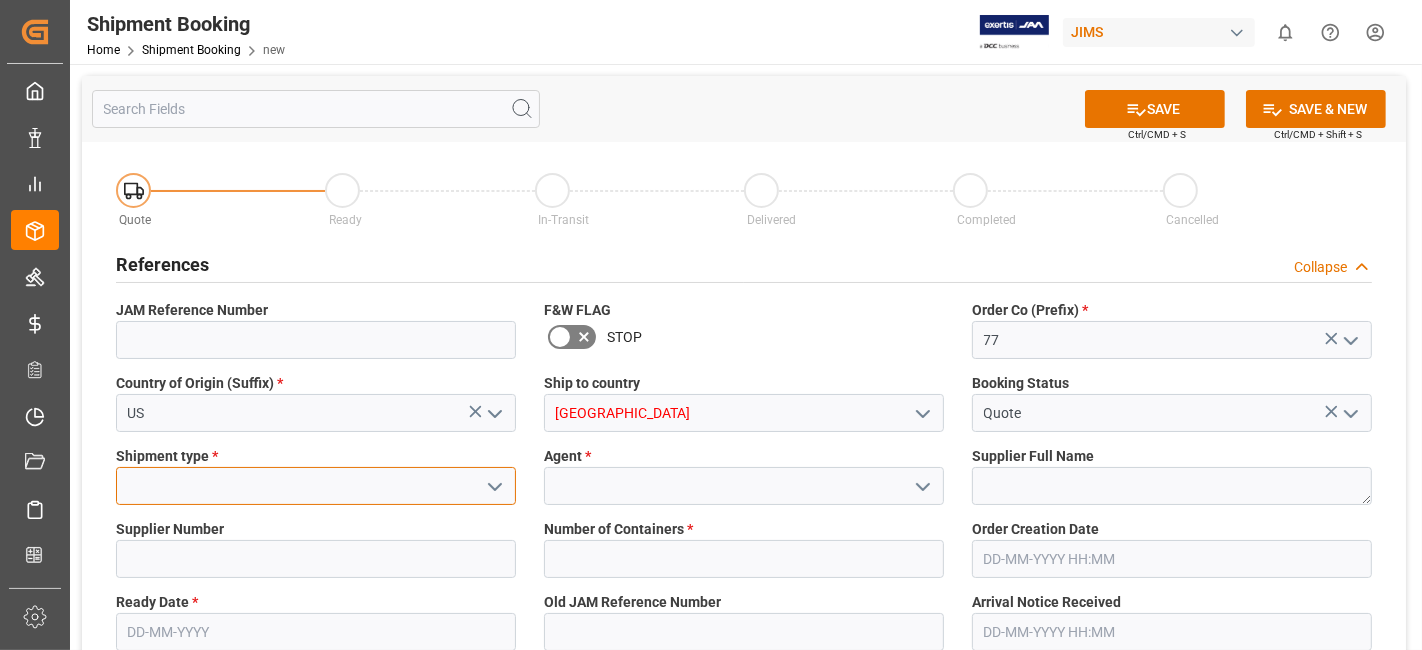 click at bounding box center [316, 486] 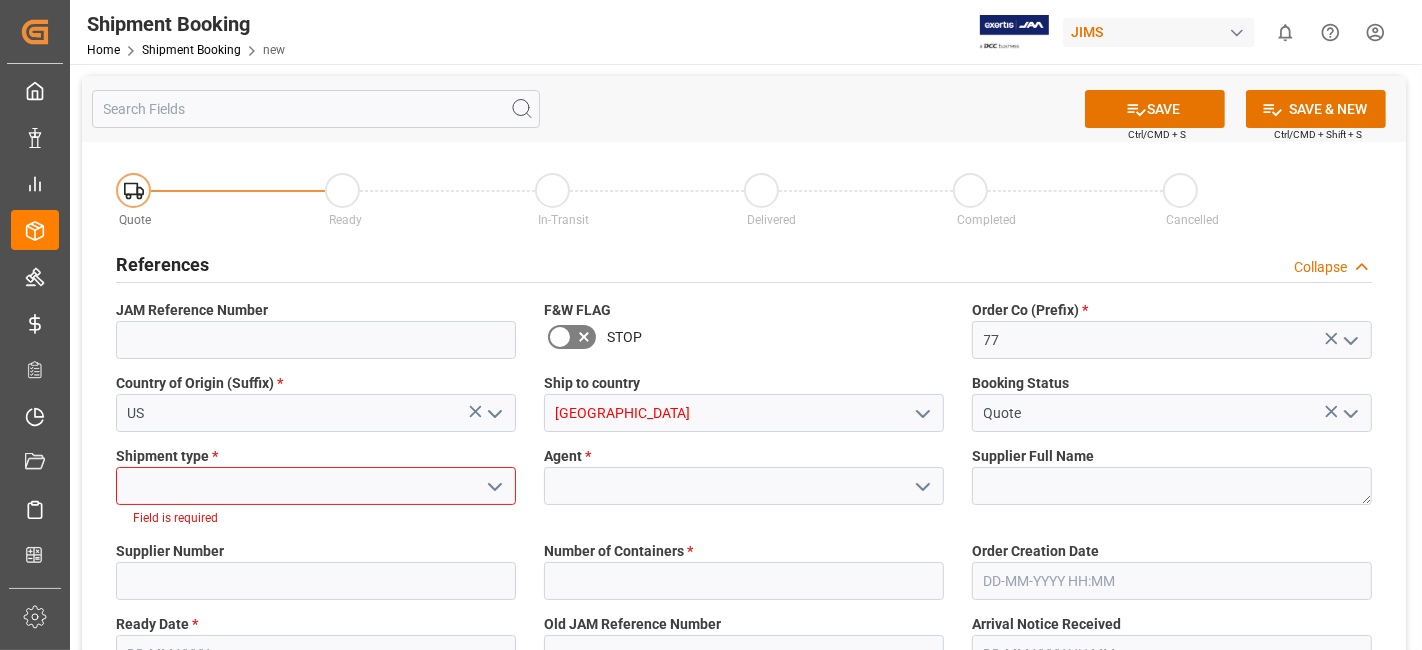 click 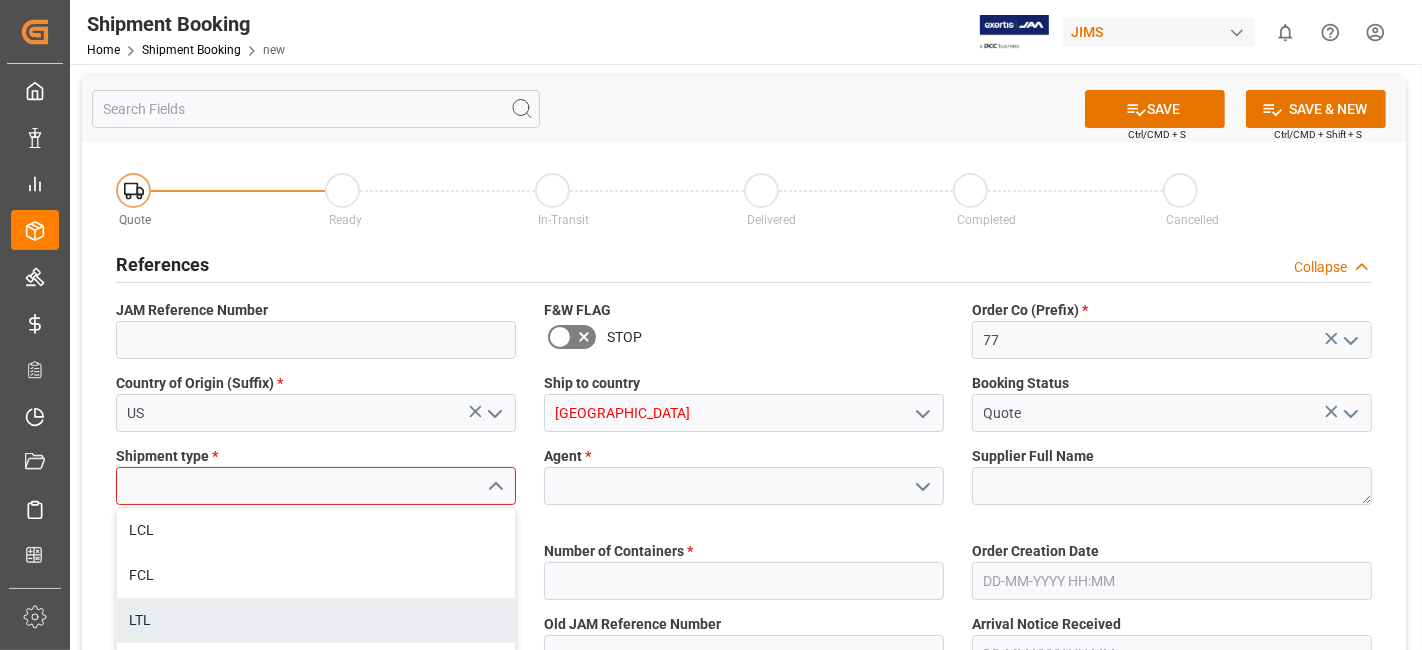click on "LTL" at bounding box center [316, 620] 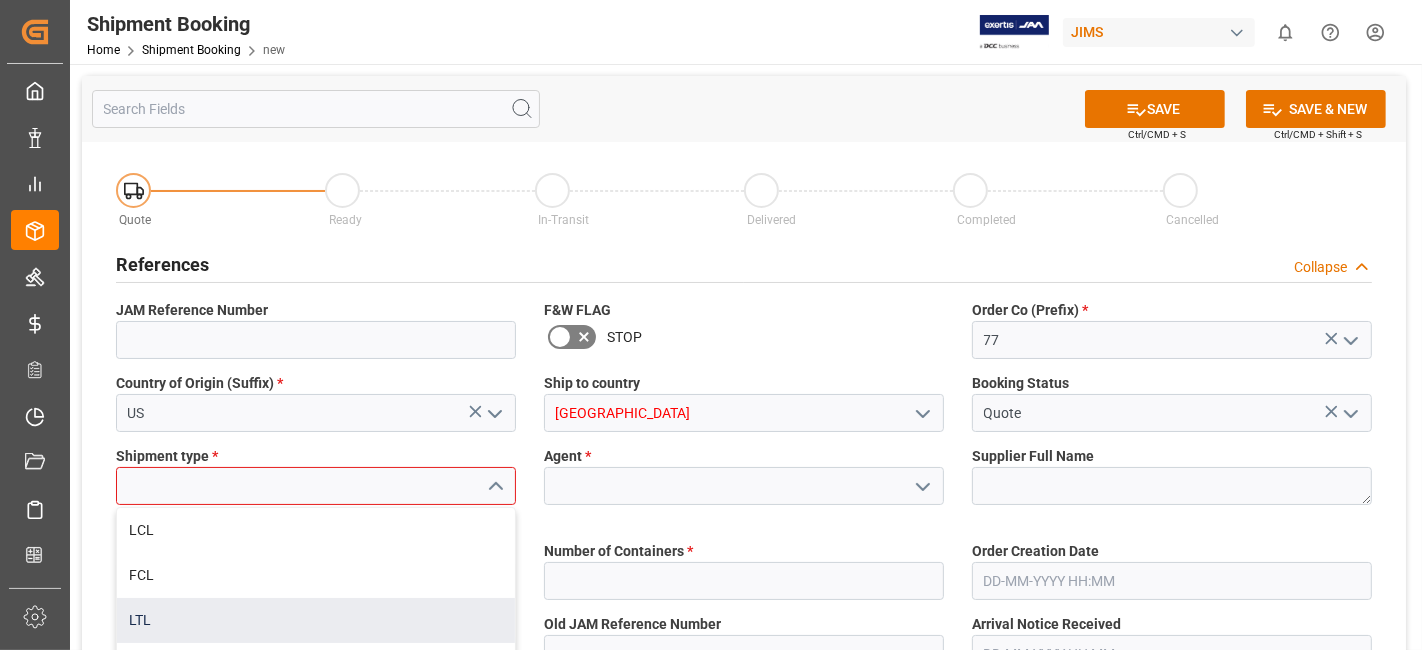 type on "LTL" 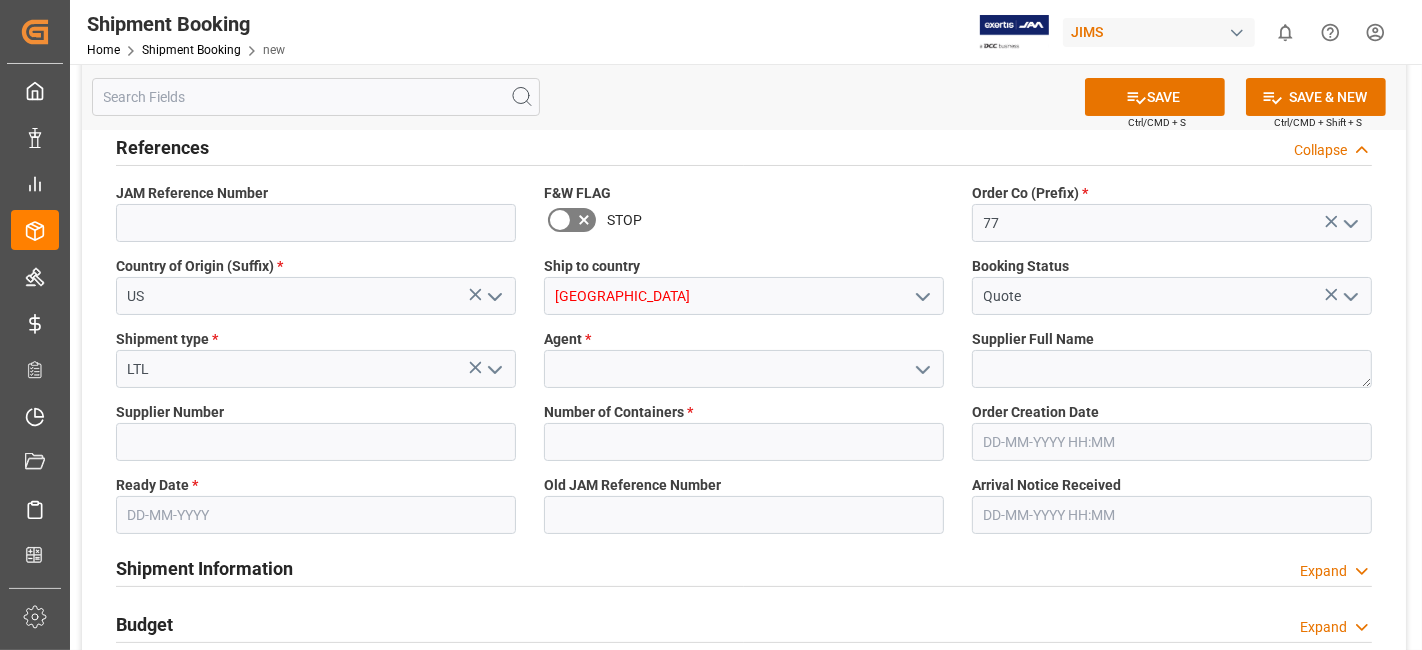 scroll, scrollTop: 222, scrollLeft: 0, axis: vertical 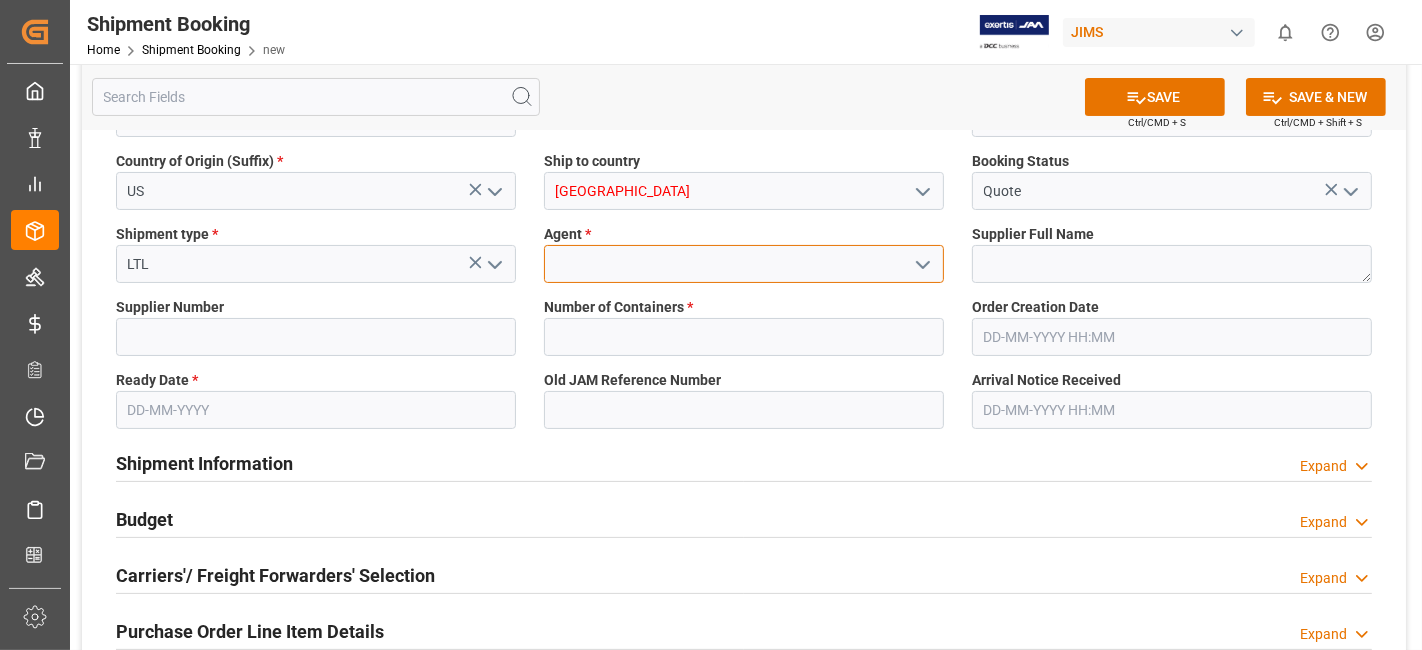 click at bounding box center (744, 264) 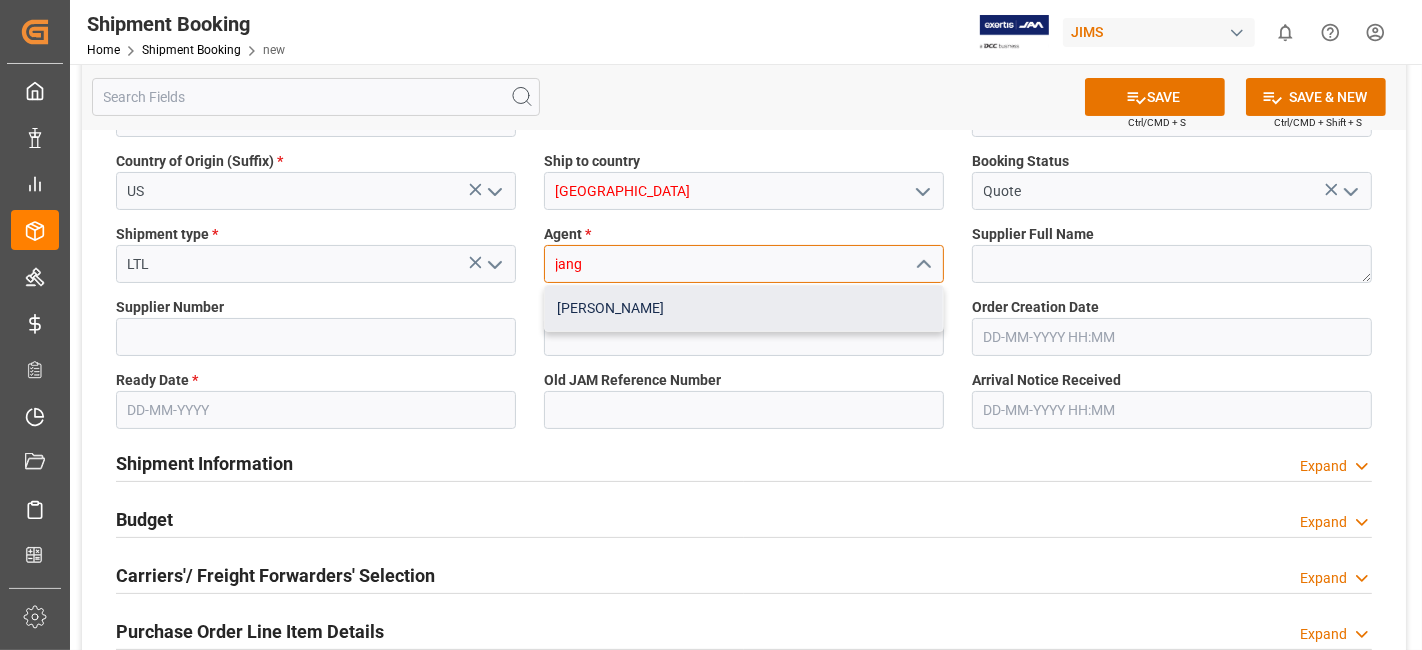 click on "[PERSON_NAME]" at bounding box center (744, 308) 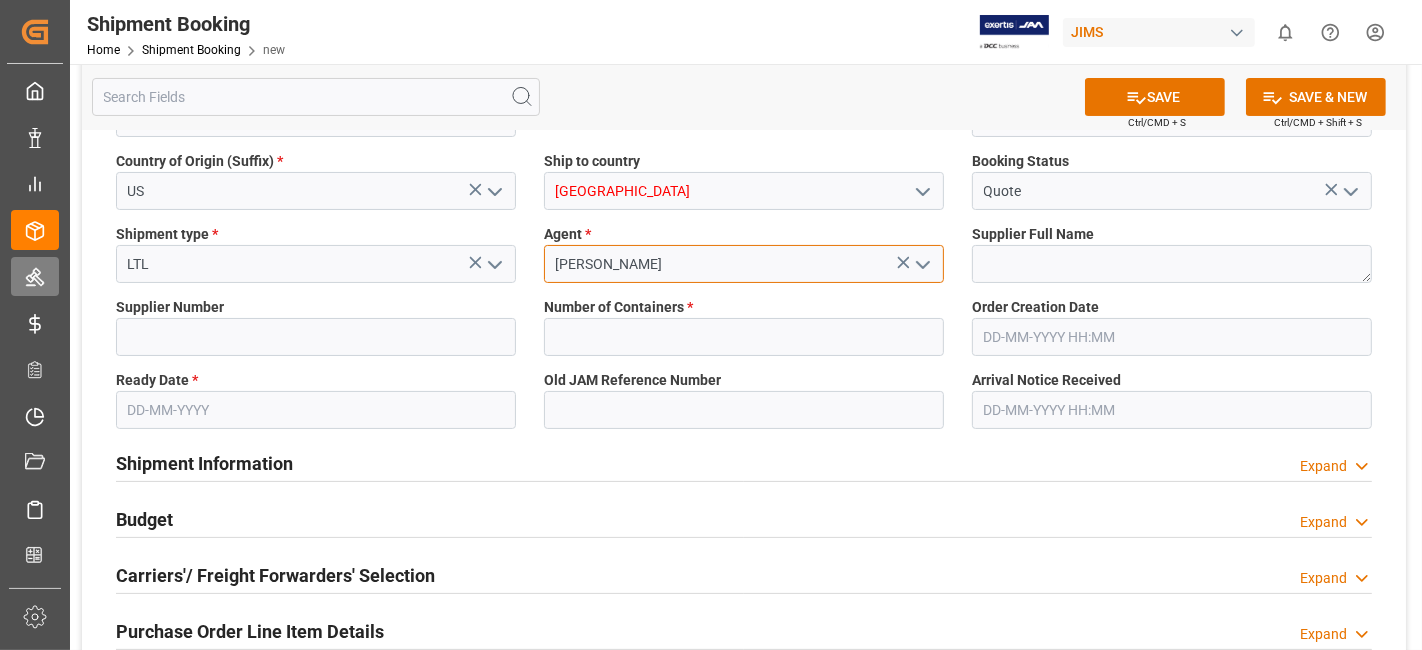 type on "[PERSON_NAME]" 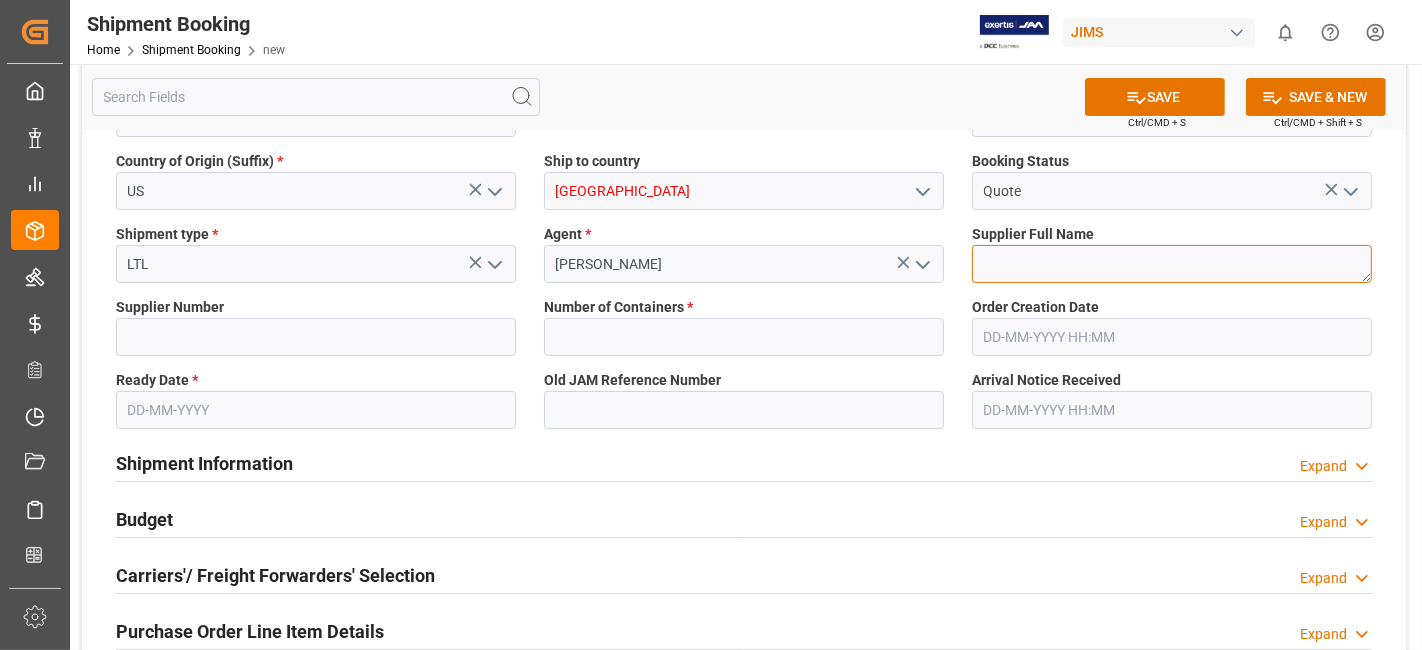 click at bounding box center [1172, 264] 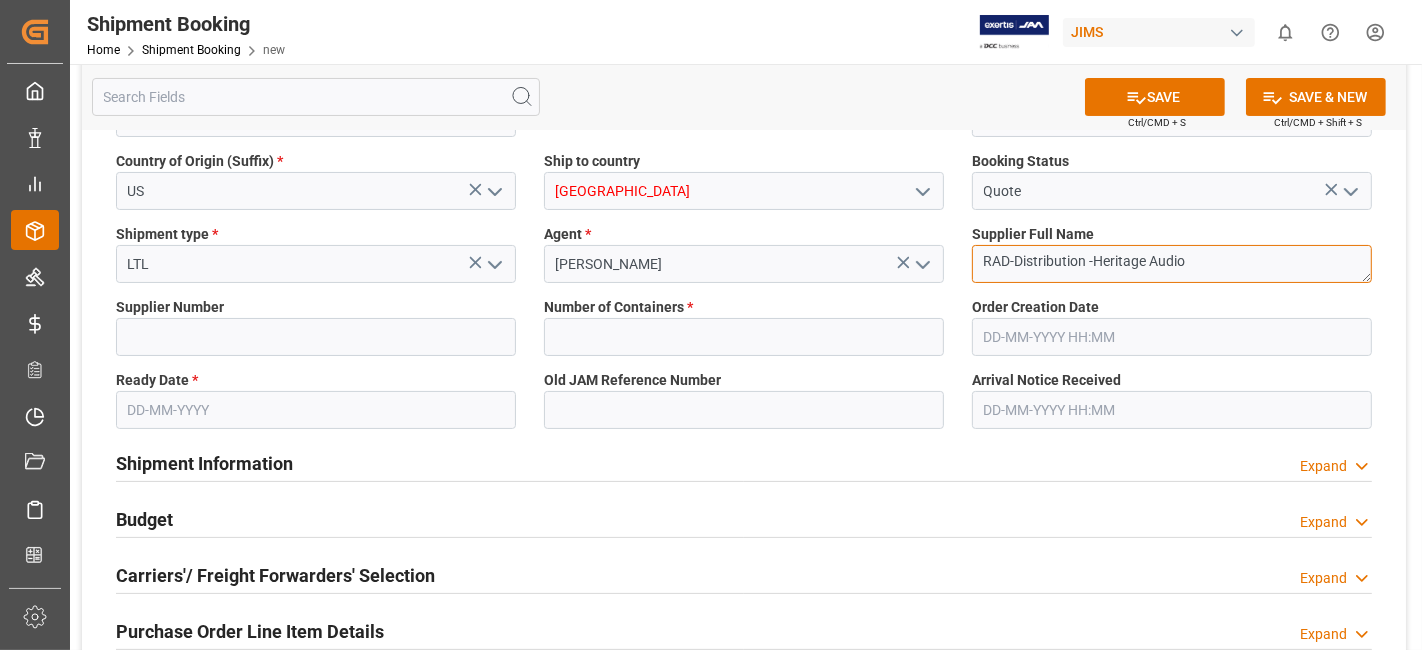 type on "RAD-Distribution -Heritage Audio" 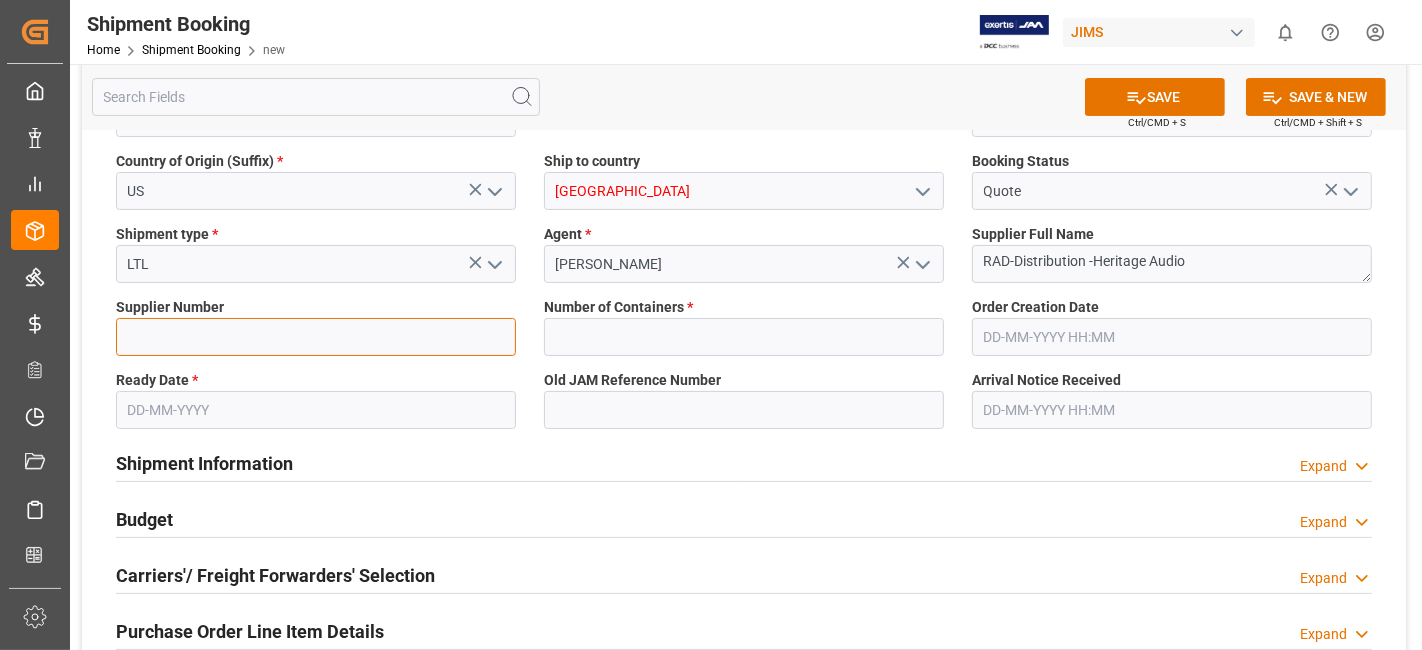 click at bounding box center [316, 337] 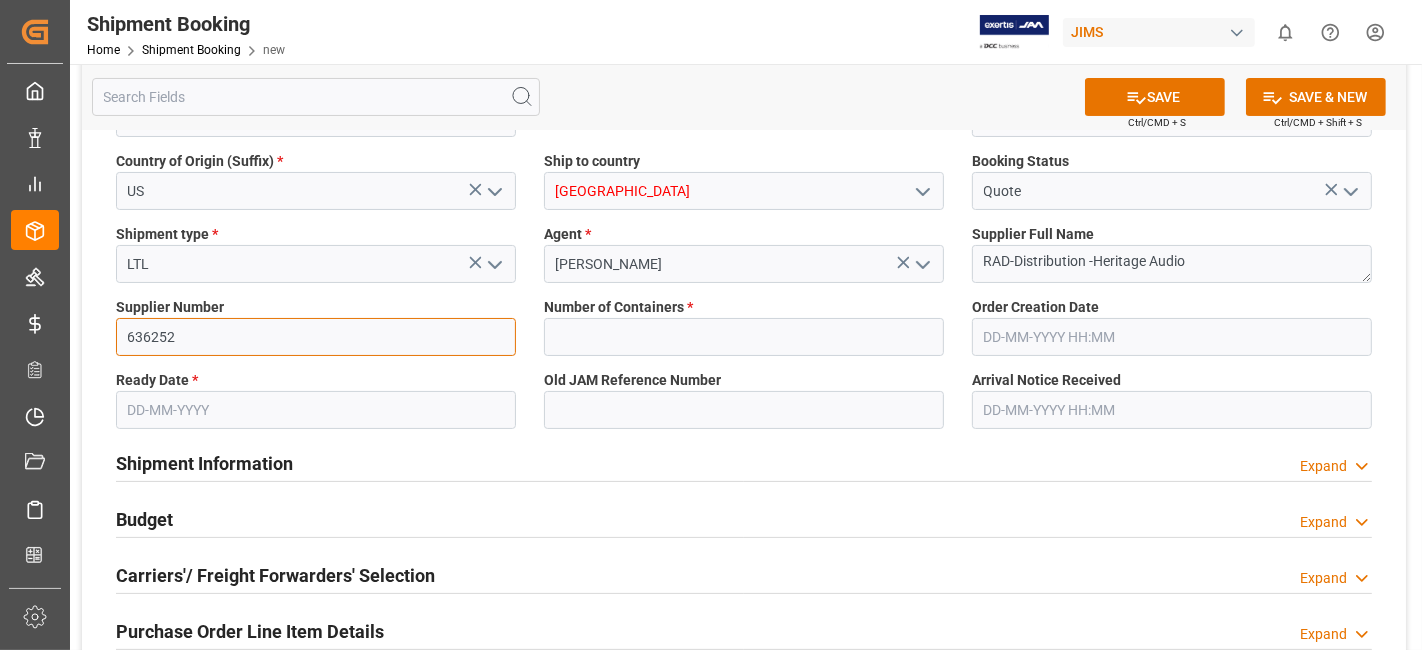type on "636252" 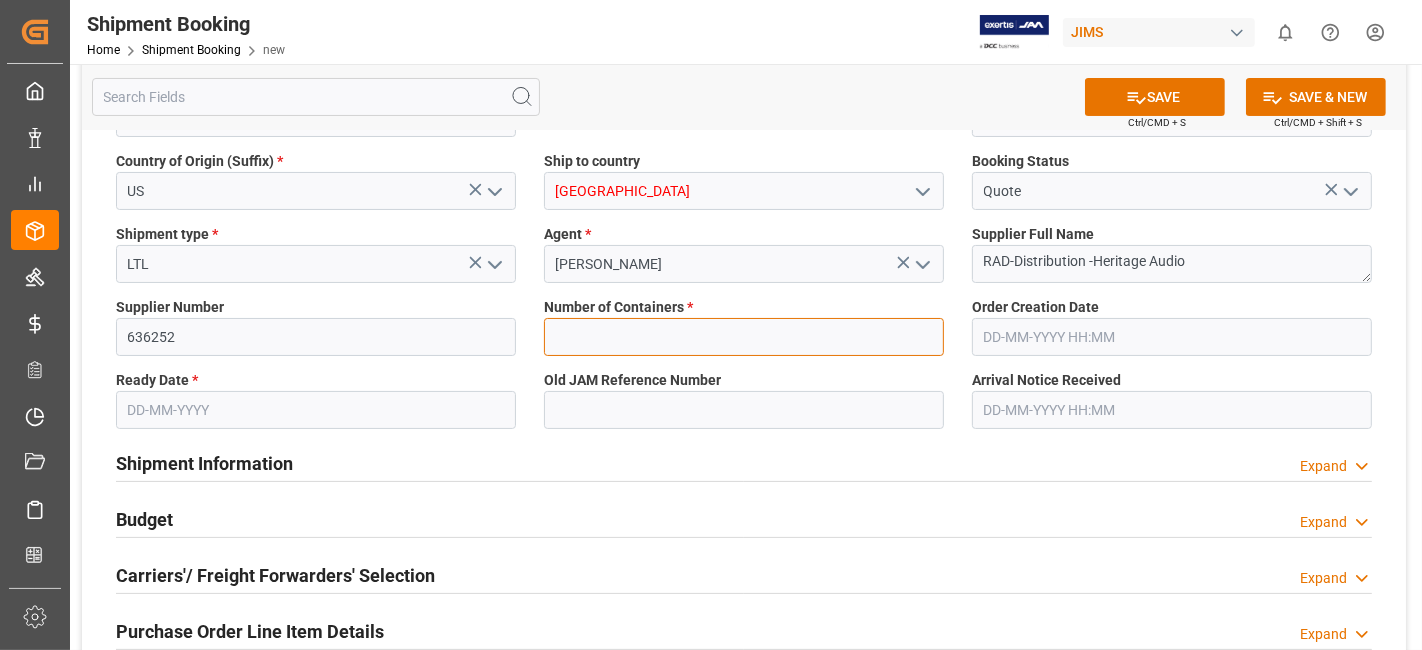 click at bounding box center [744, 337] 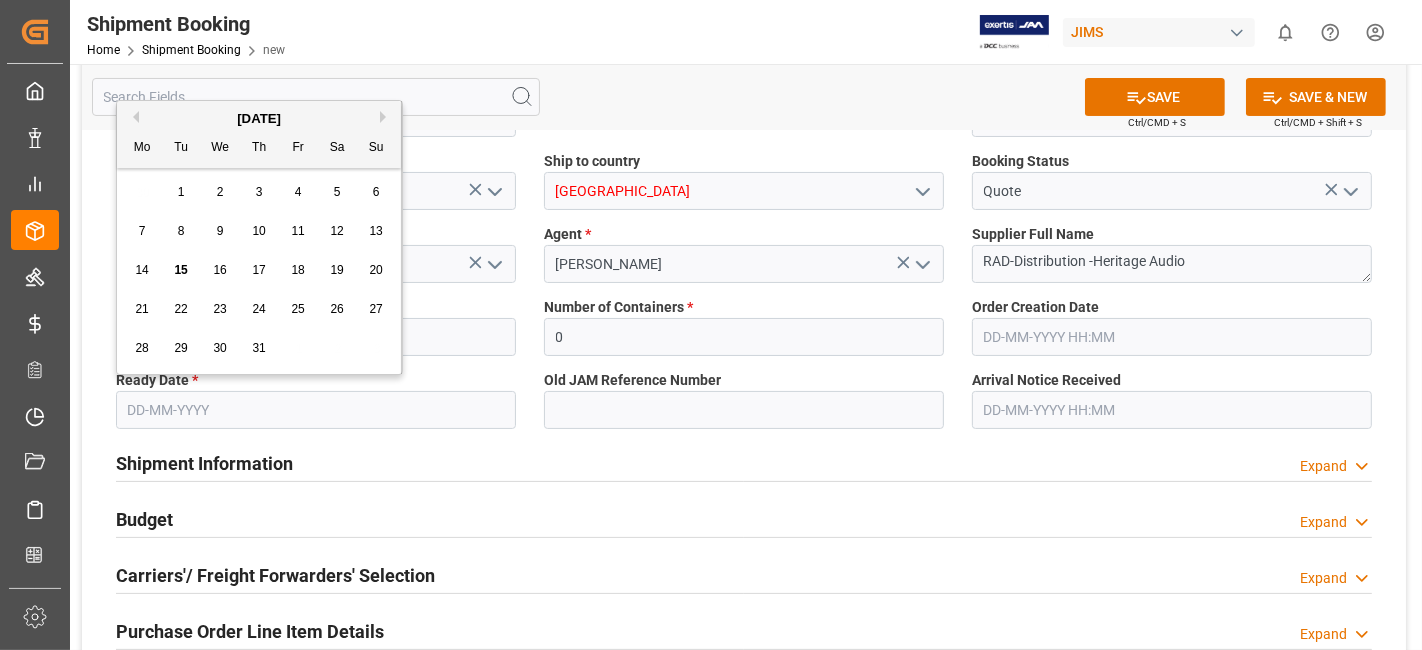 click at bounding box center (316, 410) 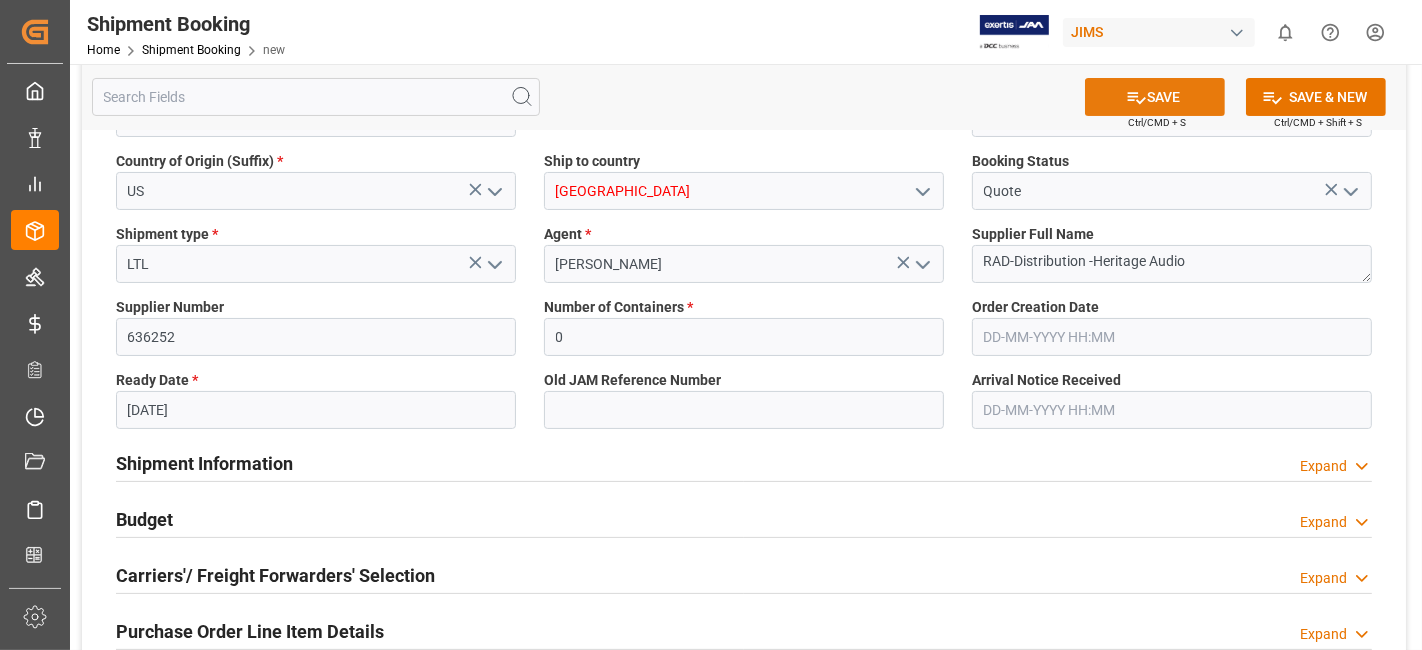 click on "SAVE" at bounding box center (1155, 97) 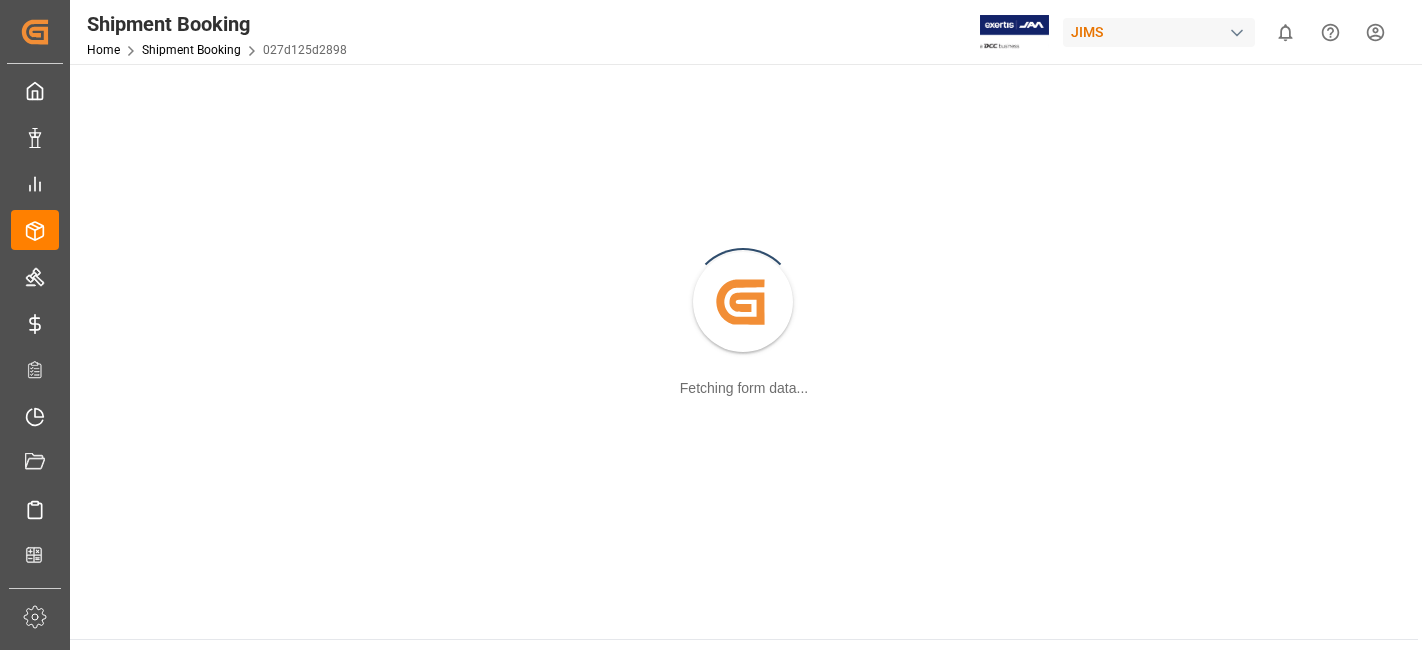 scroll, scrollTop: 0, scrollLeft: 0, axis: both 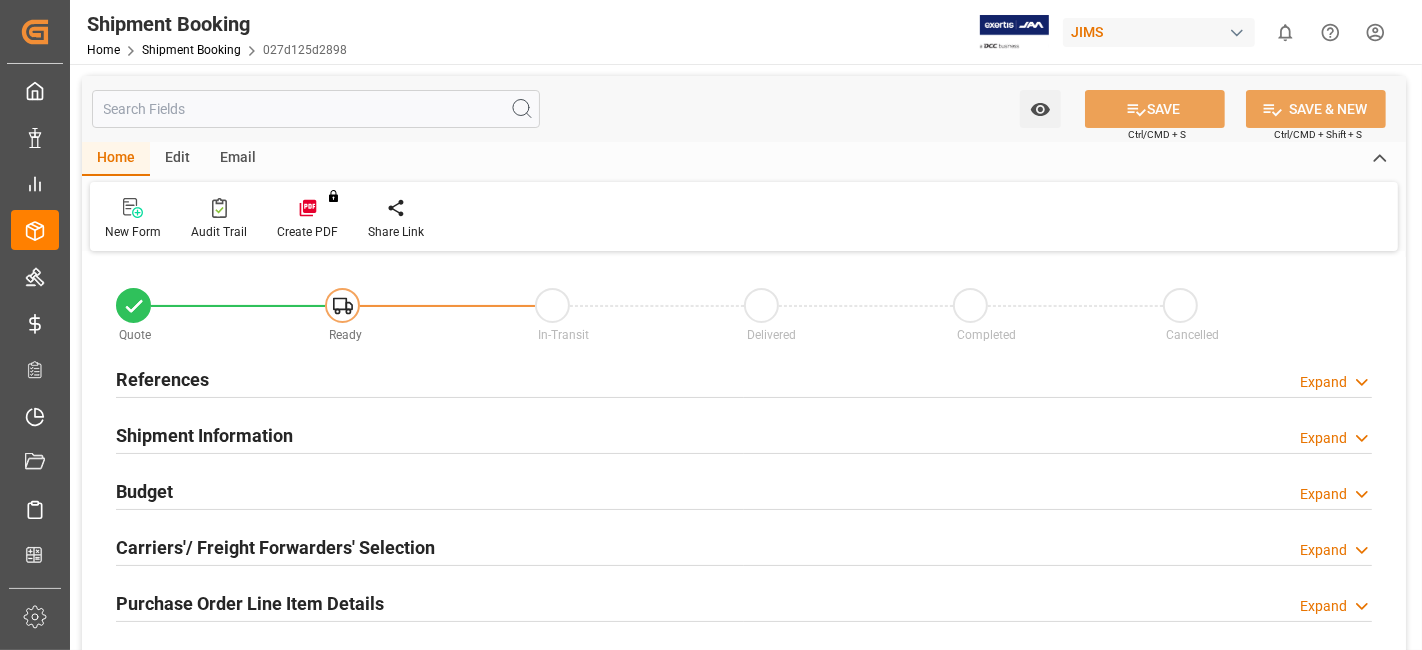 type on "0" 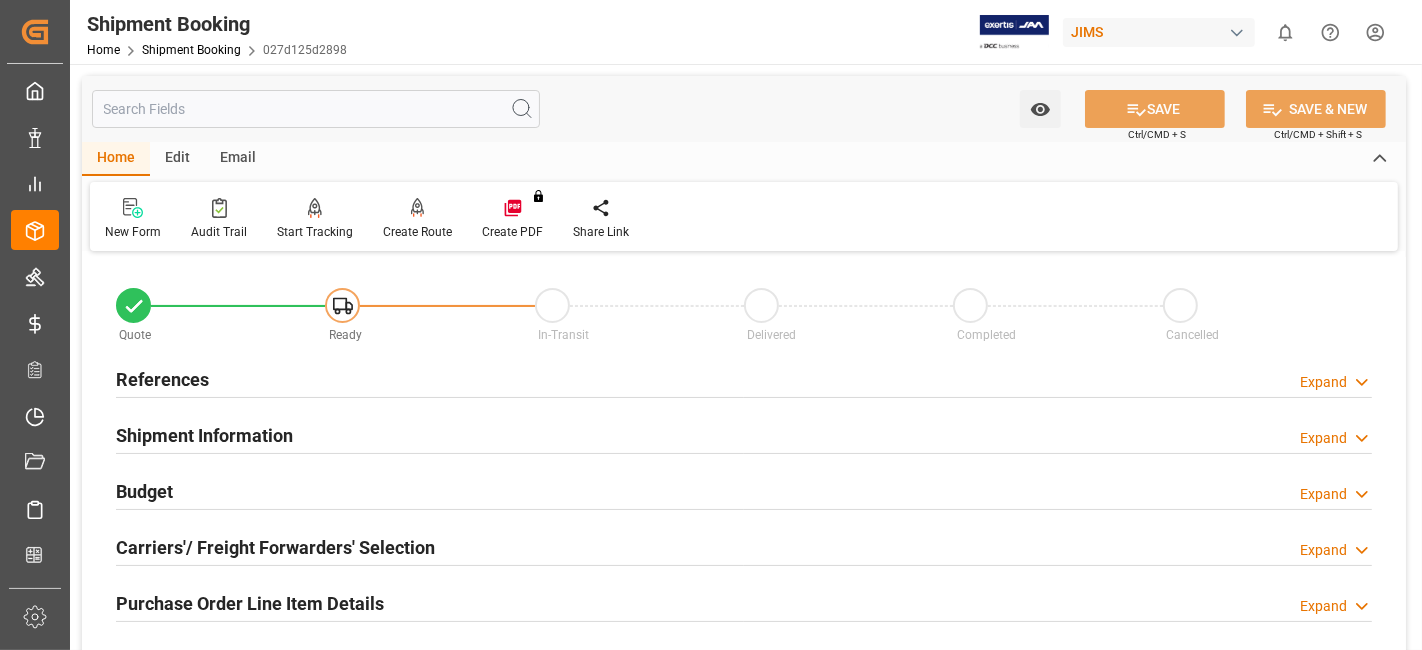 click on "References Expand" at bounding box center (744, 378) 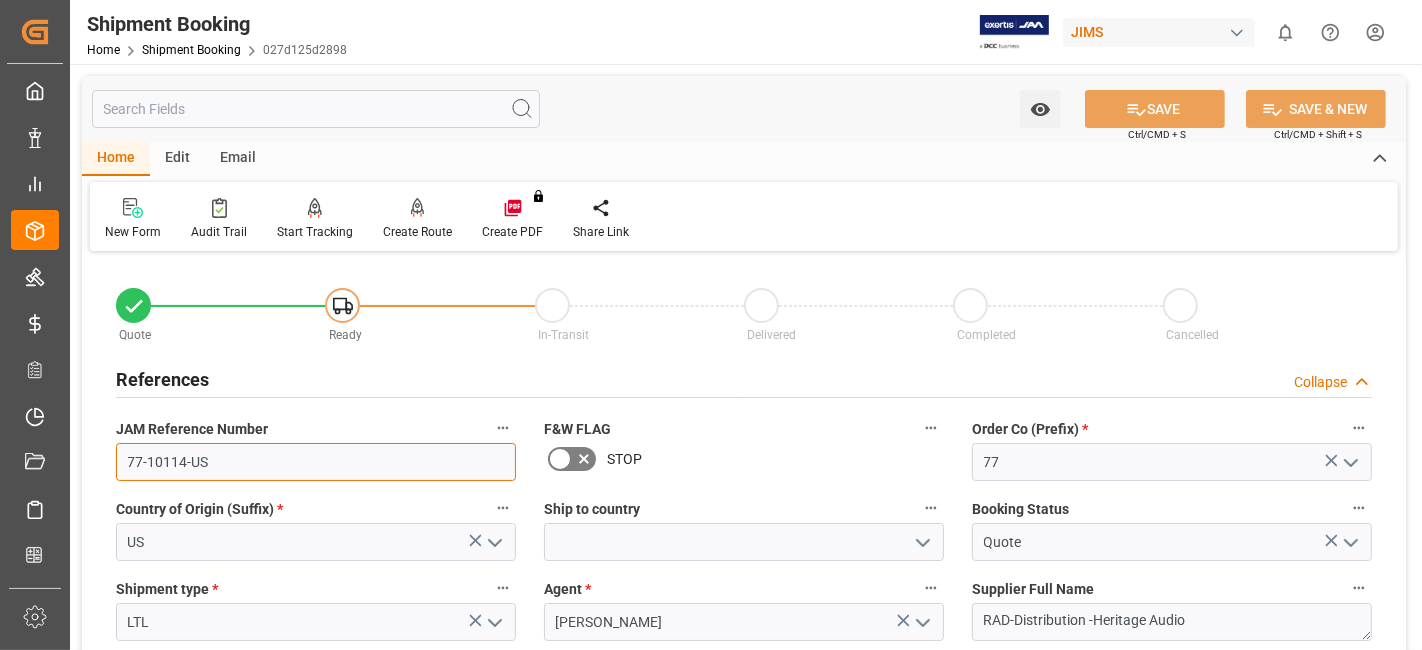 drag, startPoint x: 254, startPoint y: 467, endPoint x: 109, endPoint y: 457, distance: 145.34442 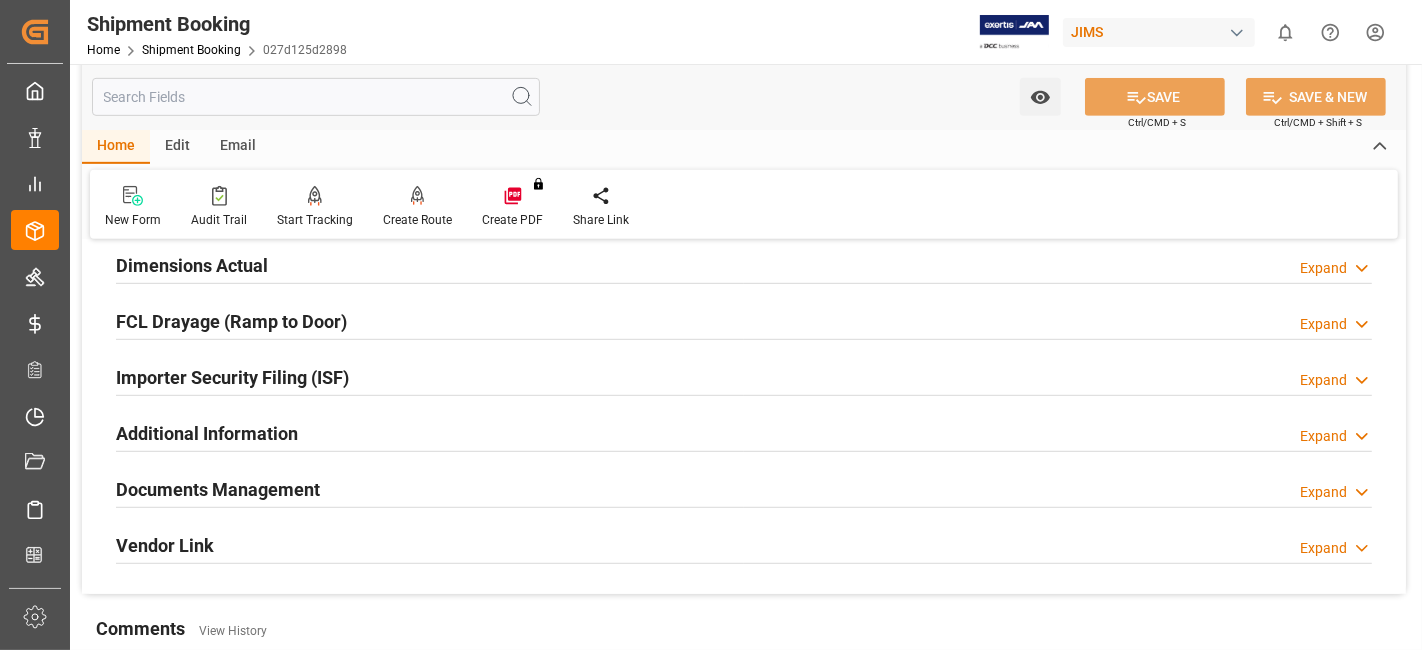 scroll, scrollTop: 1000, scrollLeft: 0, axis: vertical 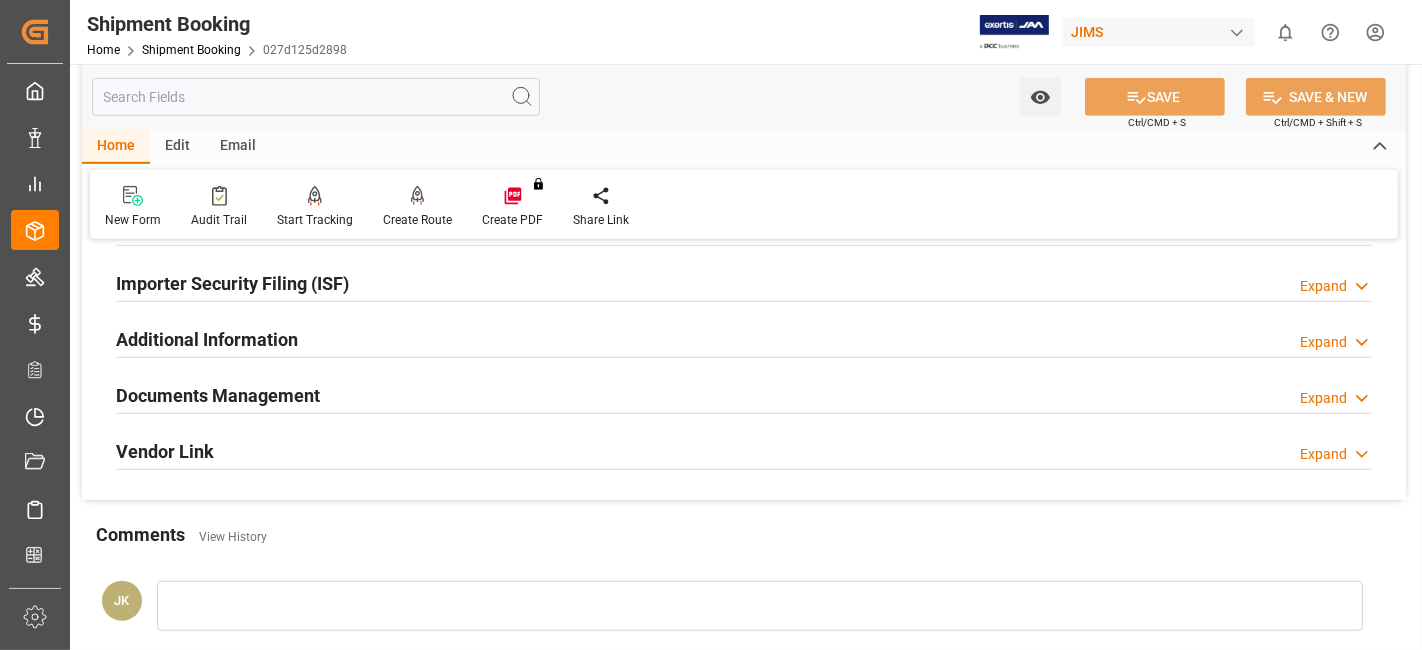click on "Documents Management" at bounding box center (218, 395) 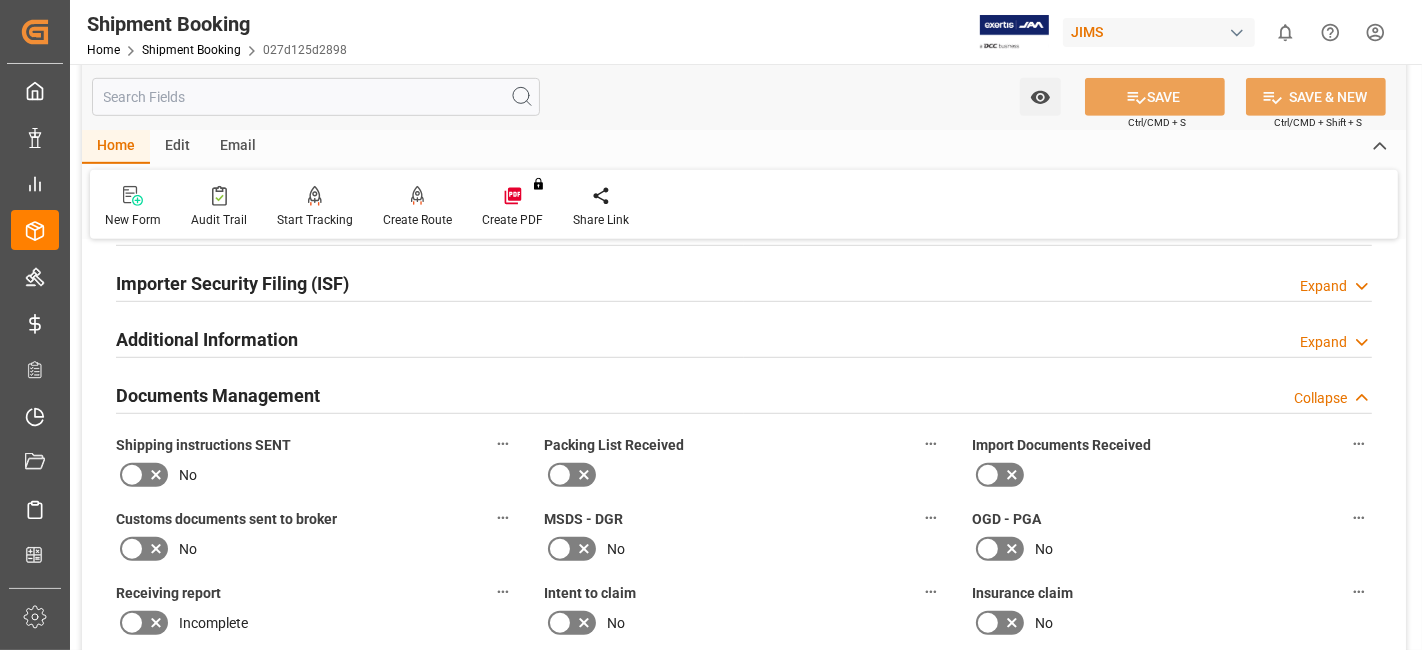 click 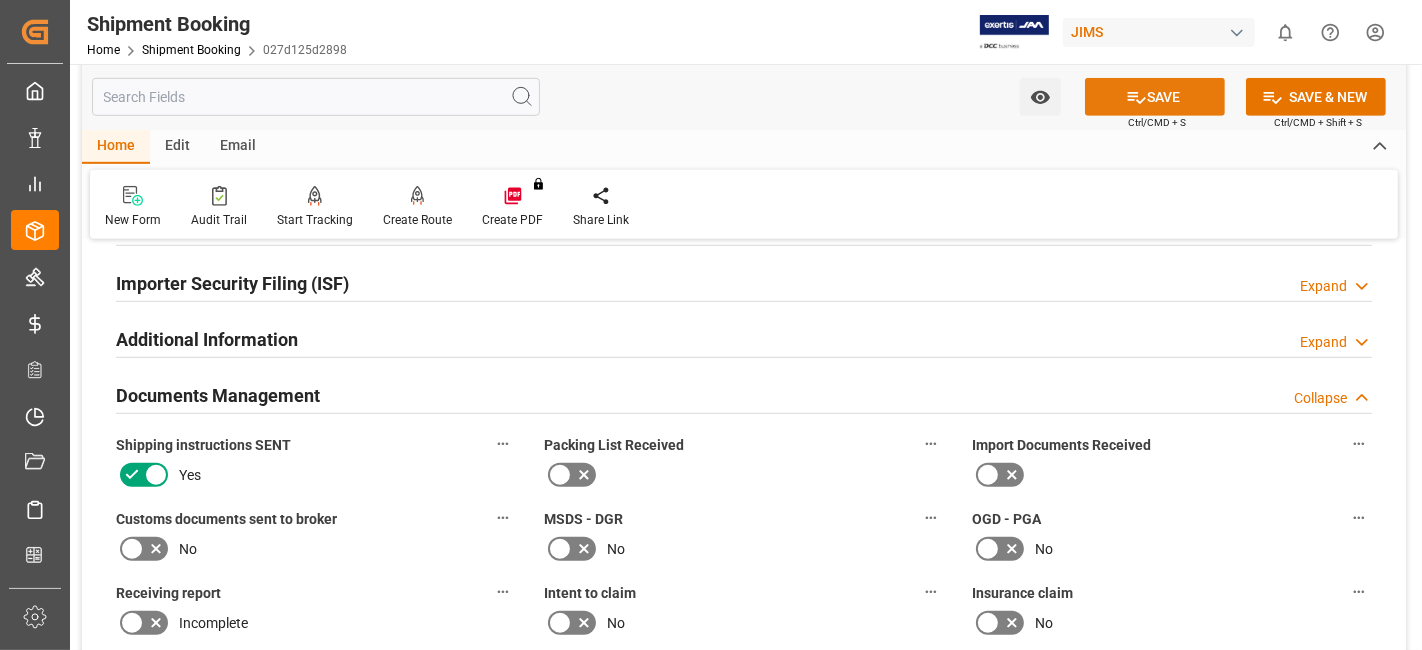 click on "SAVE" at bounding box center [1155, 97] 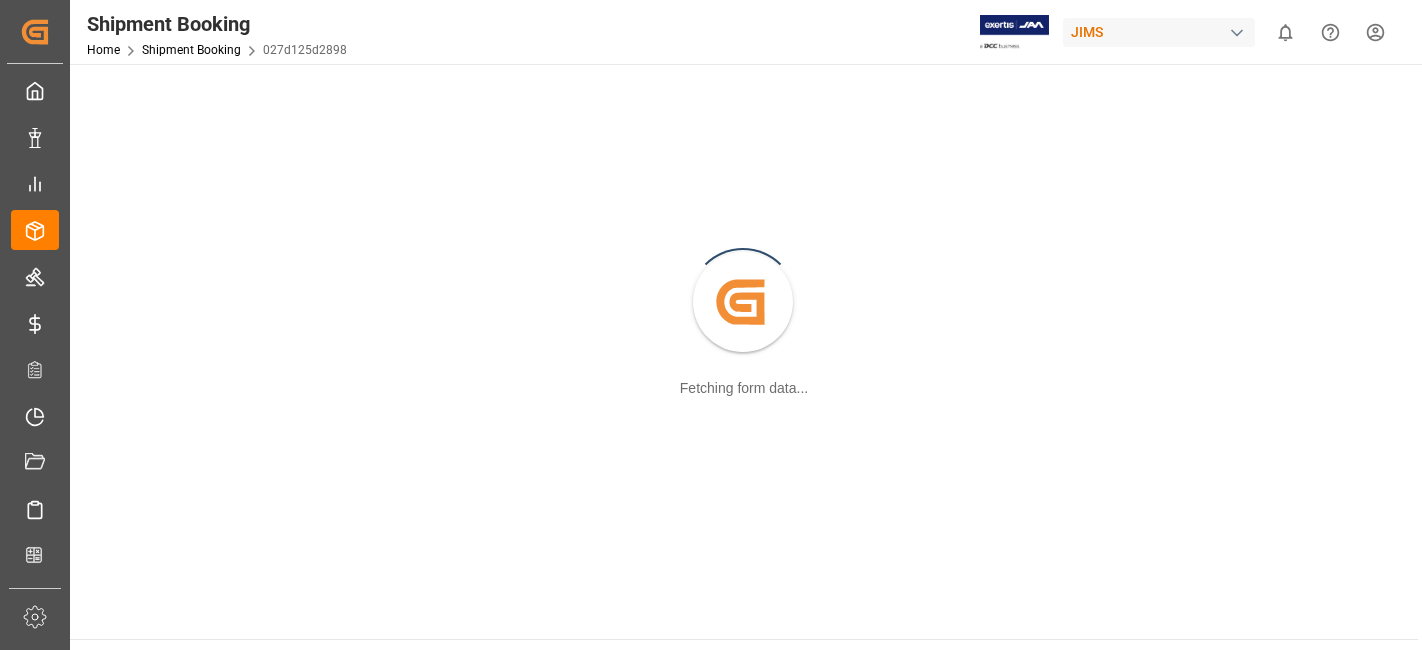 scroll, scrollTop: 0, scrollLeft: 0, axis: both 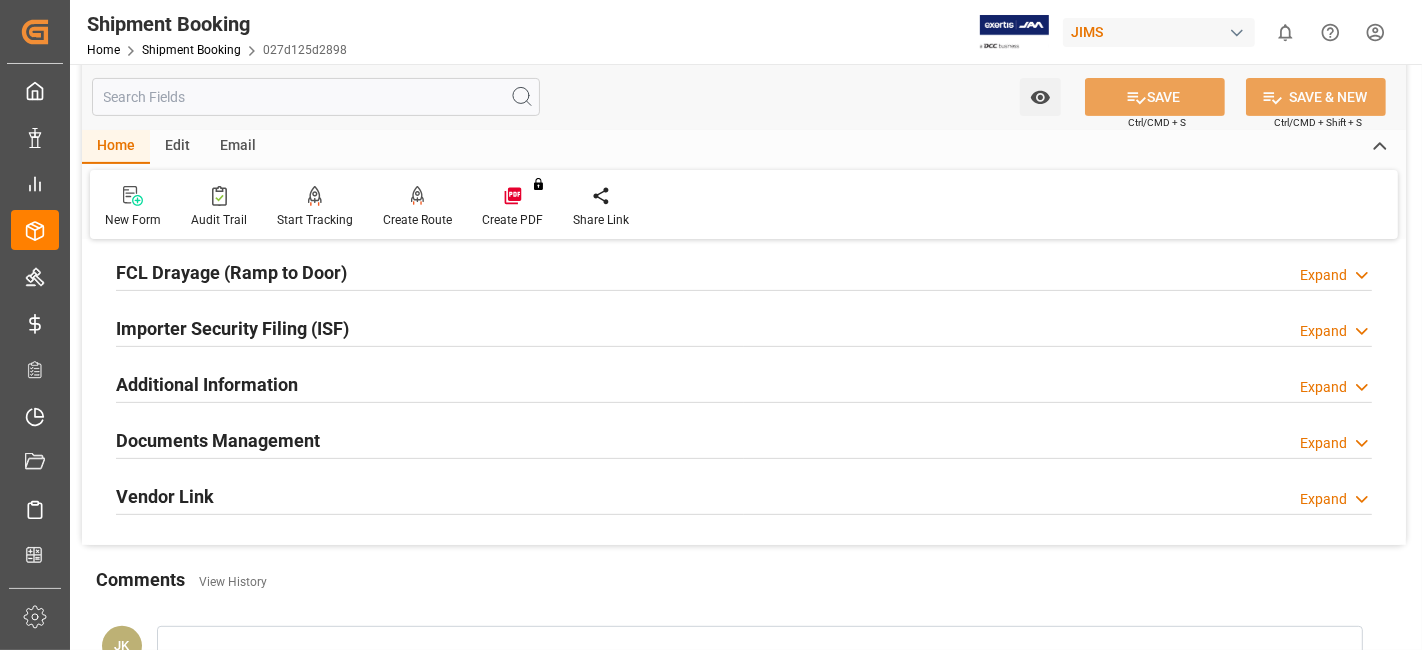 click on "Documents Management" at bounding box center (218, 439) 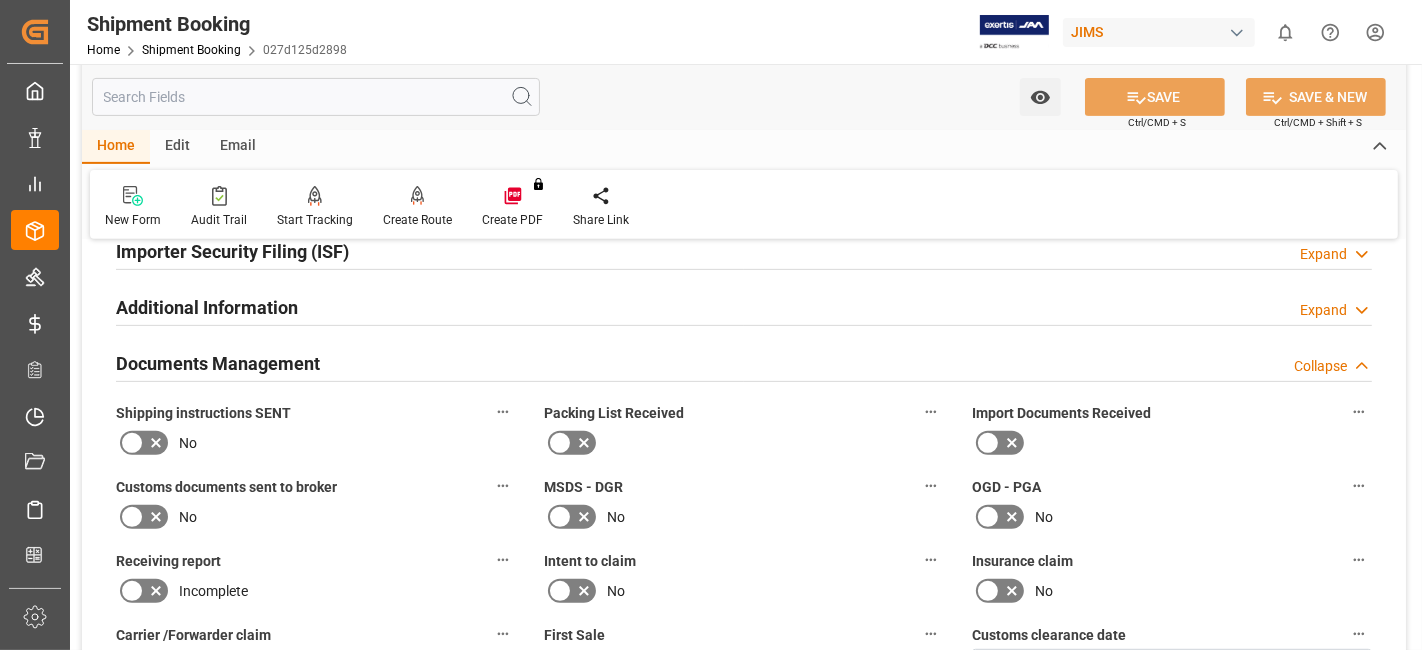 scroll, scrollTop: 666, scrollLeft: 0, axis: vertical 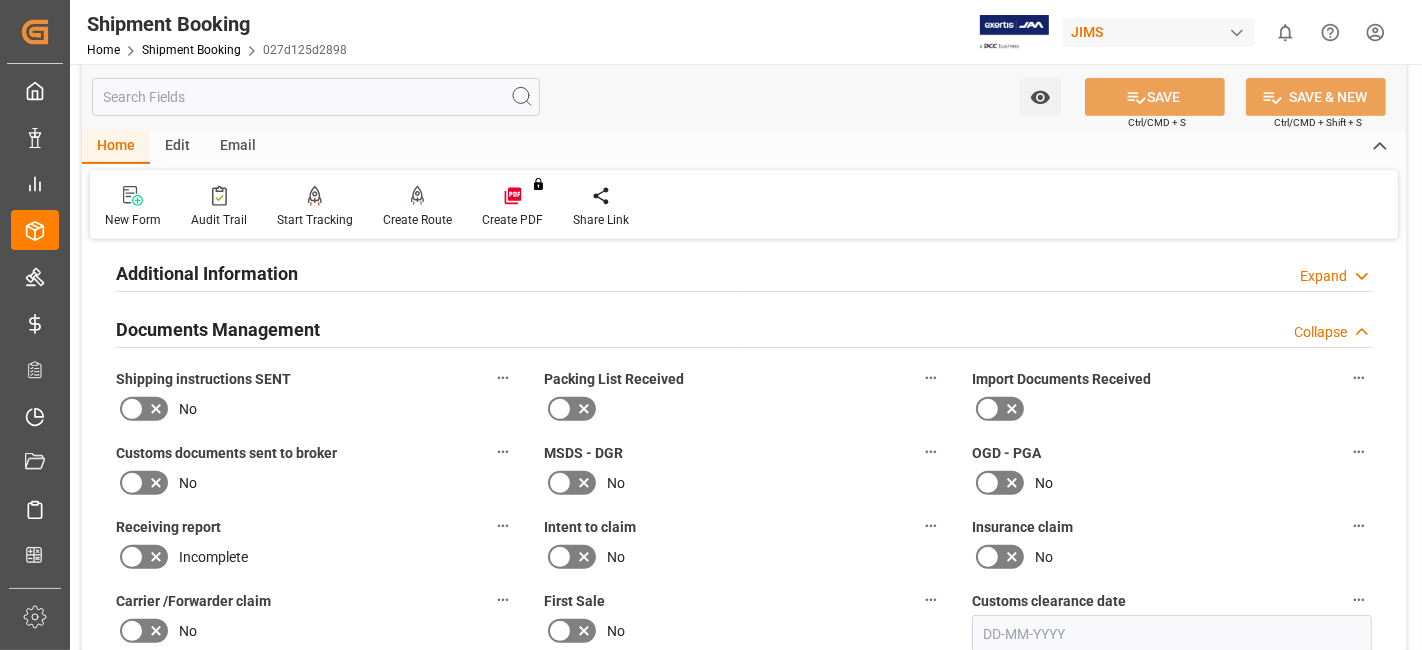 click 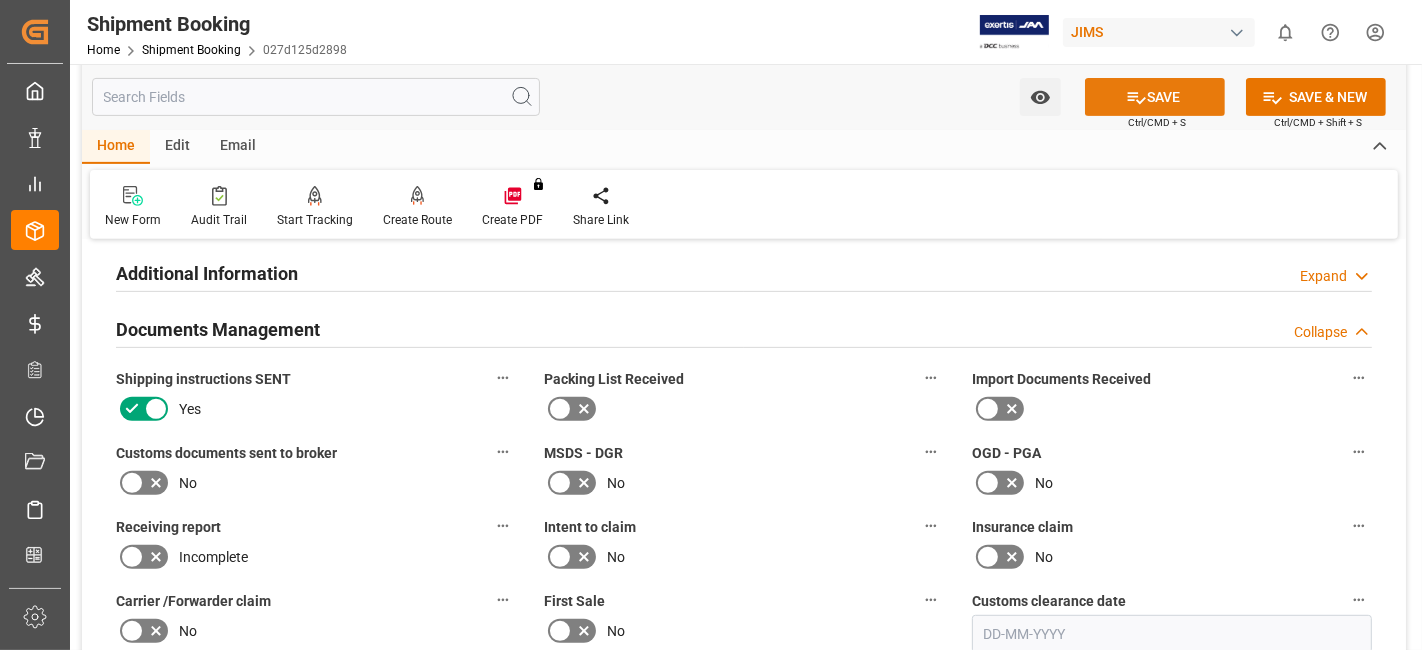 click on "SAVE" at bounding box center (1155, 97) 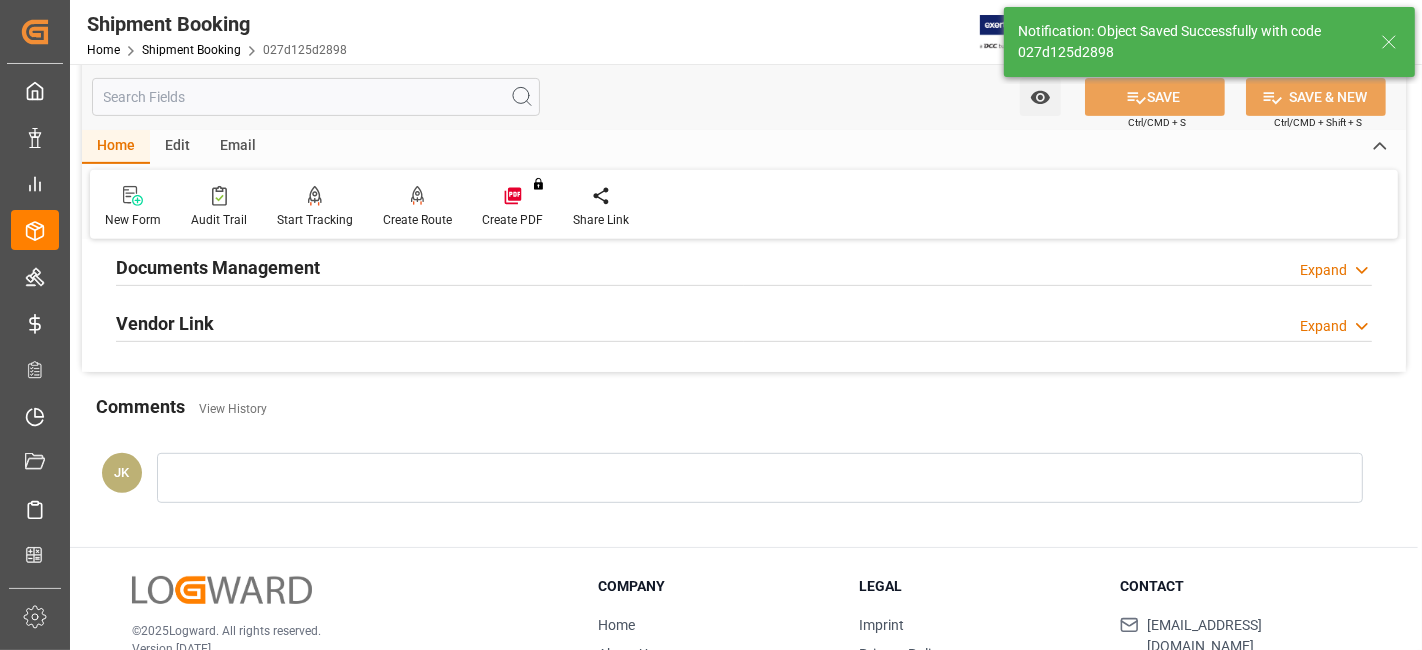 scroll, scrollTop: 625, scrollLeft: 0, axis: vertical 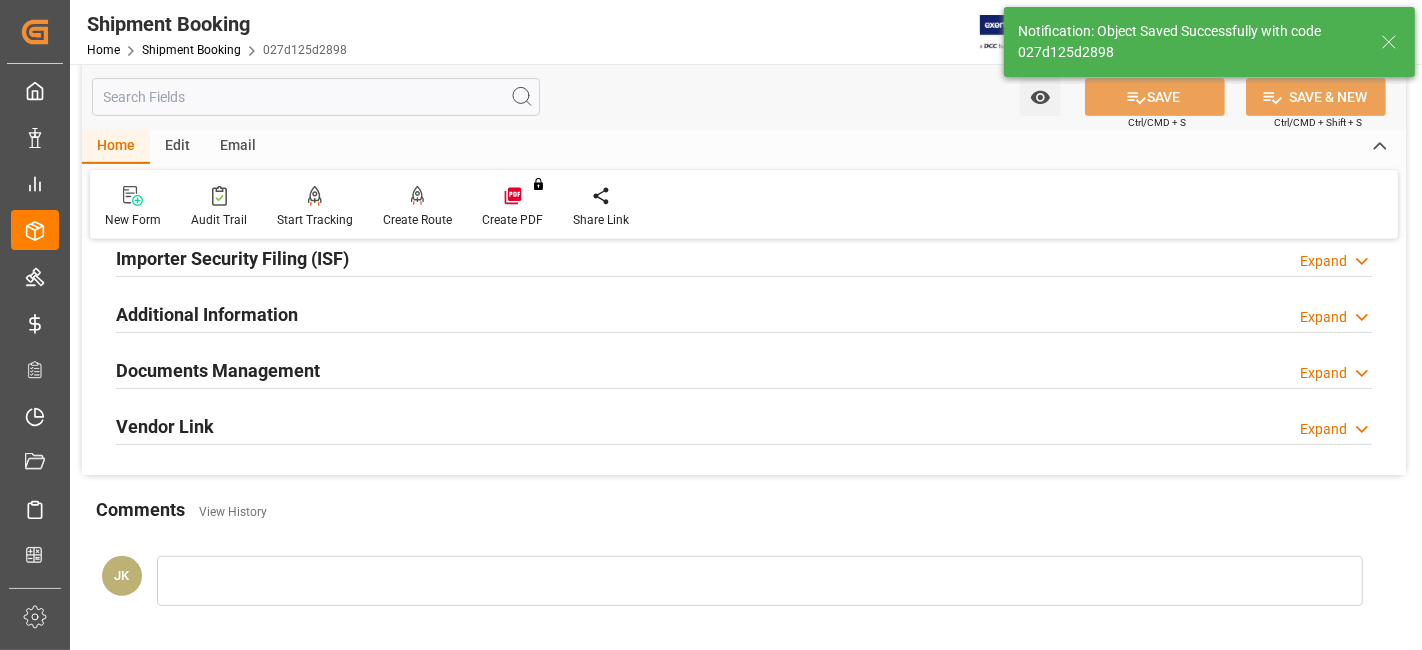 click on "Documents Management Expand" at bounding box center (744, 369) 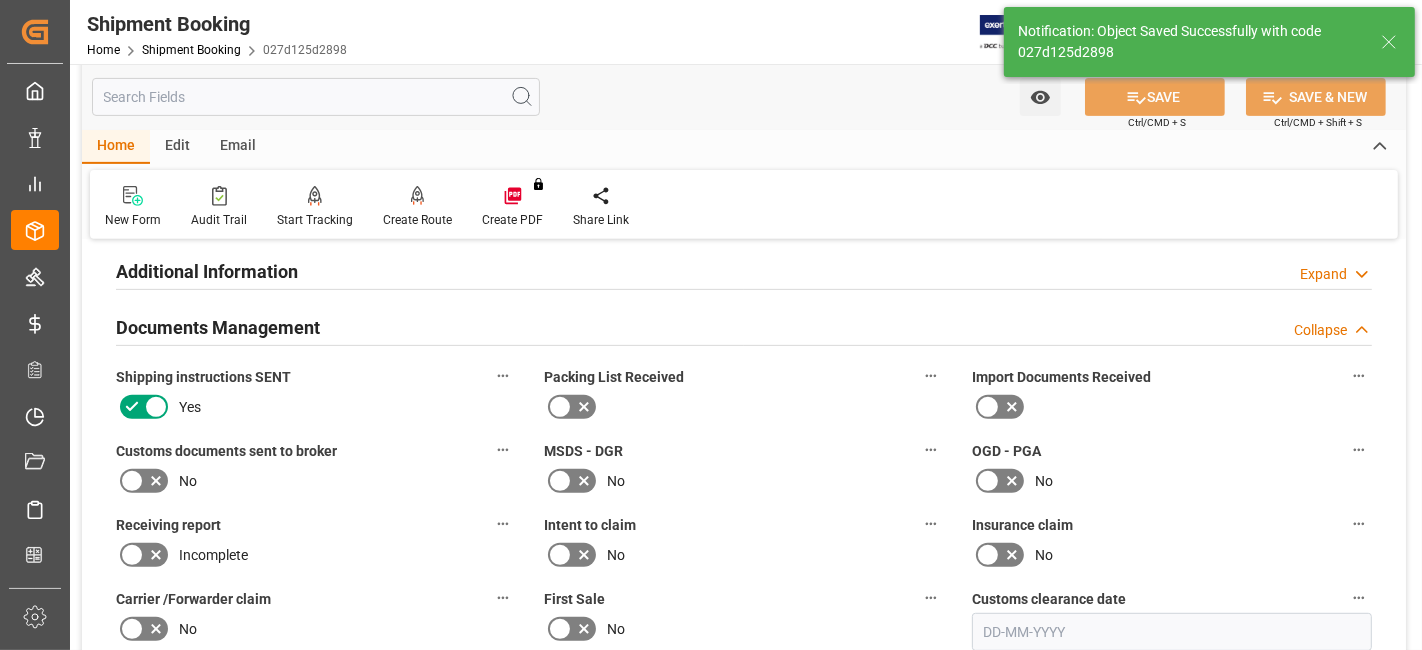 scroll, scrollTop: 847, scrollLeft: 0, axis: vertical 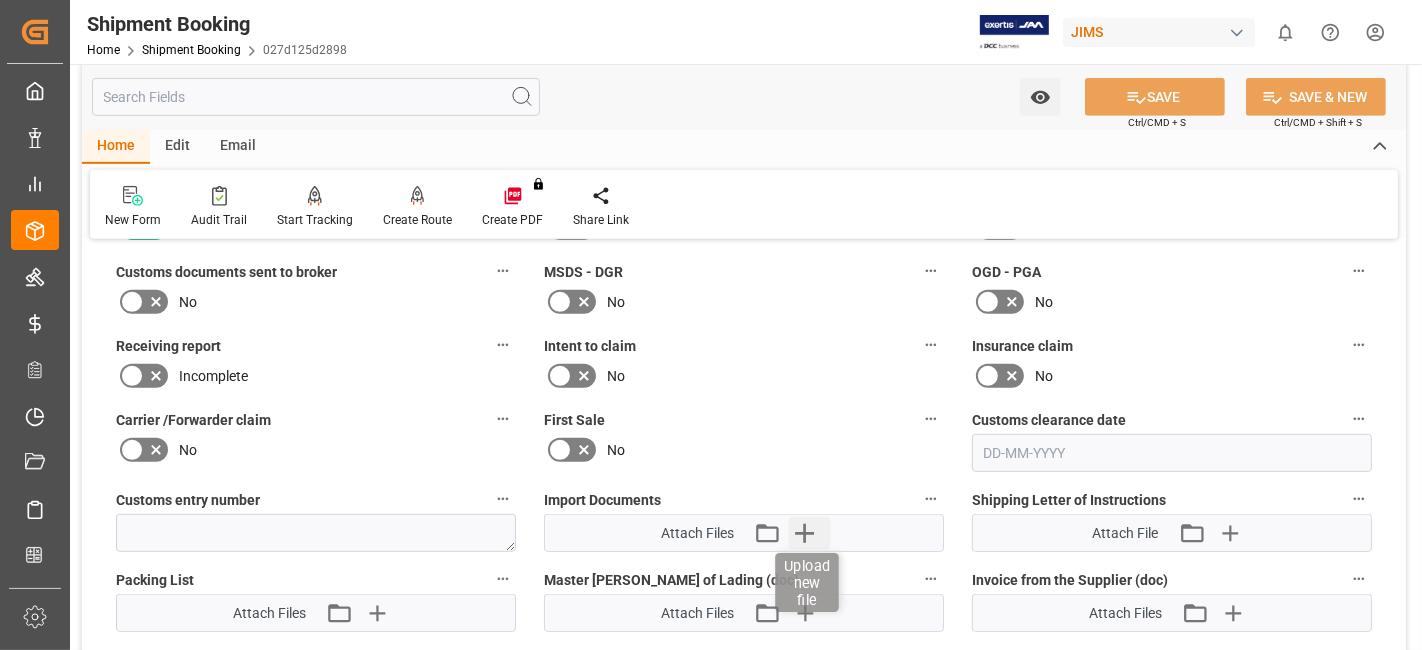 click 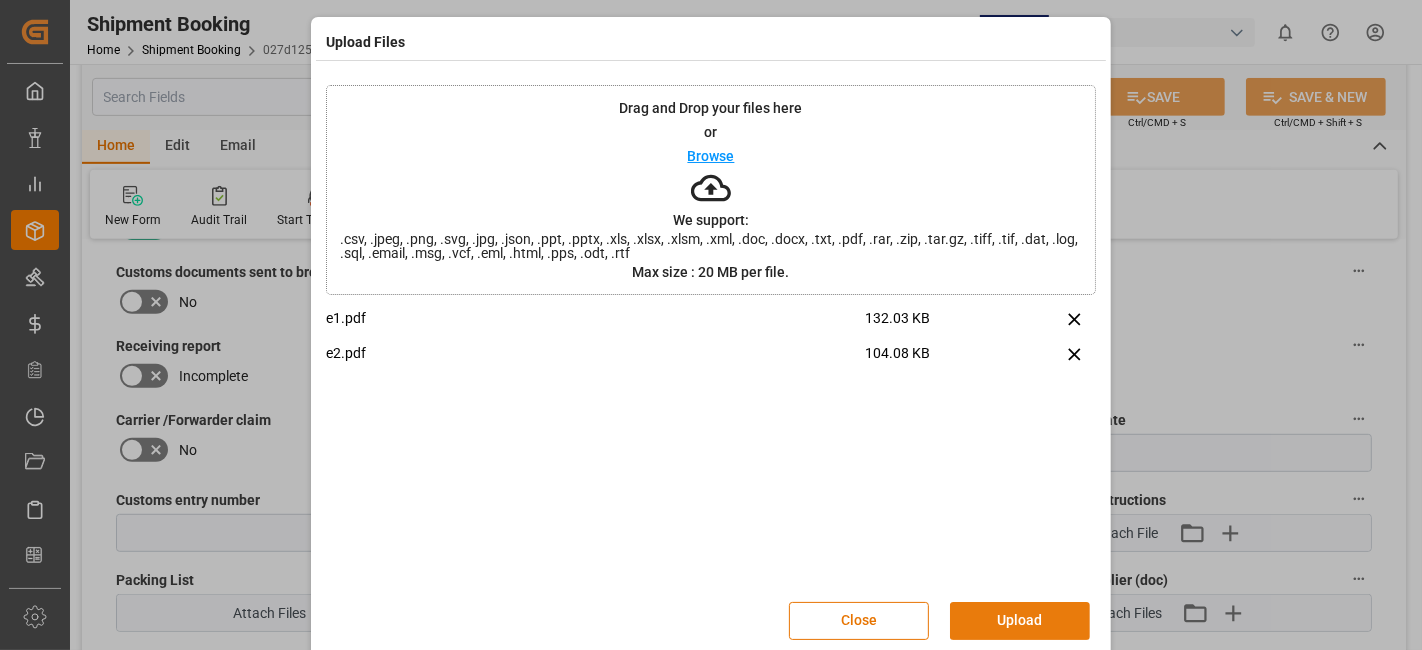 click on "Upload" at bounding box center (1020, 621) 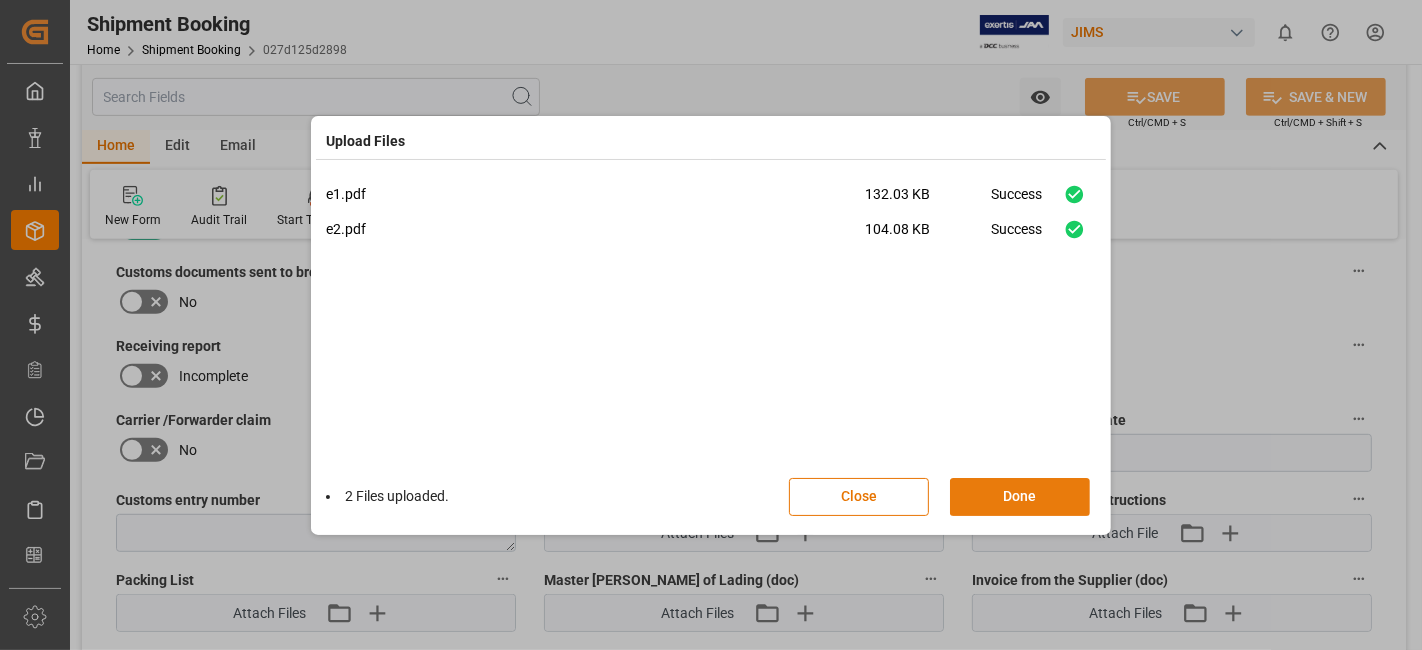 click on "Done" at bounding box center [1020, 497] 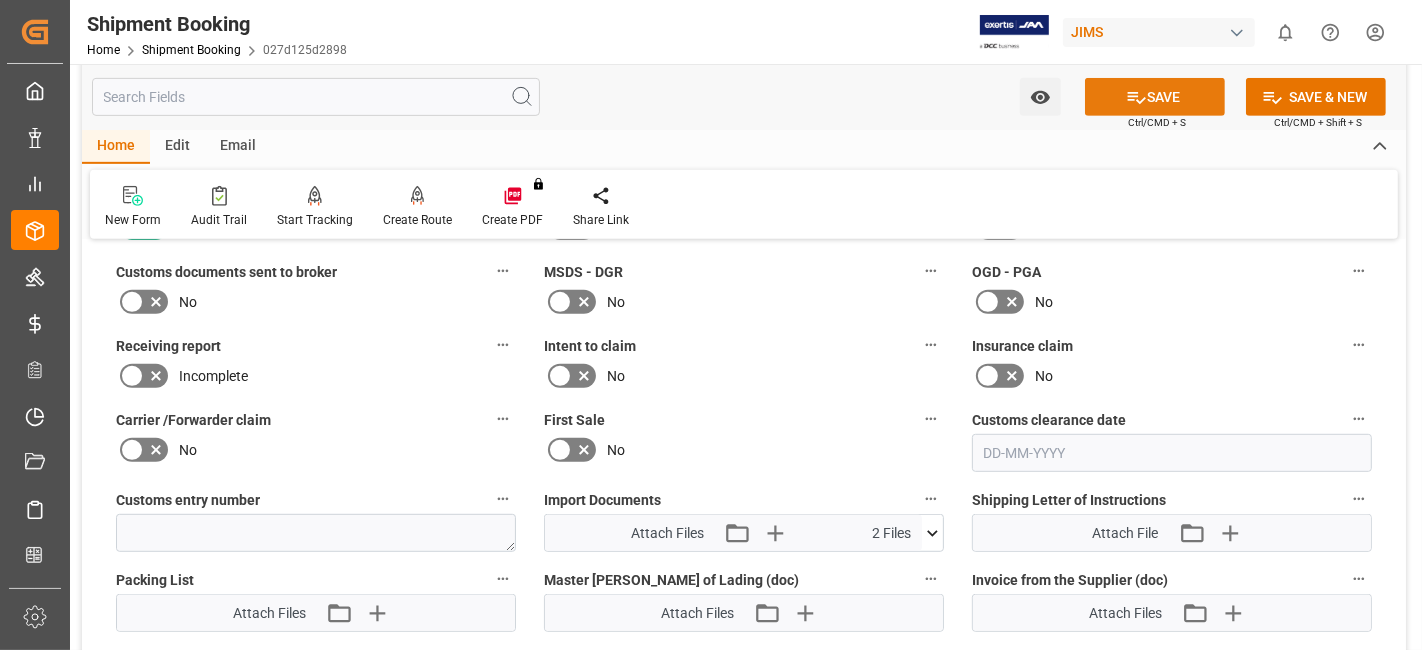 click 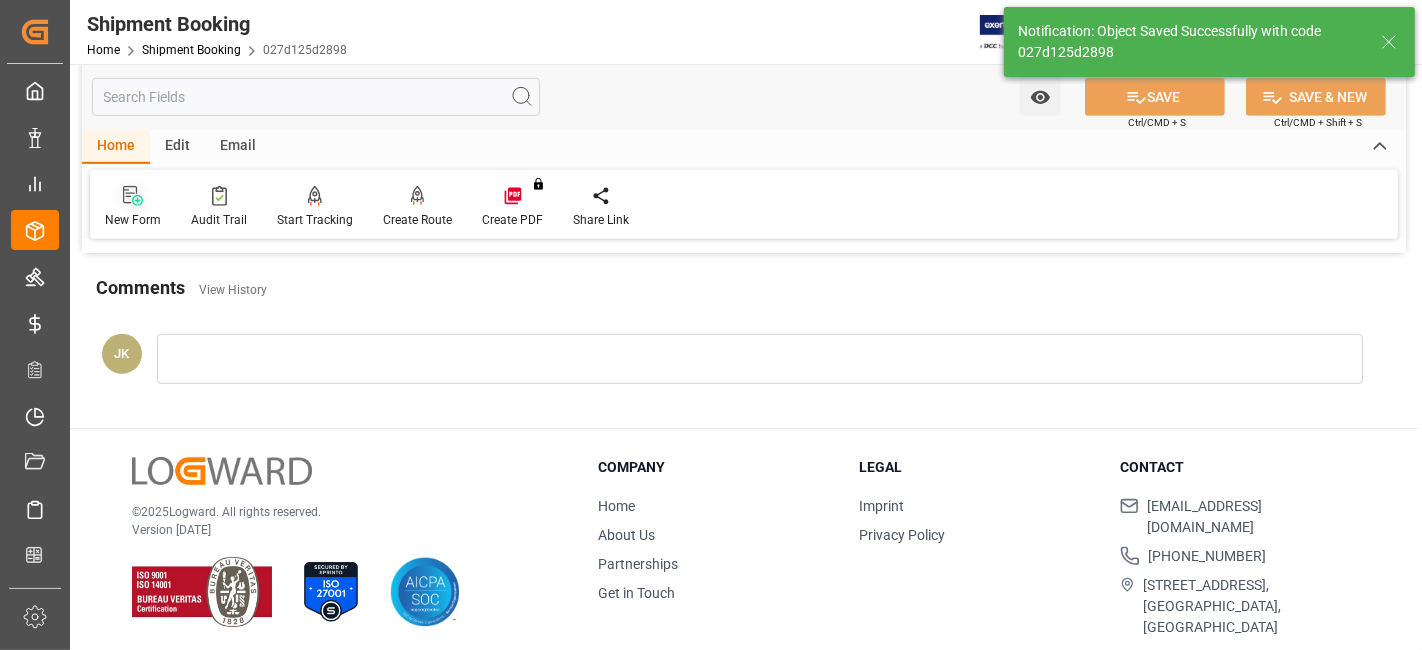 scroll, scrollTop: 846, scrollLeft: 0, axis: vertical 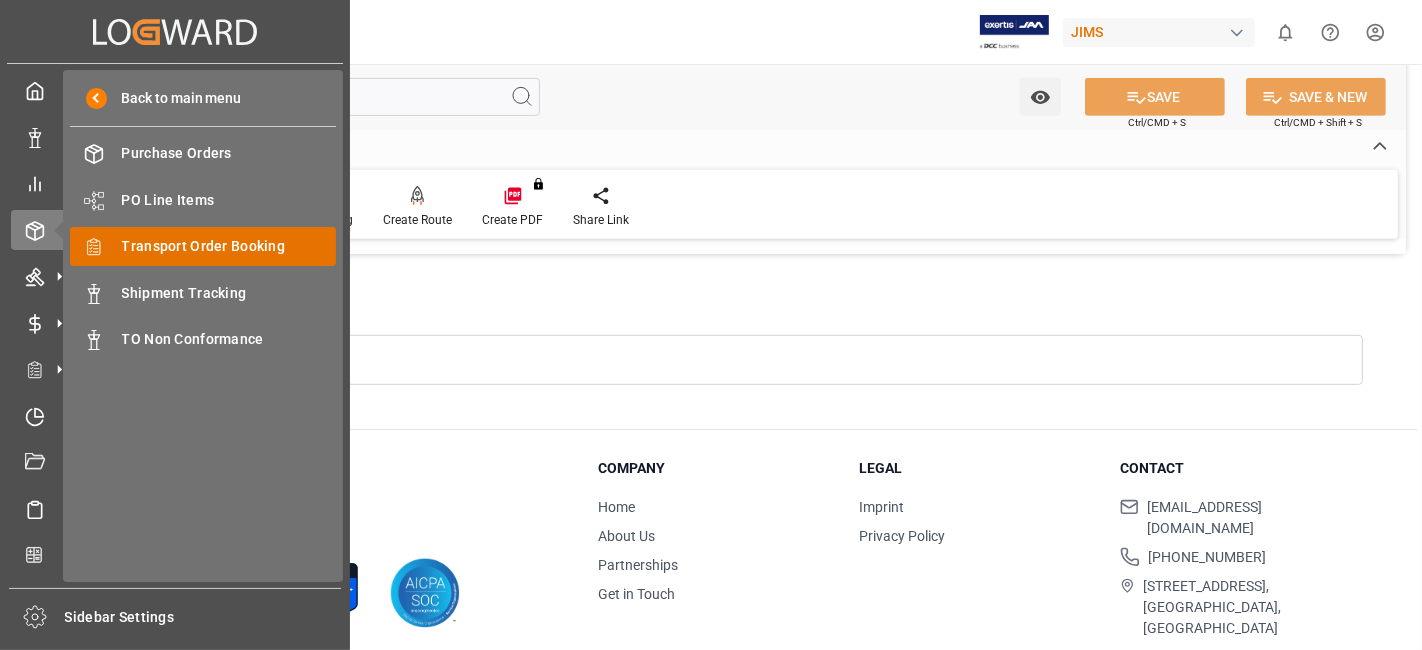 click on "Transport Order Booking" at bounding box center (229, 246) 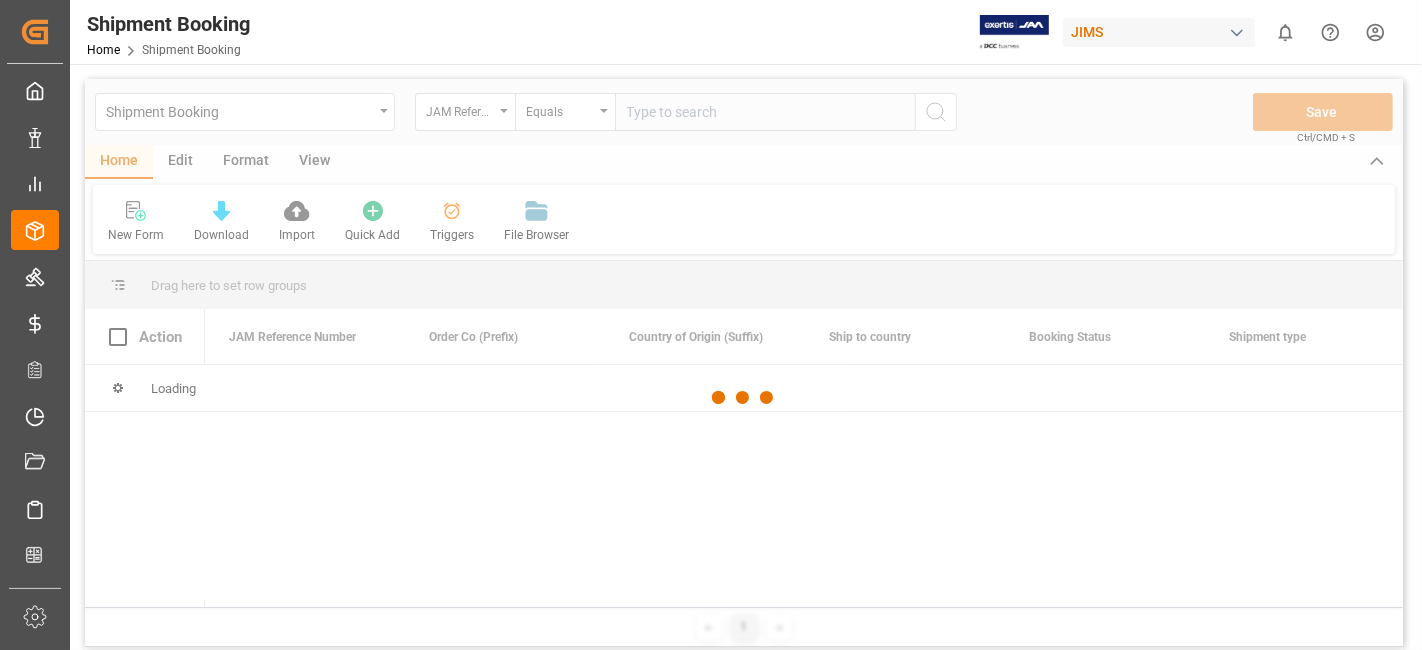 click at bounding box center [744, 398] 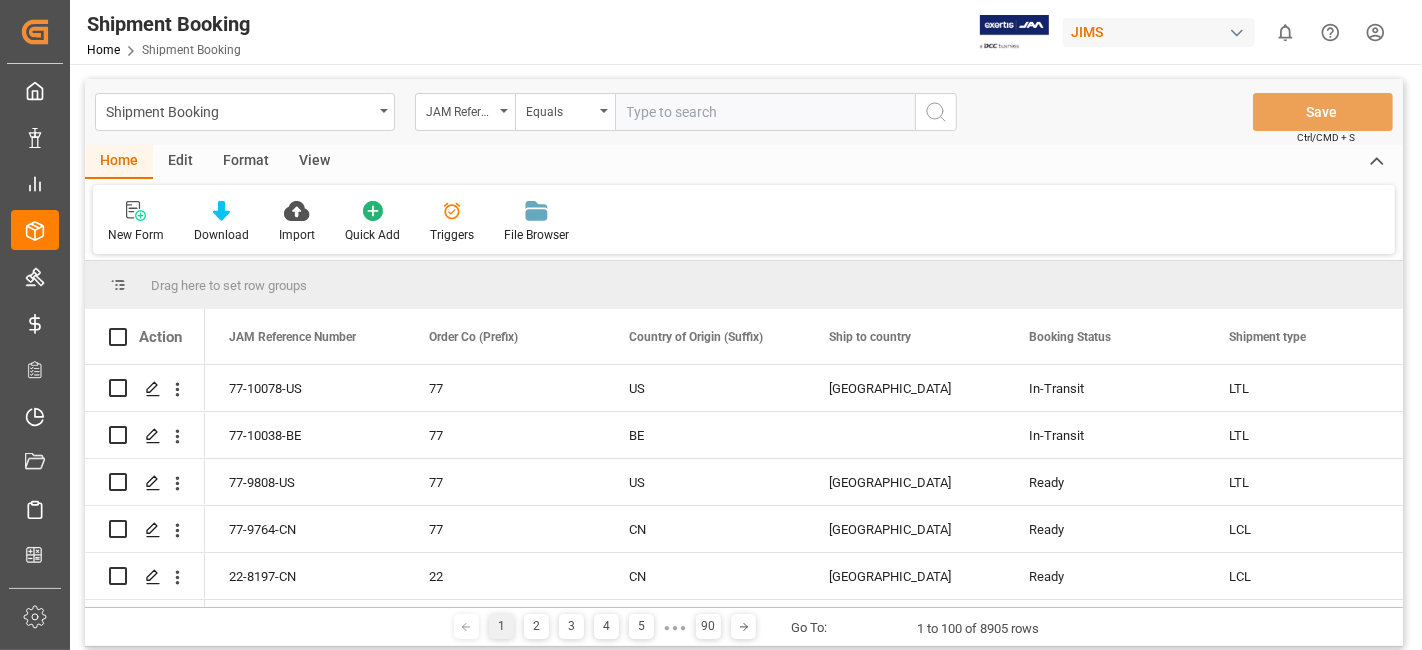 click at bounding box center [765, 112] 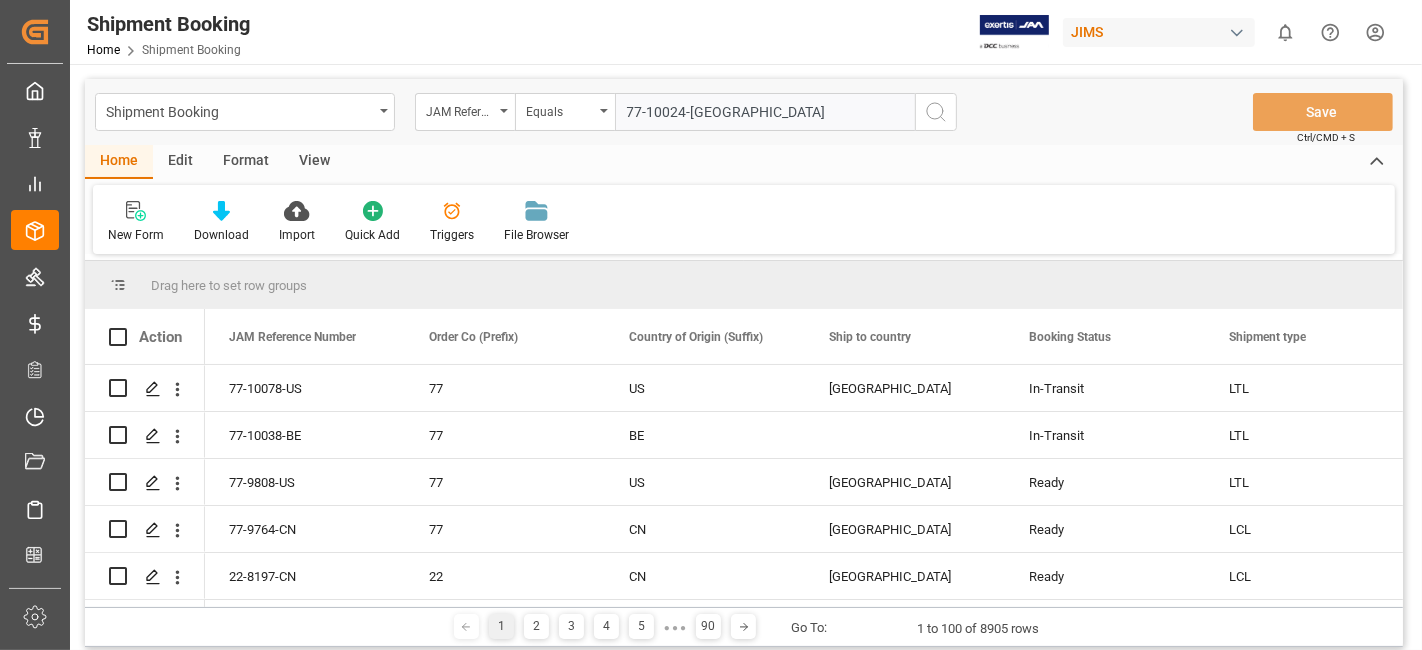type on "77-10024-US" 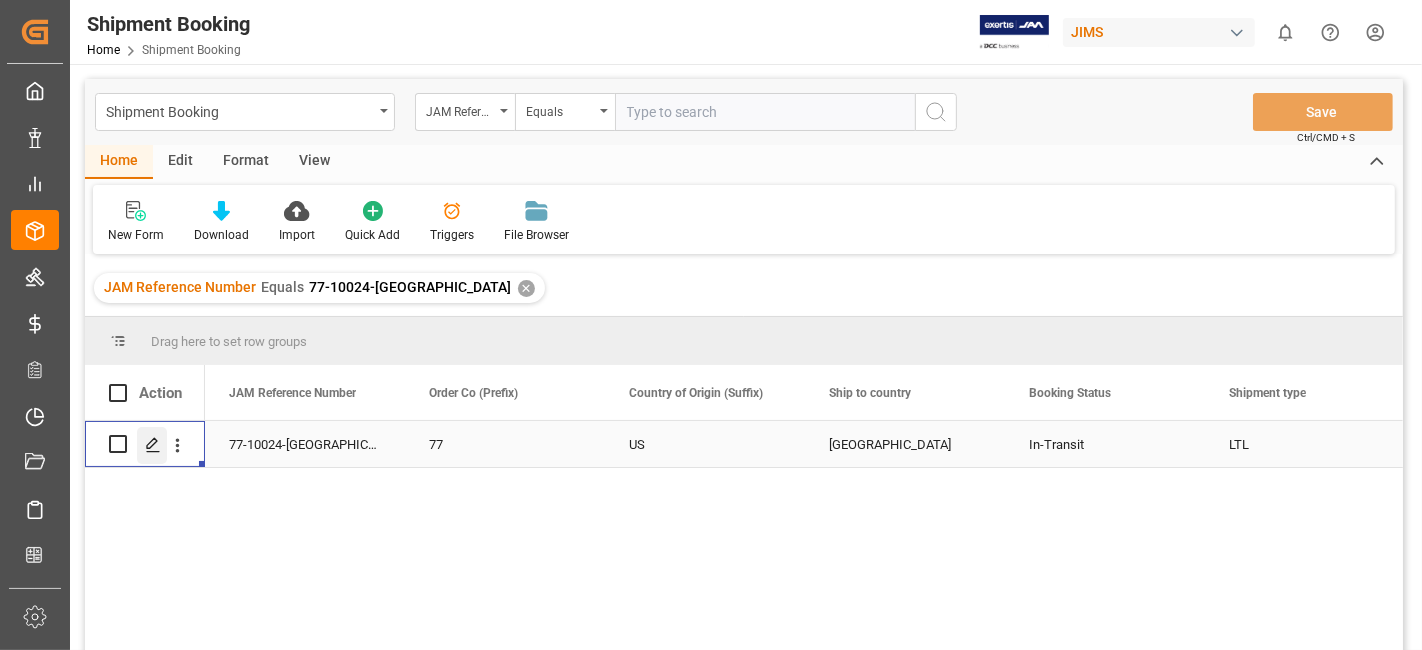 click 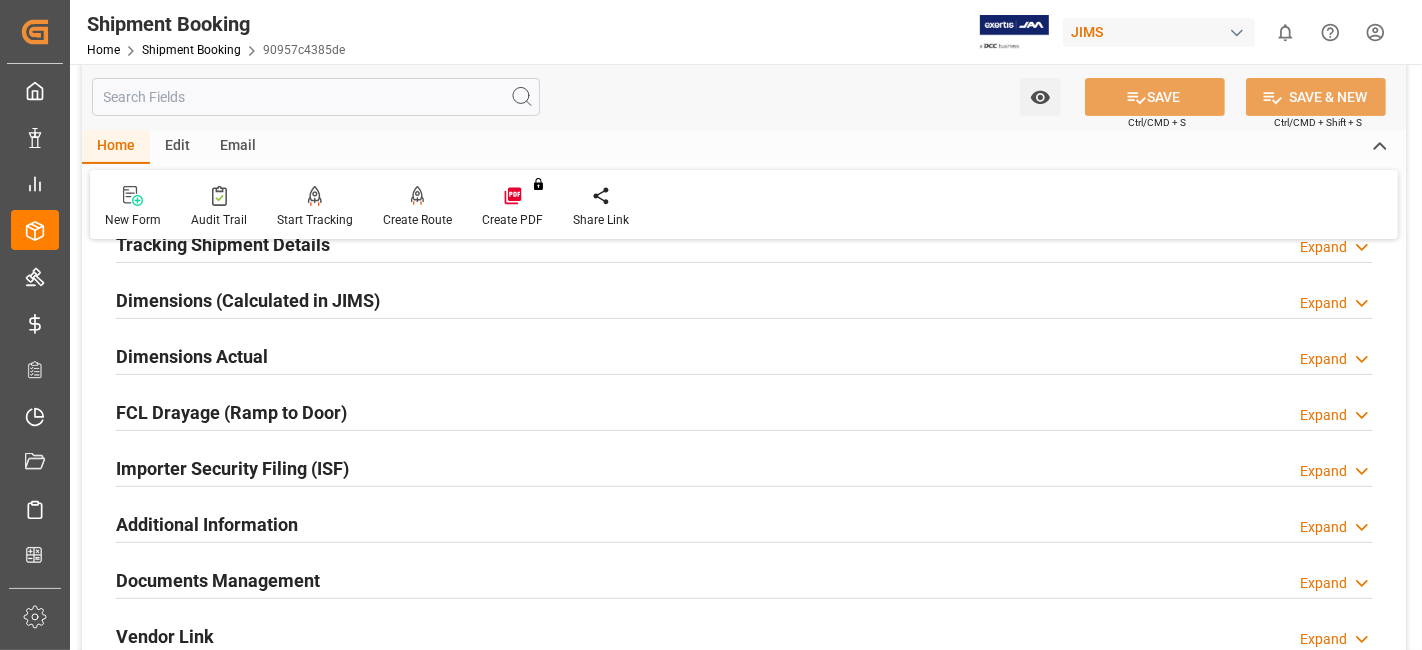 scroll, scrollTop: 444, scrollLeft: 0, axis: vertical 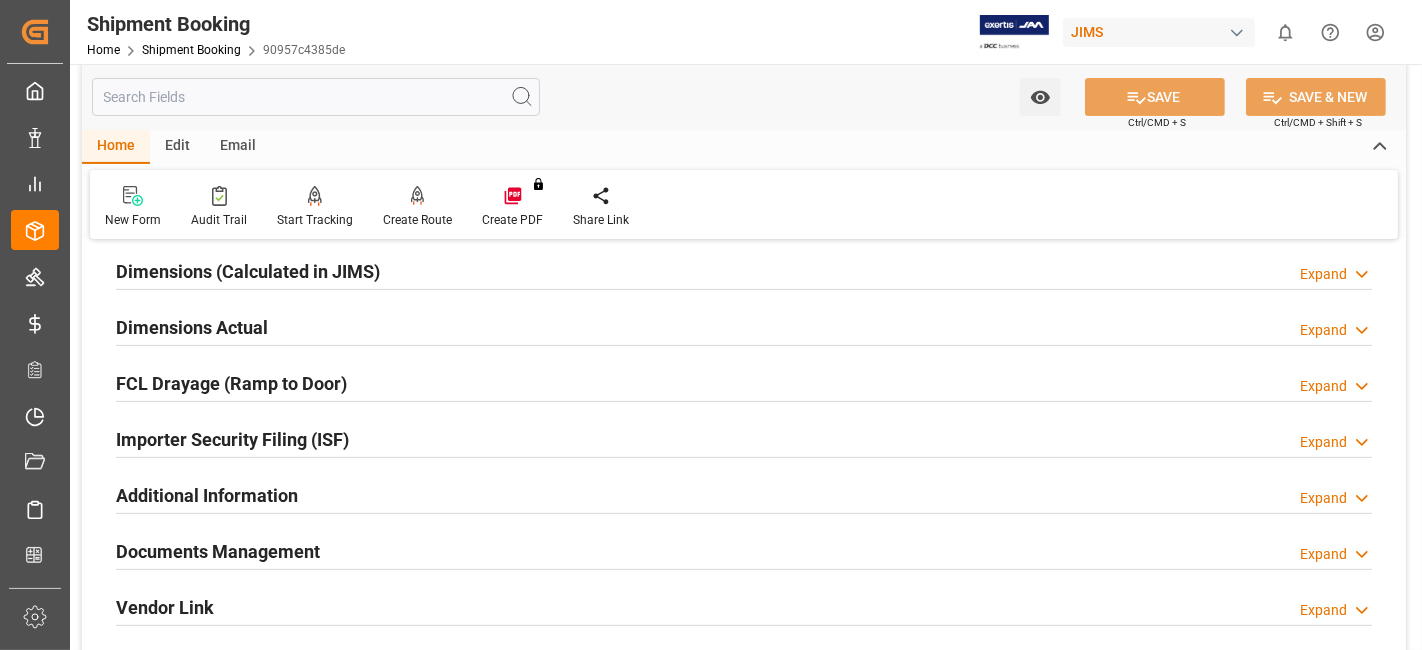 click on "Documents Management" at bounding box center [218, 551] 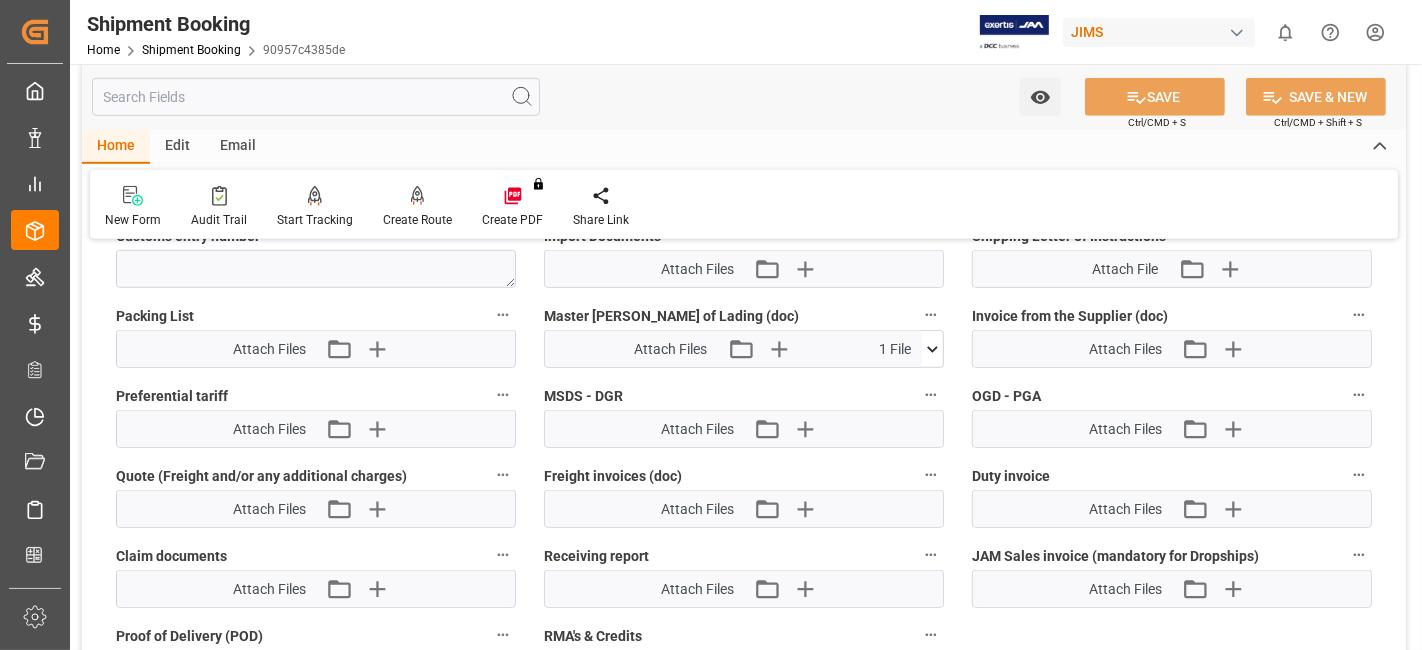 scroll, scrollTop: 1000, scrollLeft: 0, axis: vertical 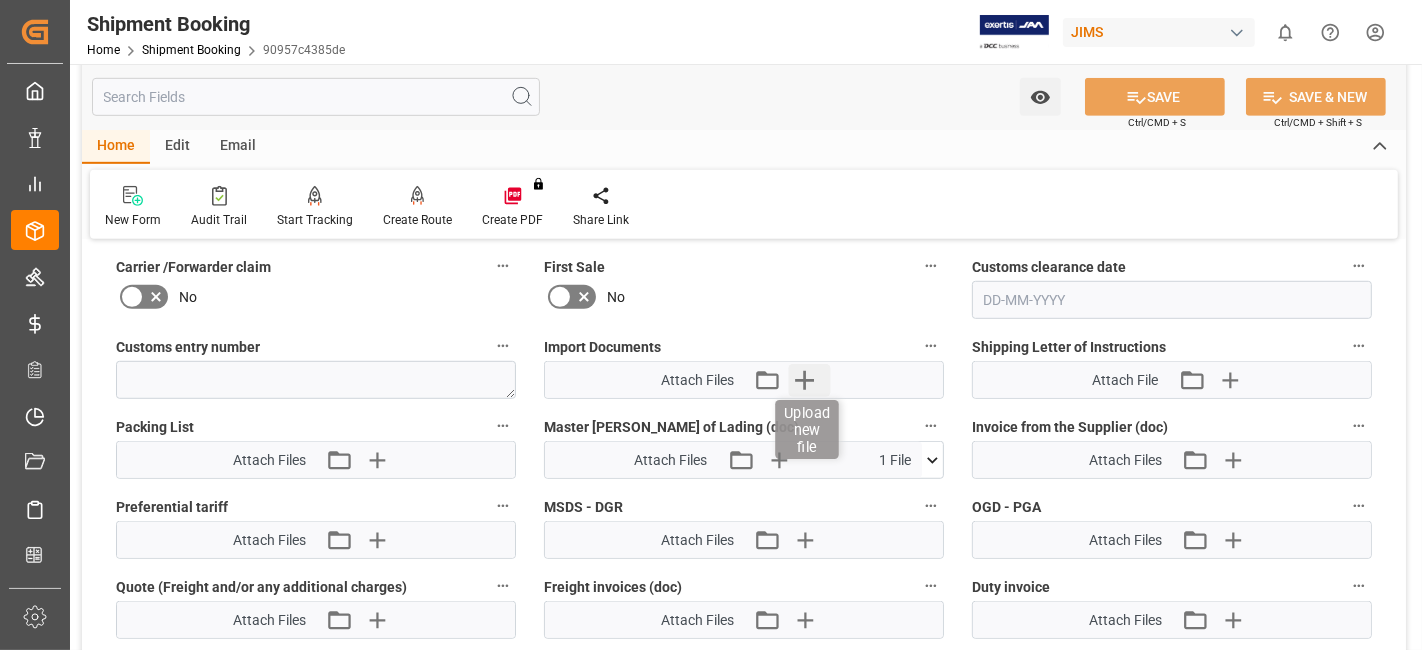 click 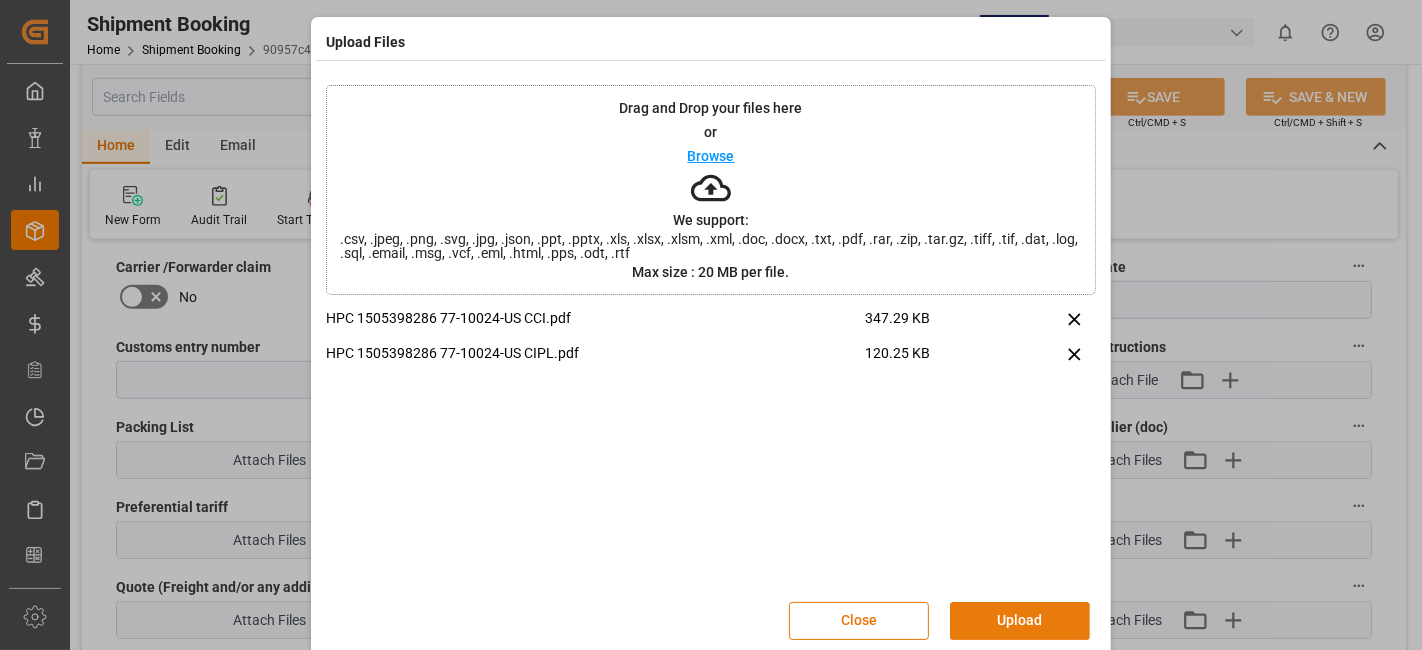 click on "Upload" at bounding box center [1020, 621] 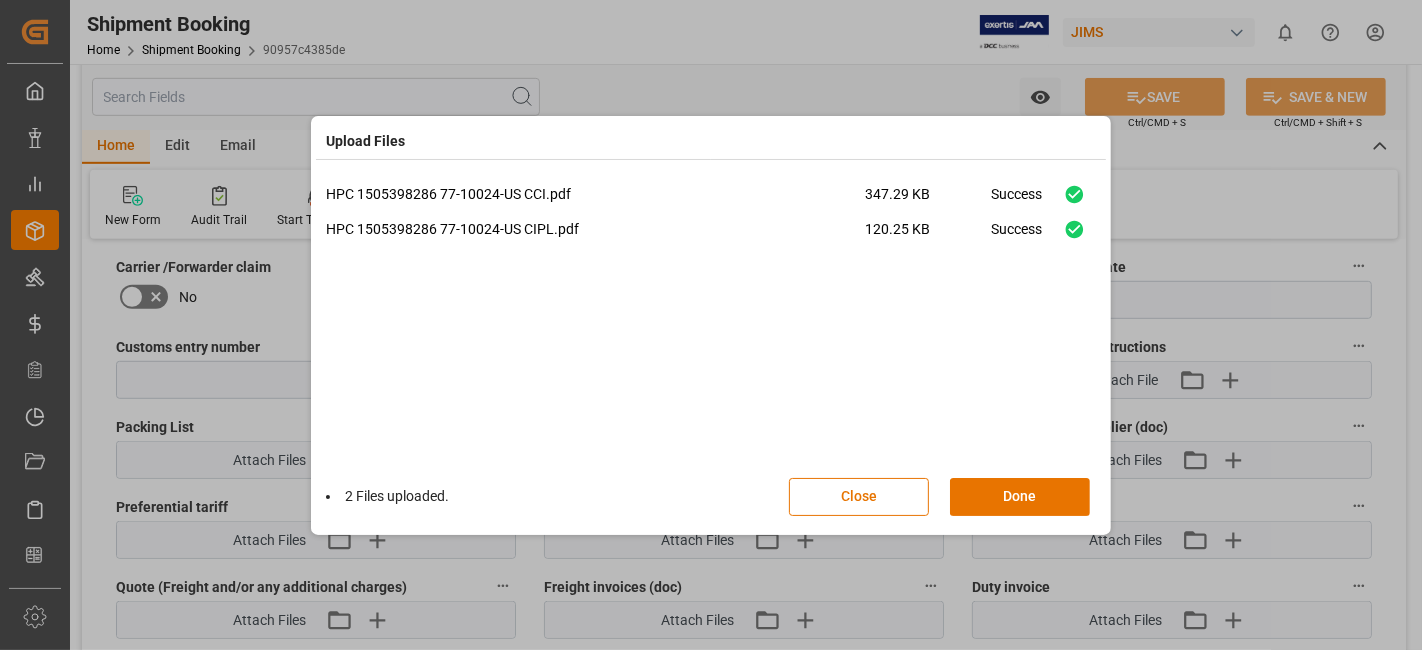 drag, startPoint x: 985, startPoint y: 497, endPoint x: 994, endPoint y: 439, distance: 58.694122 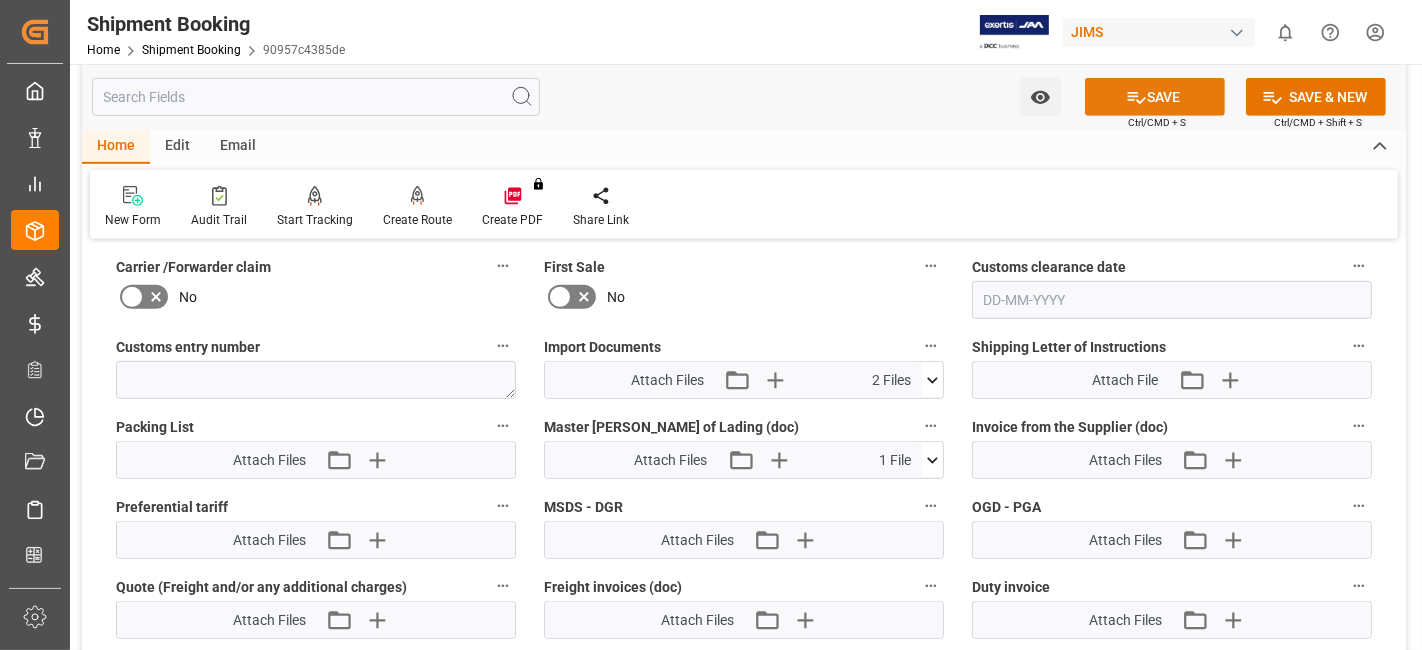 click on "SAVE" at bounding box center [1155, 97] 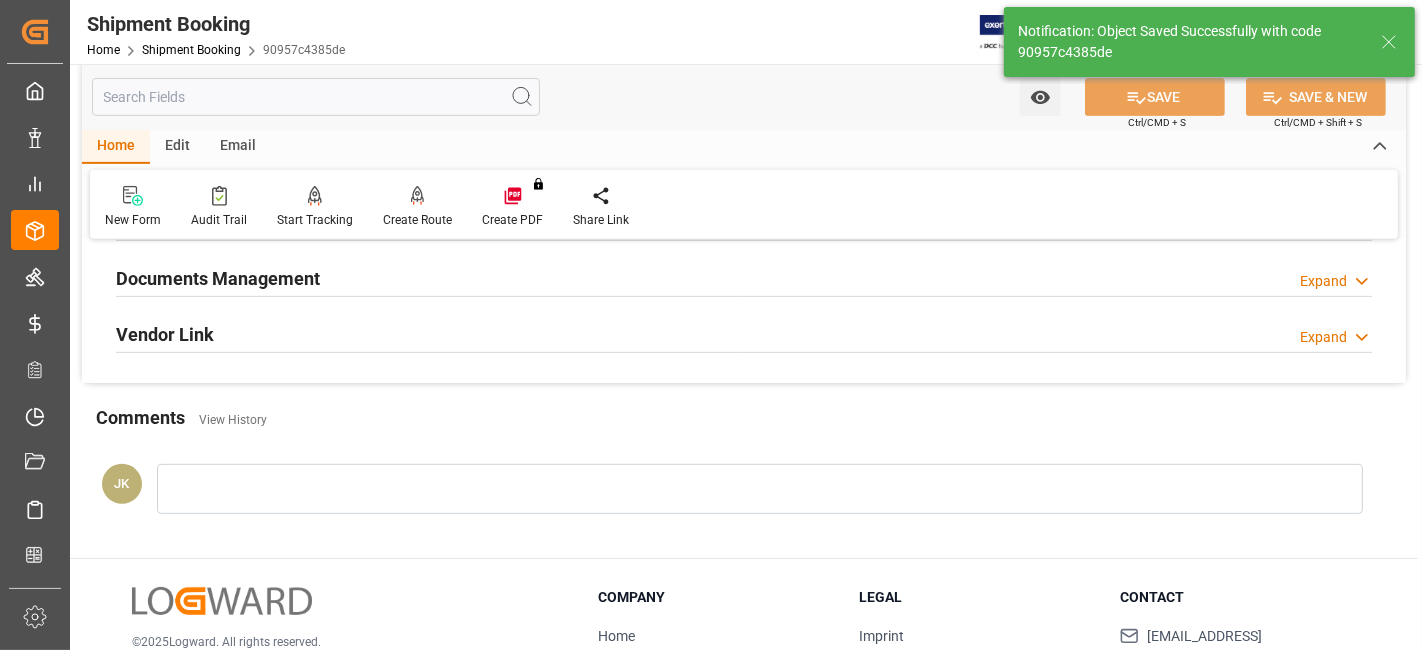 scroll, scrollTop: 735, scrollLeft: 0, axis: vertical 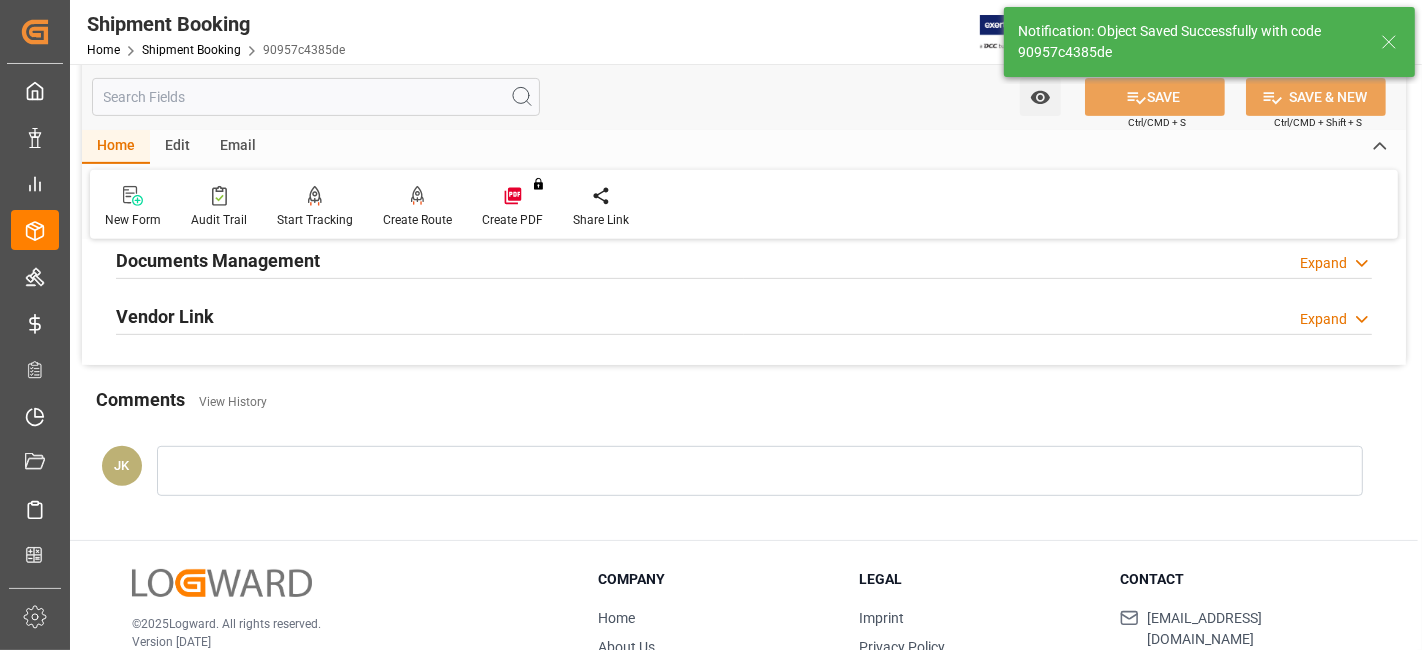 click on "Documents Management Expand" at bounding box center (744, 259) 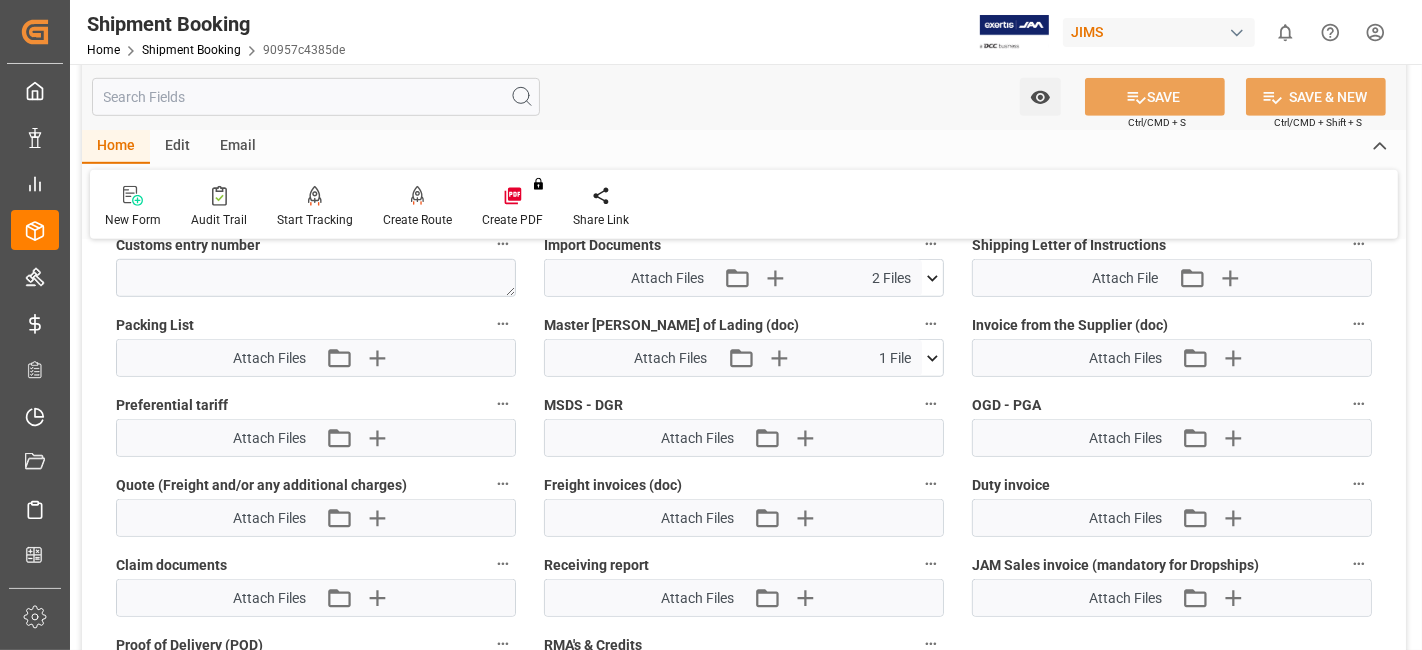 scroll, scrollTop: 1068, scrollLeft: 0, axis: vertical 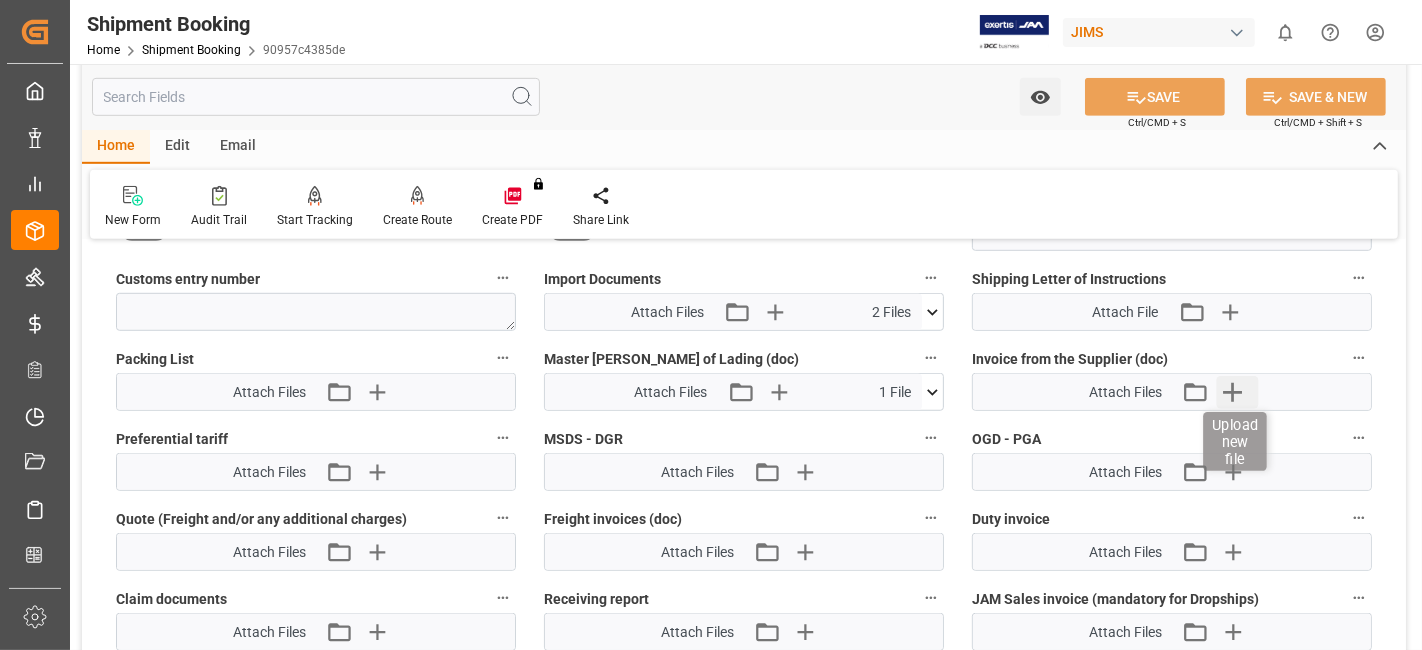click 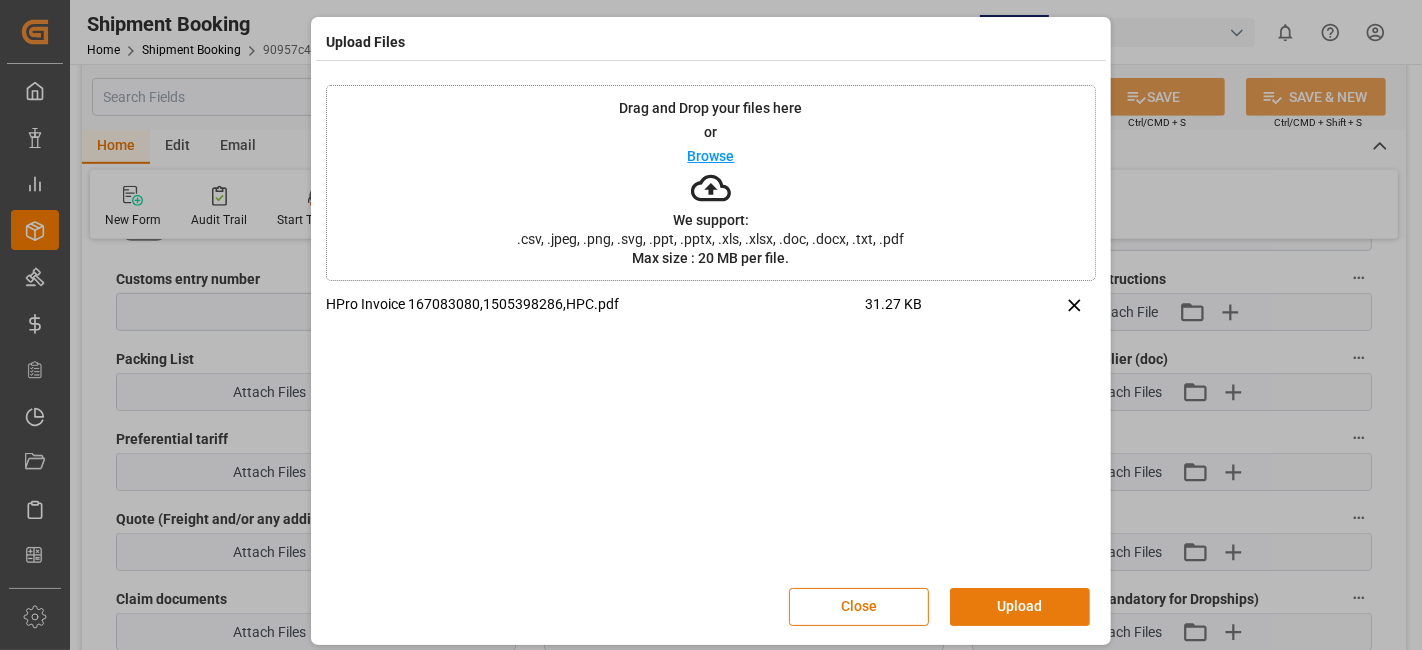 click on "Upload" at bounding box center [1020, 607] 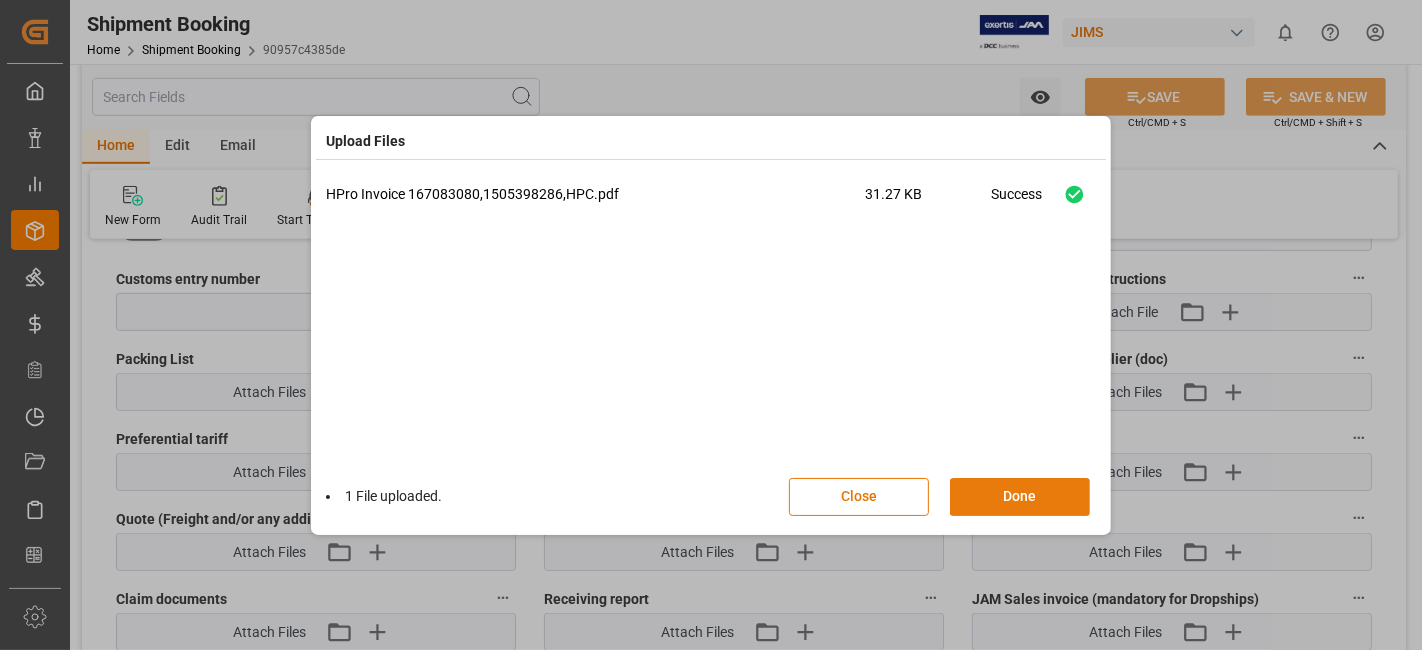 click on "Done" at bounding box center [1020, 497] 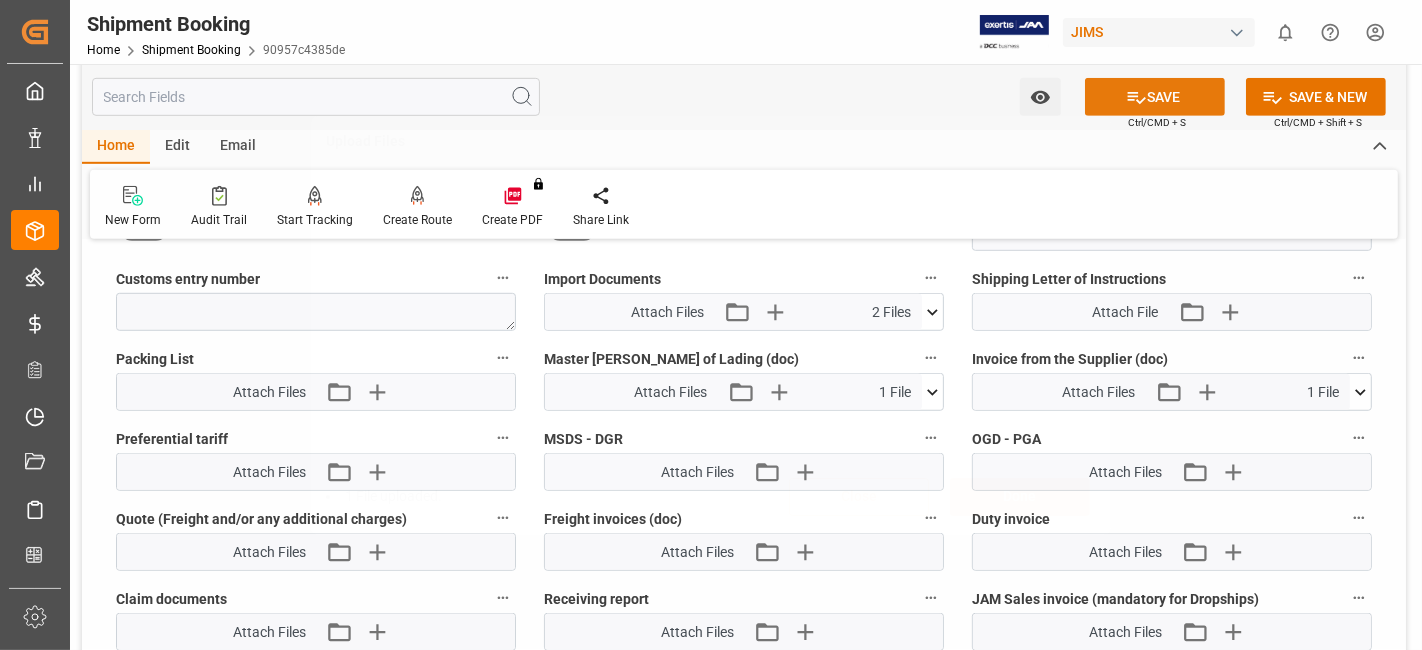 click on "SAVE" at bounding box center [1155, 97] 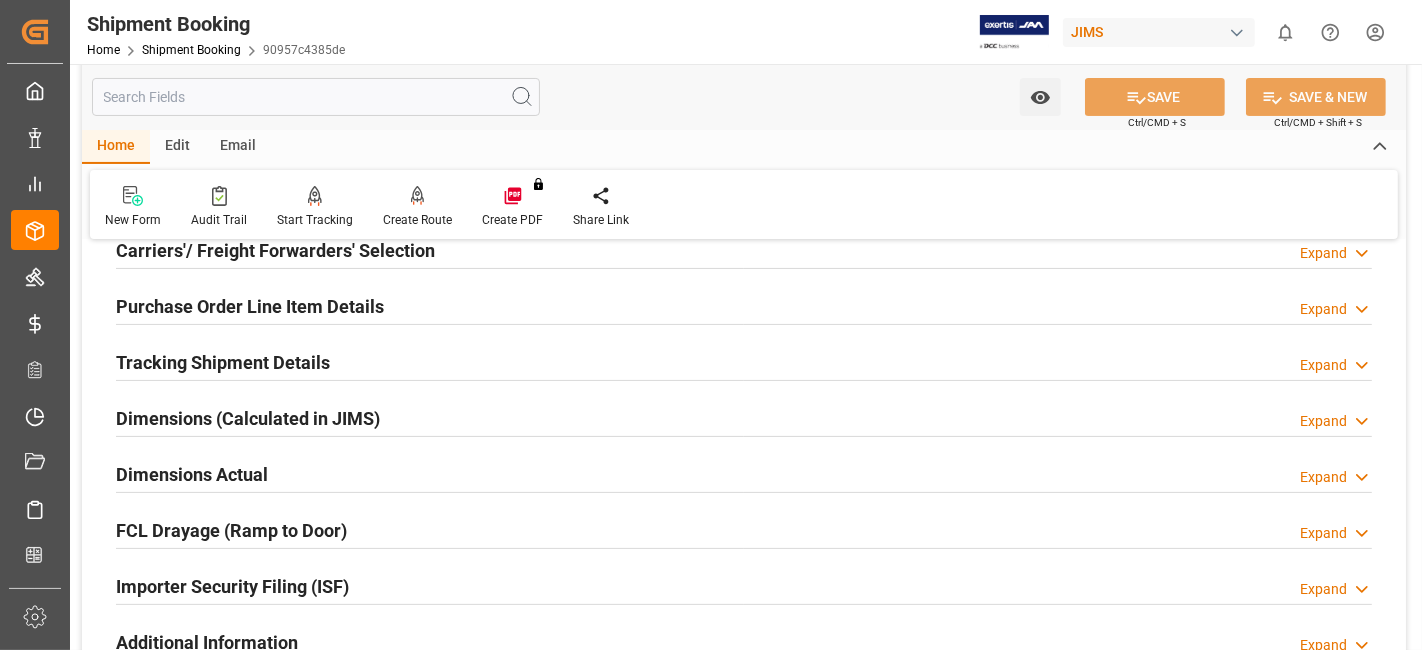 scroll, scrollTop: 291, scrollLeft: 0, axis: vertical 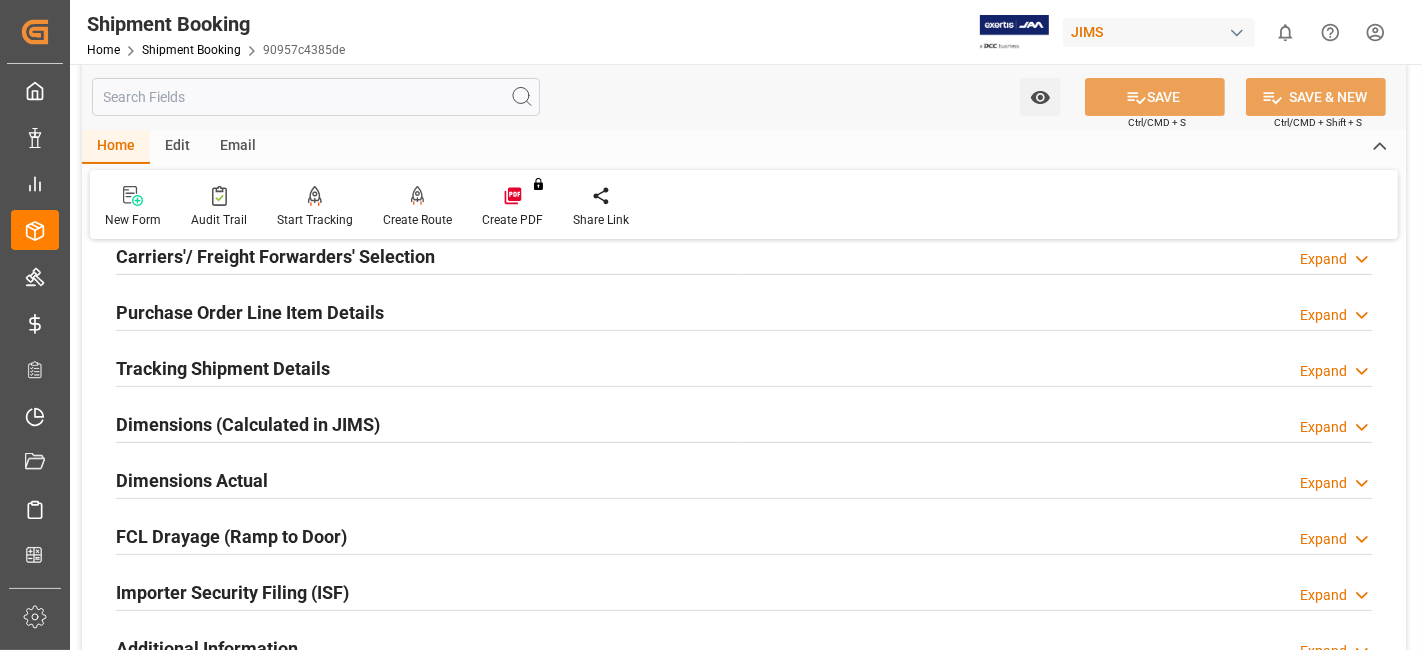click on "Tracking Shipment Details" at bounding box center [223, 368] 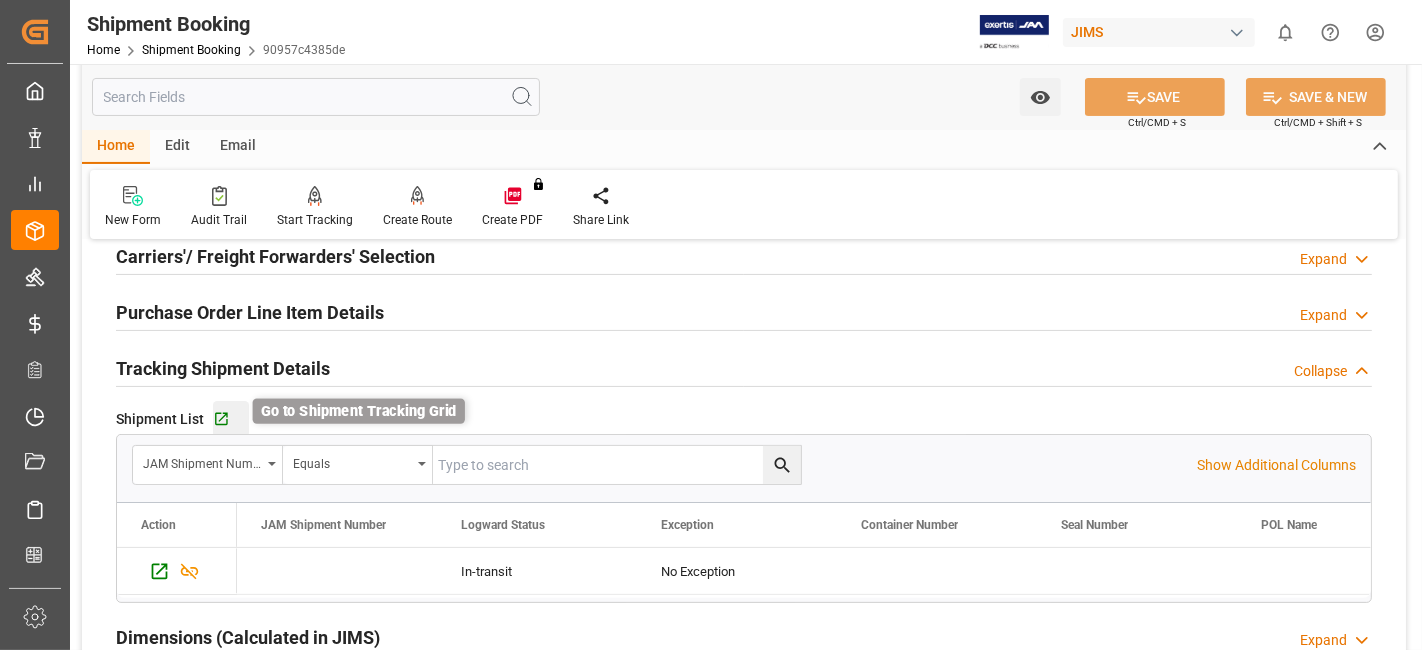 click 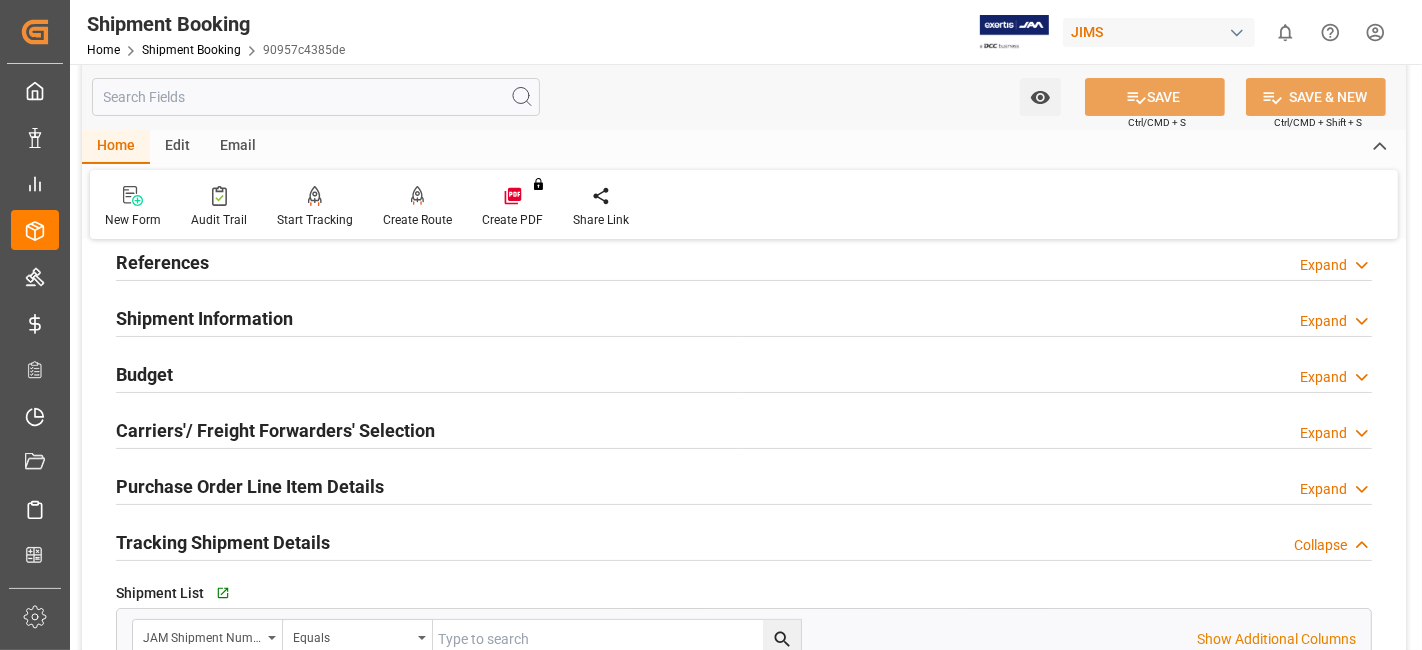 scroll, scrollTop: 0, scrollLeft: 0, axis: both 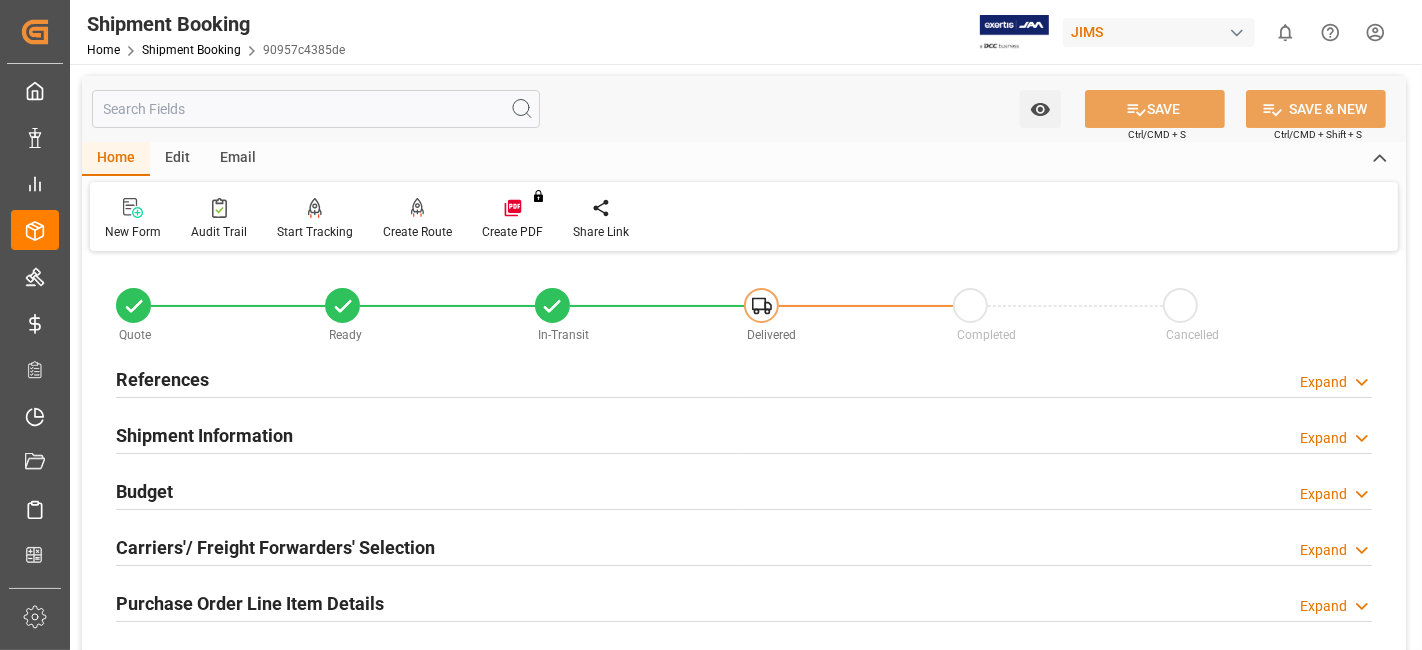 click on "References" at bounding box center (162, 379) 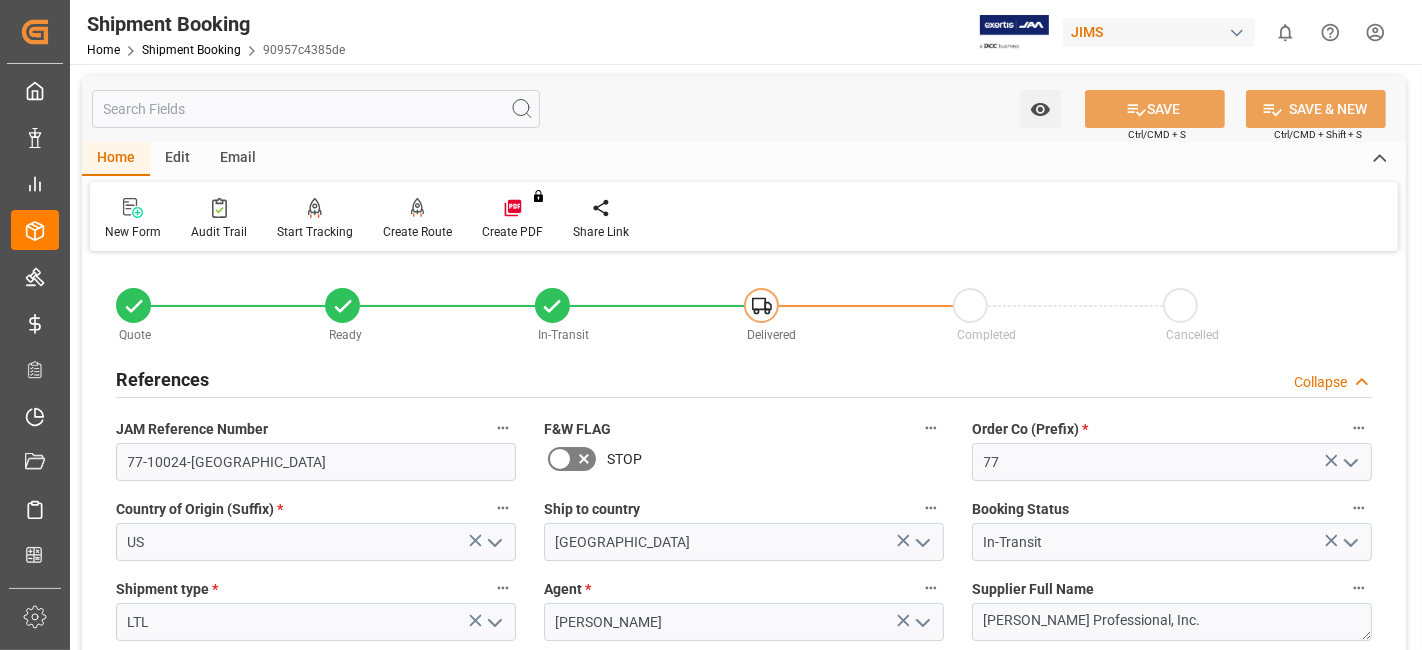click on "References Collapse" at bounding box center (744, 378) 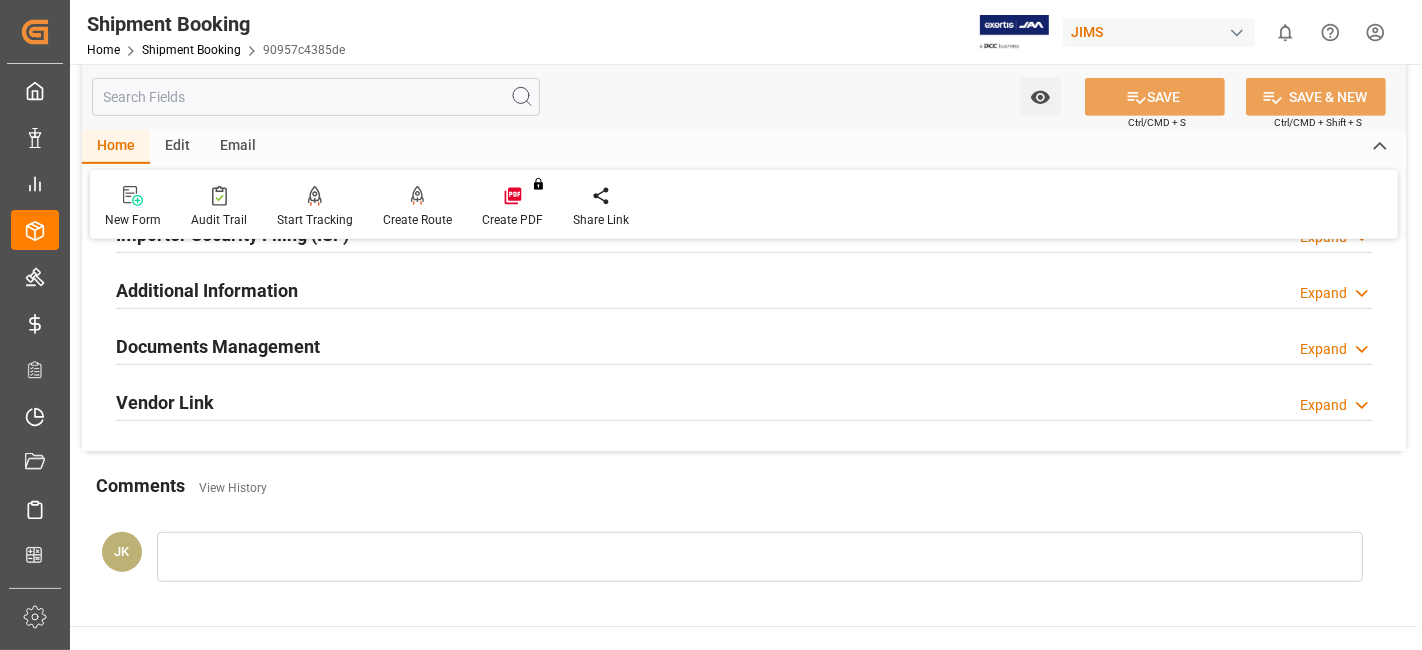 scroll, scrollTop: 888, scrollLeft: 0, axis: vertical 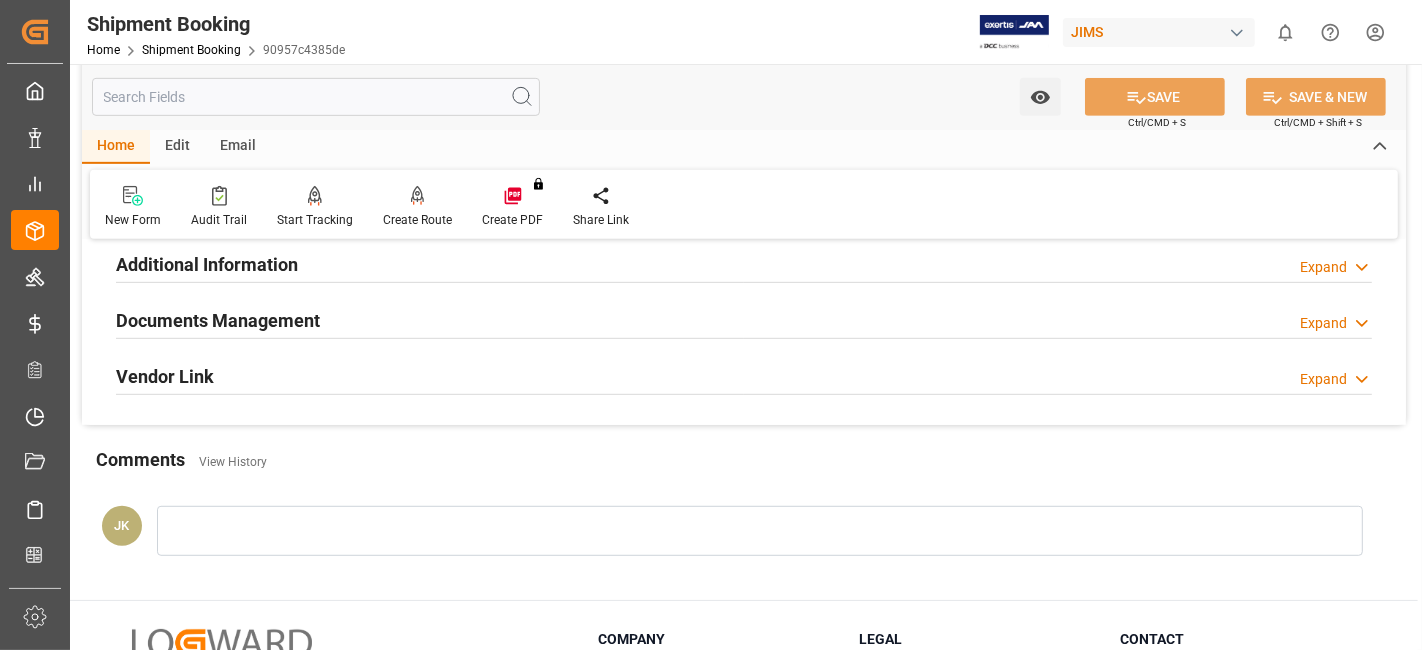 click on "Documents Management" at bounding box center [218, 320] 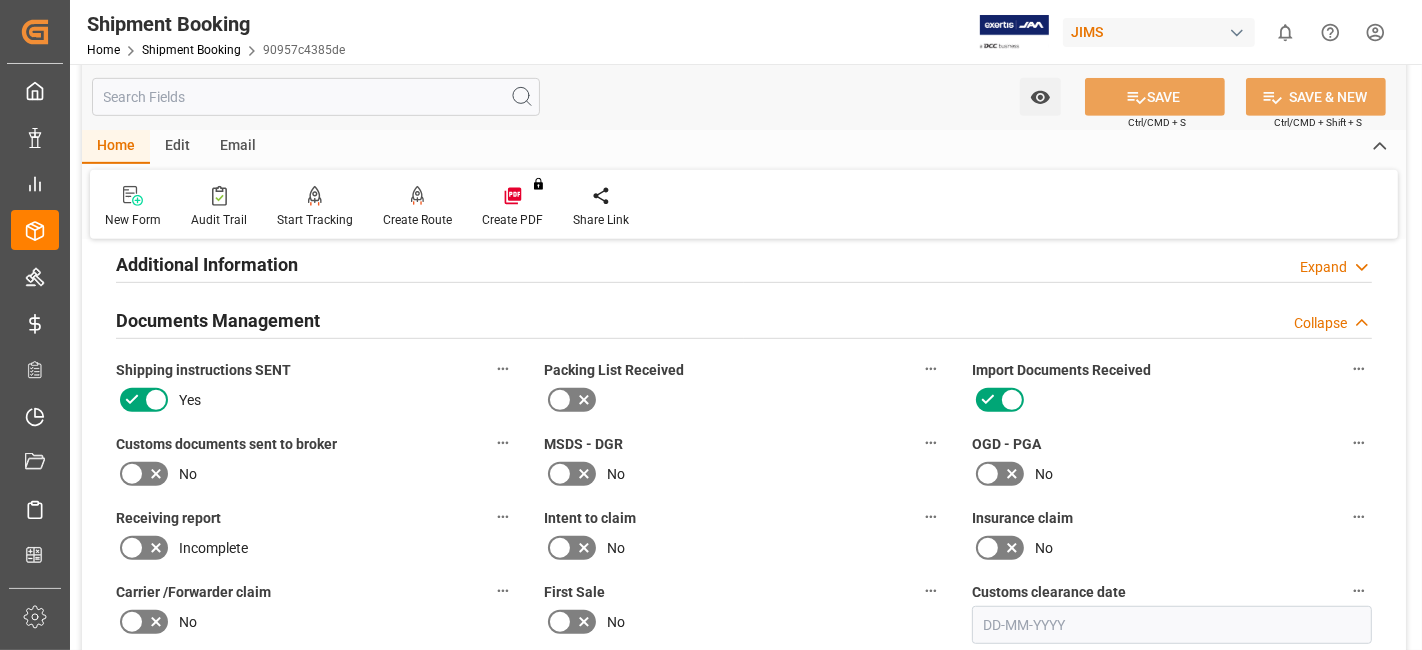 click 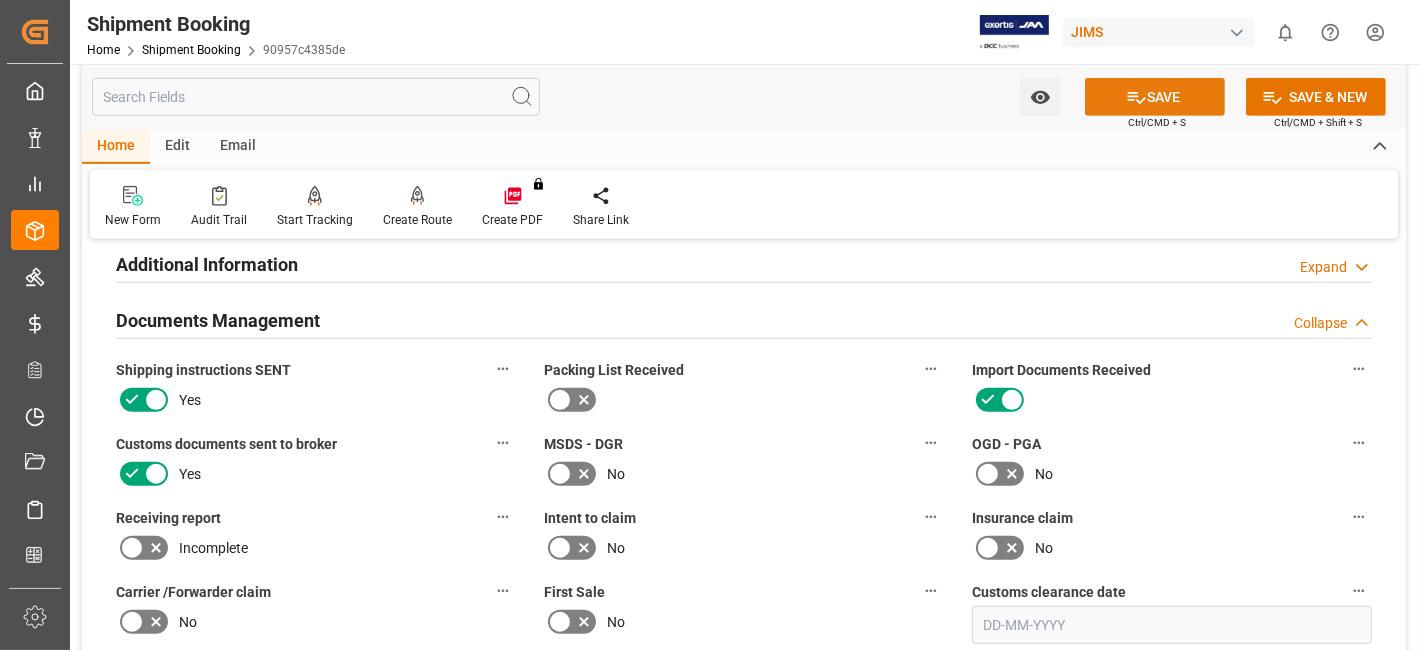 click on "SAVE" at bounding box center (1155, 97) 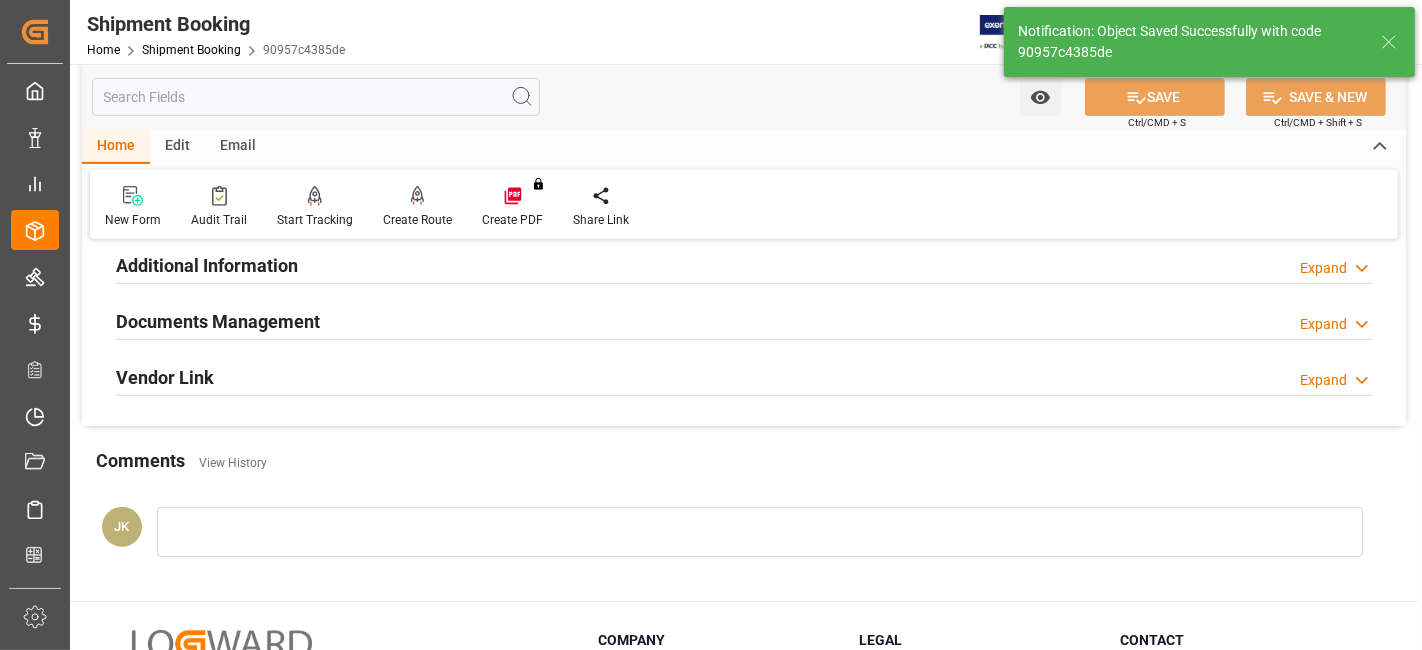 scroll, scrollTop: 677, scrollLeft: 0, axis: vertical 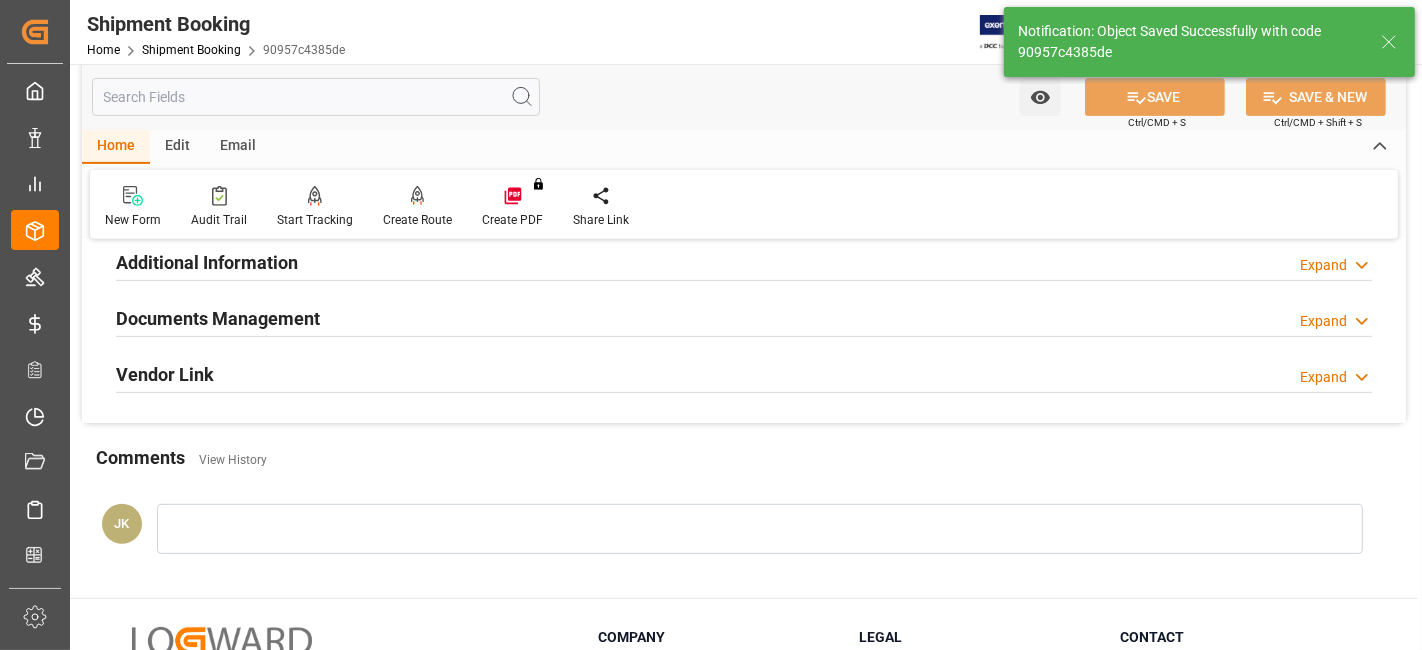 click on "Documents Management" at bounding box center [218, 318] 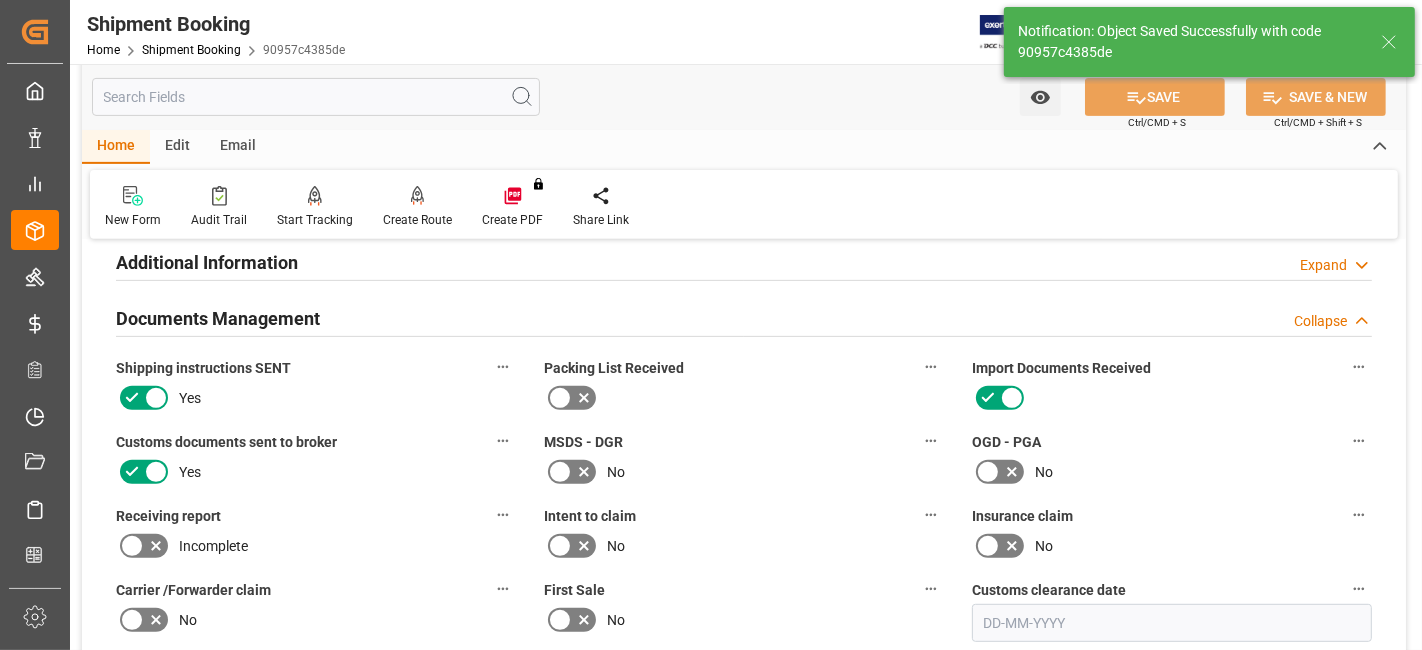 scroll, scrollTop: 899, scrollLeft: 0, axis: vertical 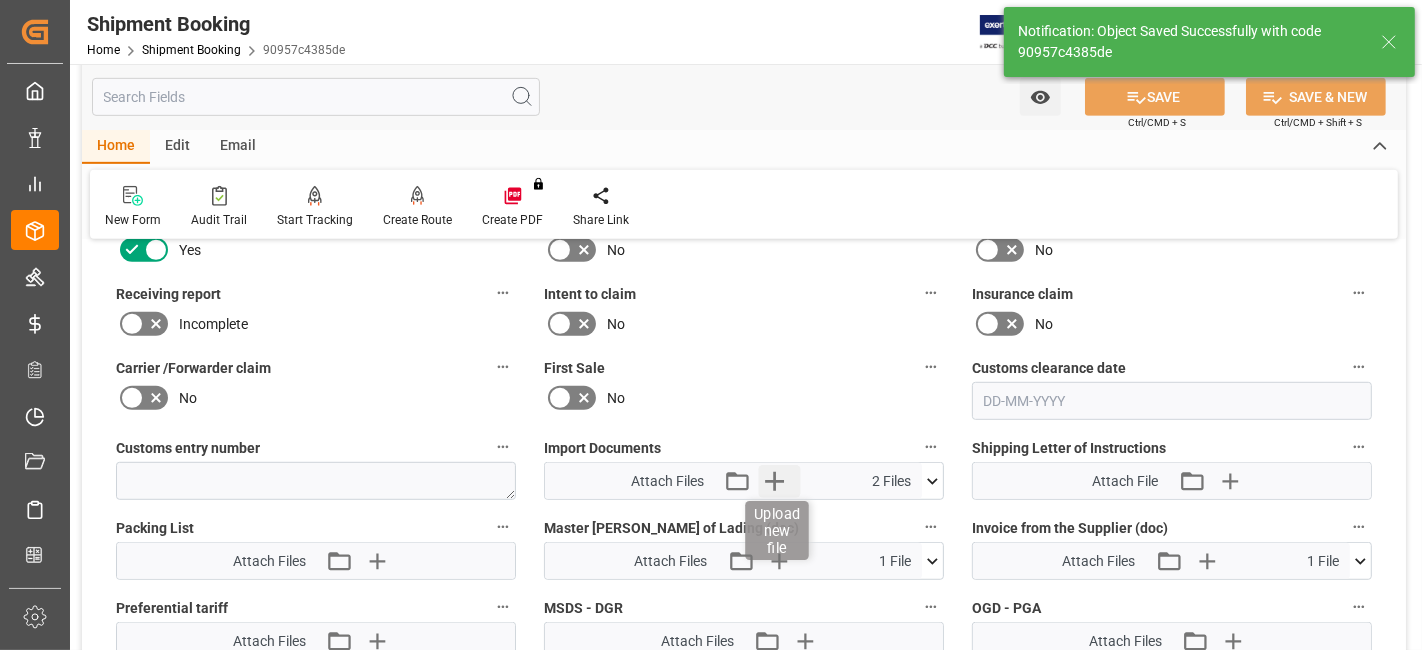click 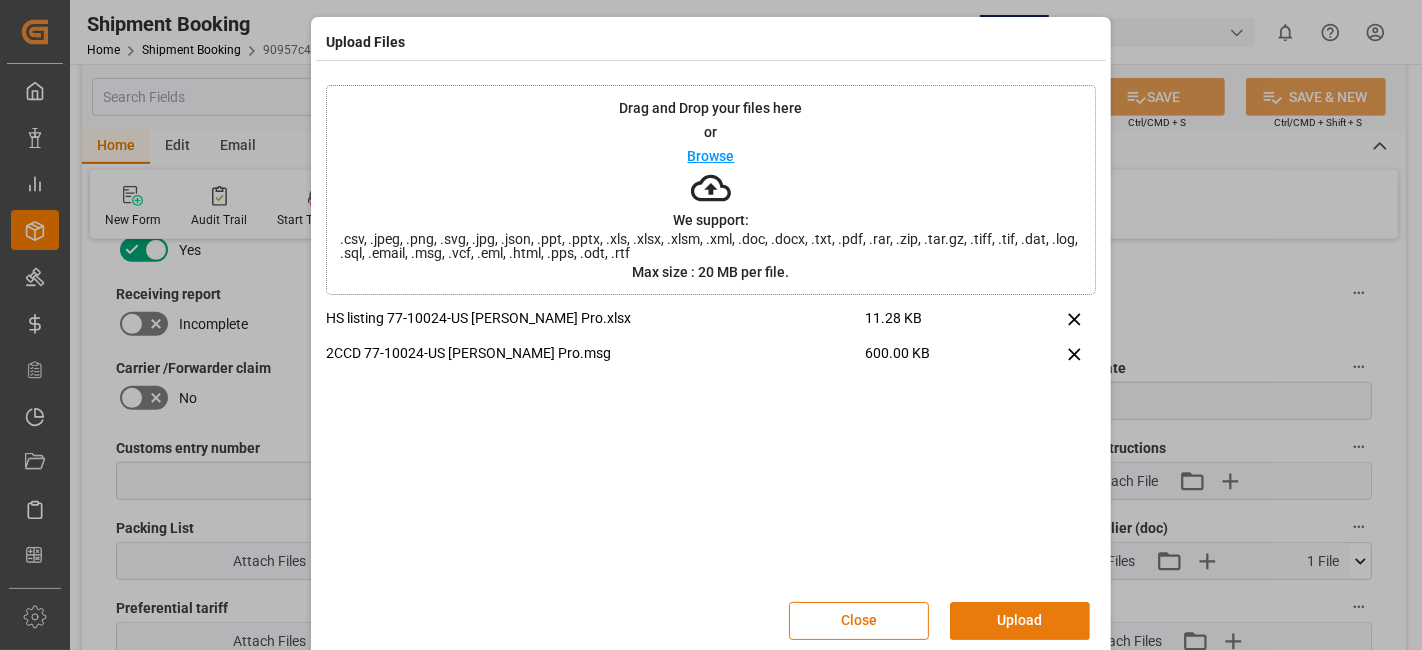 click on "Upload" at bounding box center [1020, 621] 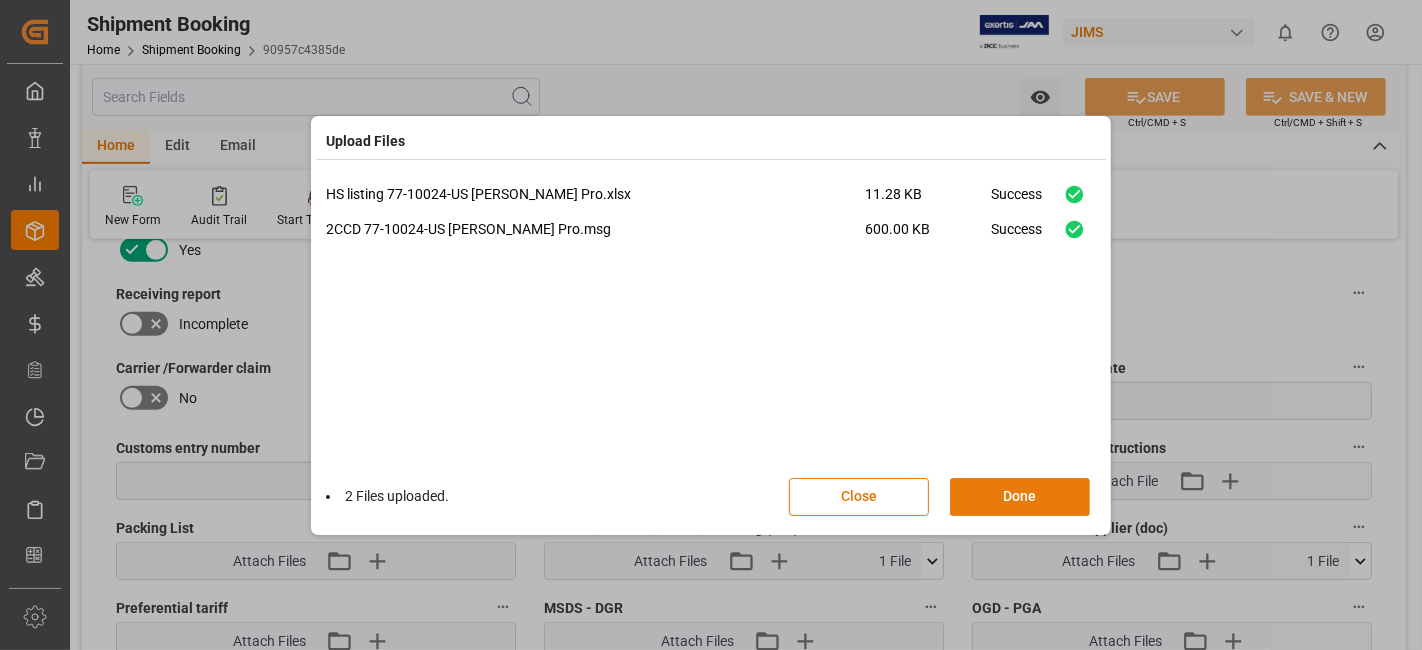 click on "Done" at bounding box center [1020, 497] 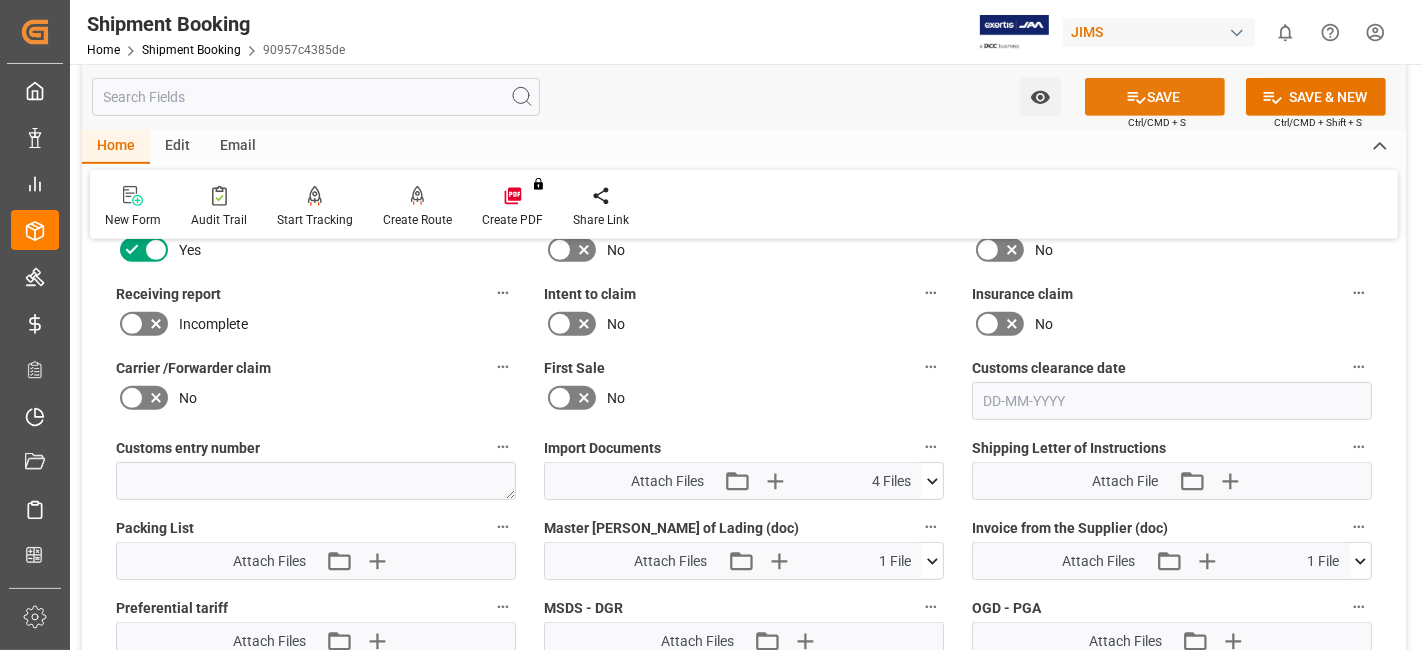 click on "SAVE" at bounding box center (1155, 97) 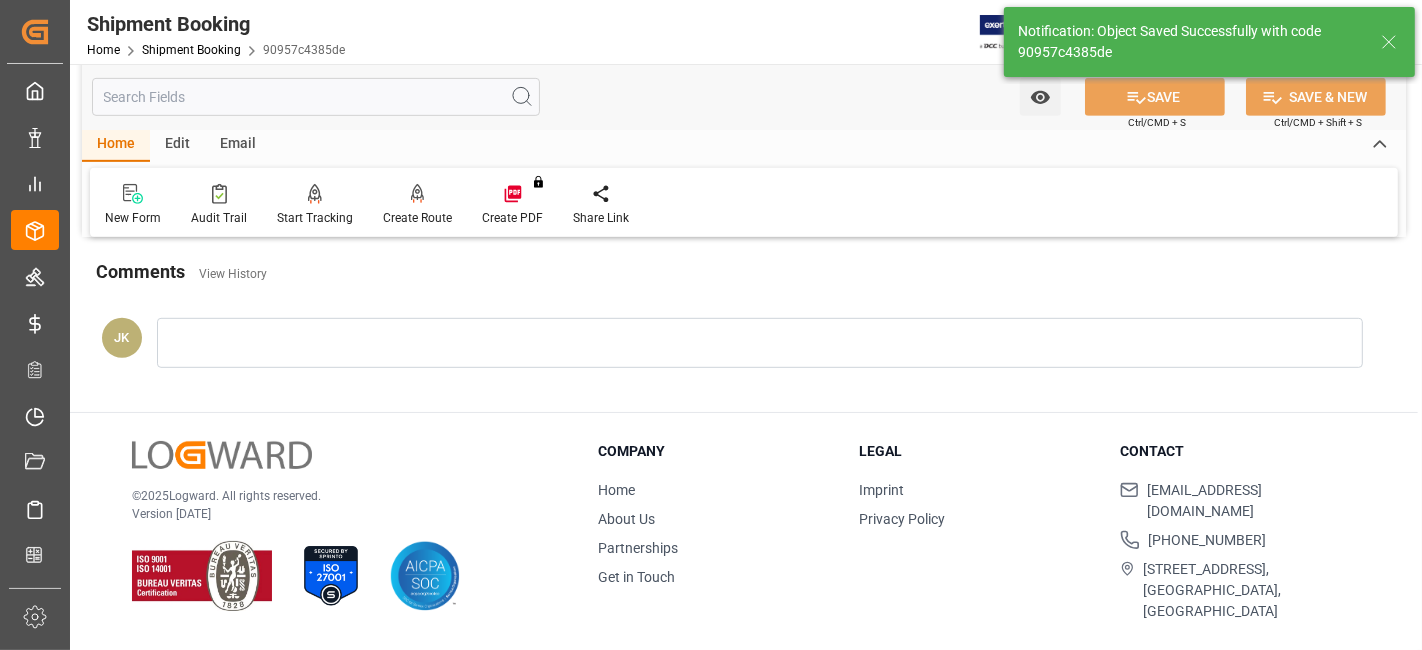 scroll, scrollTop: 846, scrollLeft: 0, axis: vertical 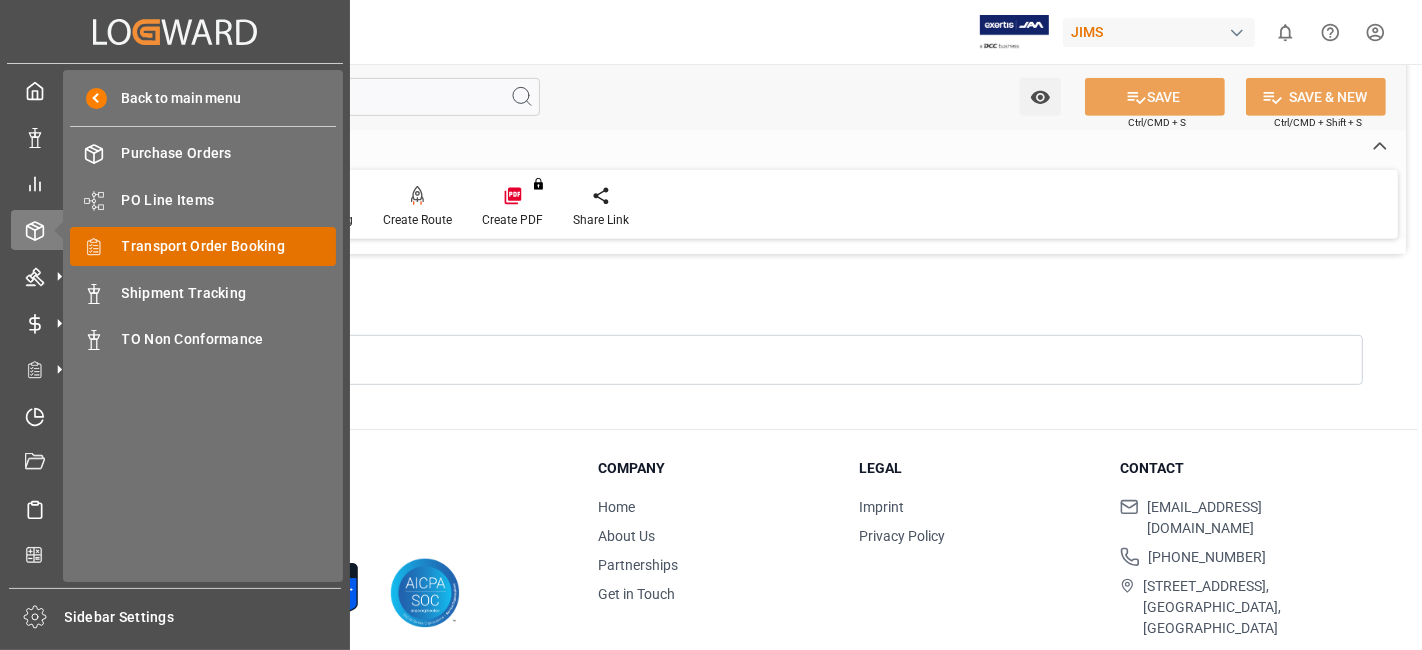 click on "Transport Order Booking" at bounding box center [229, 246] 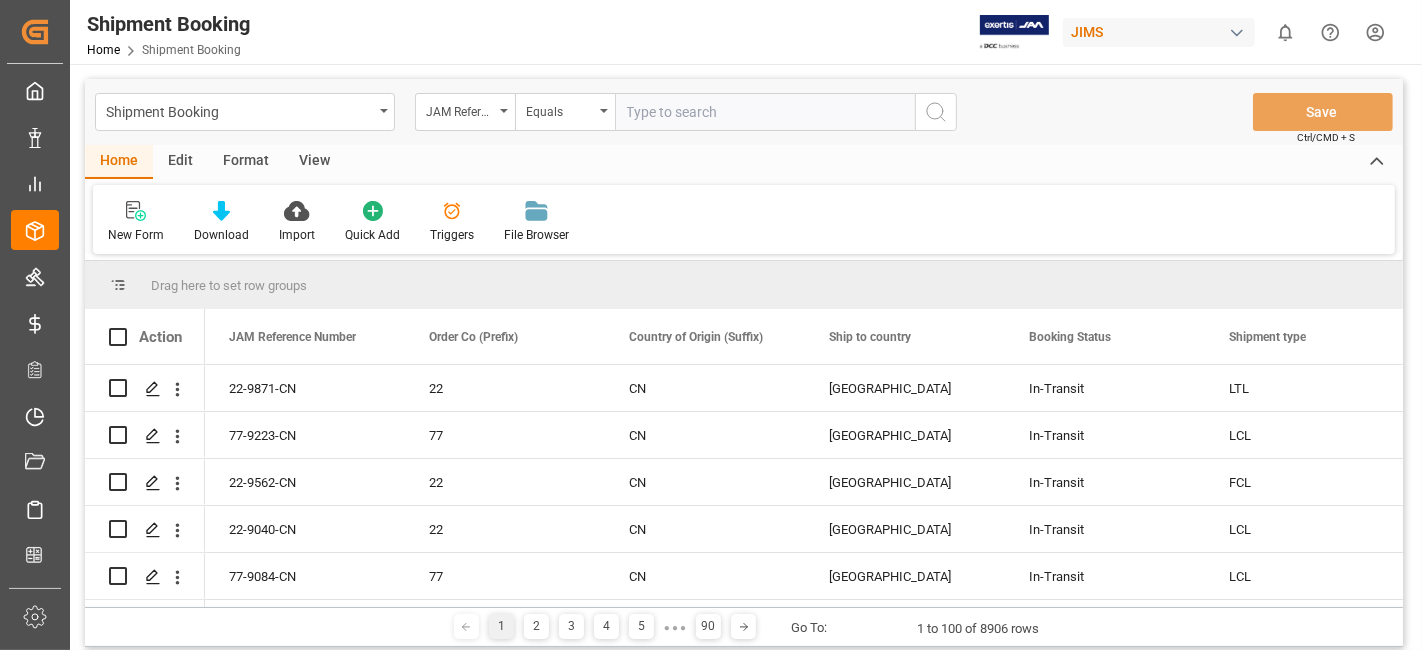 click at bounding box center (765, 112) 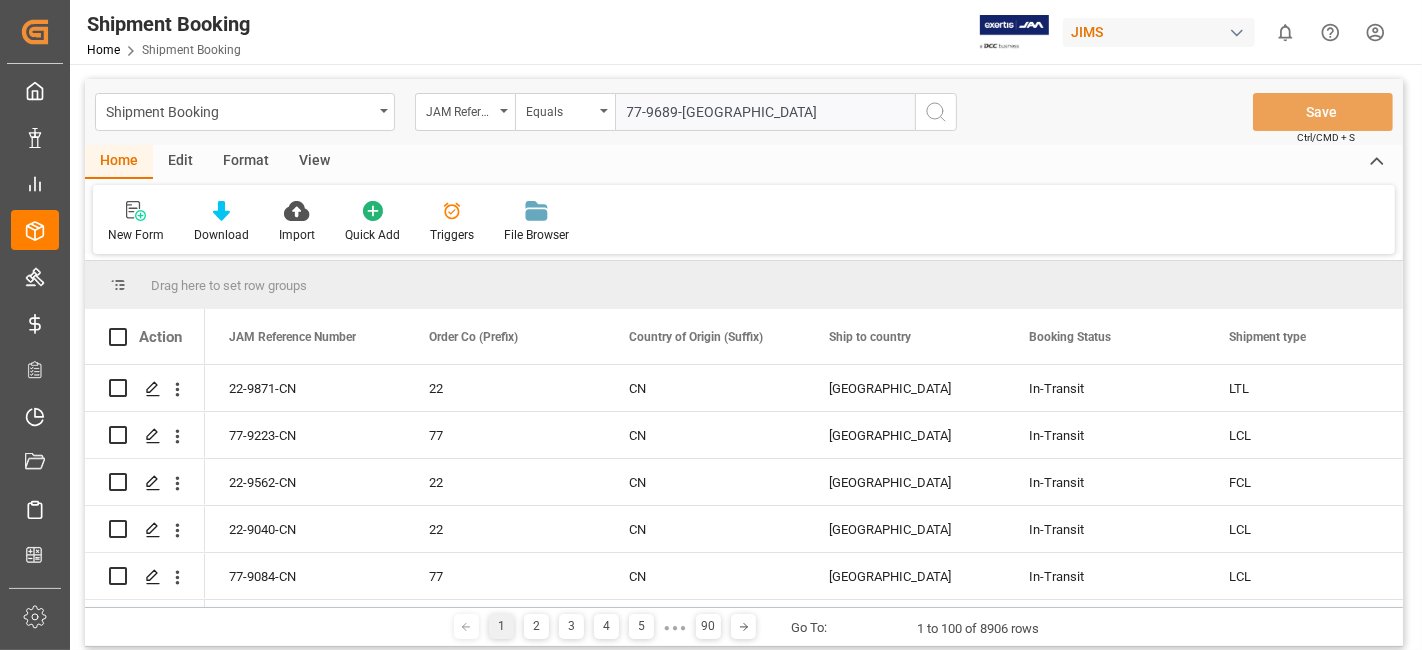 type on "77-9689-US" 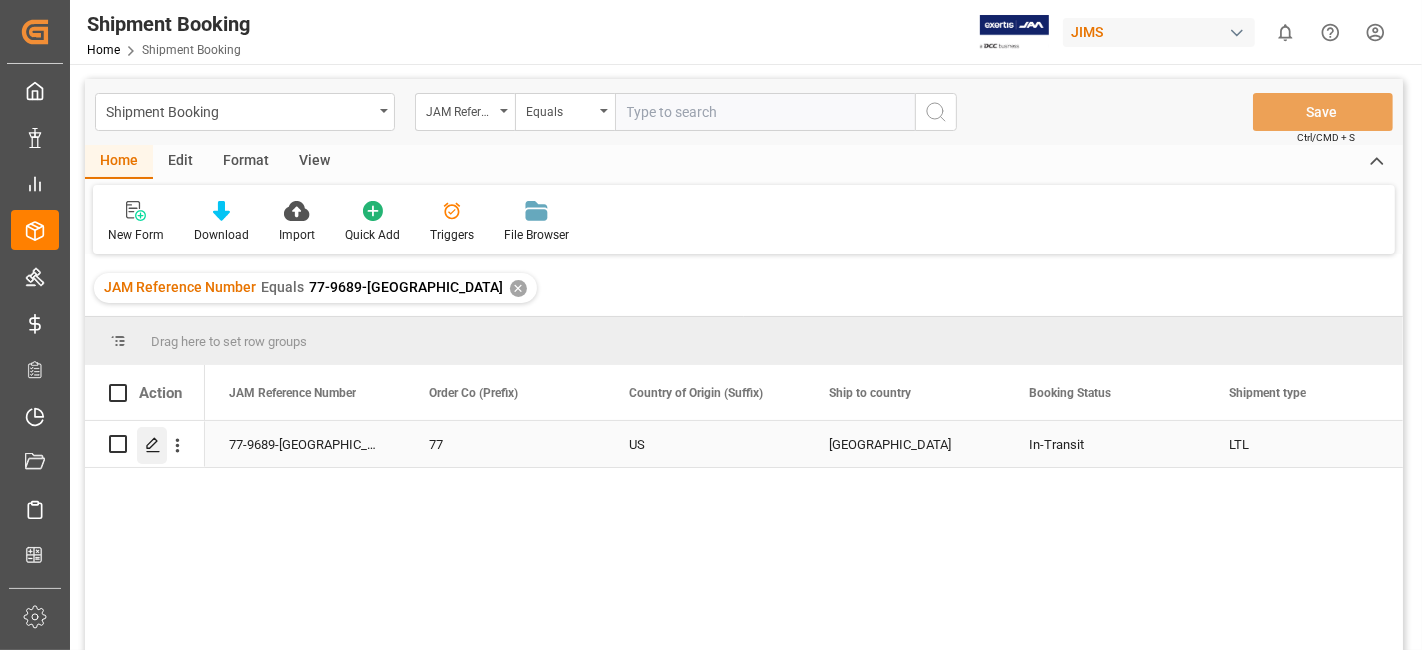 click at bounding box center [152, 445] 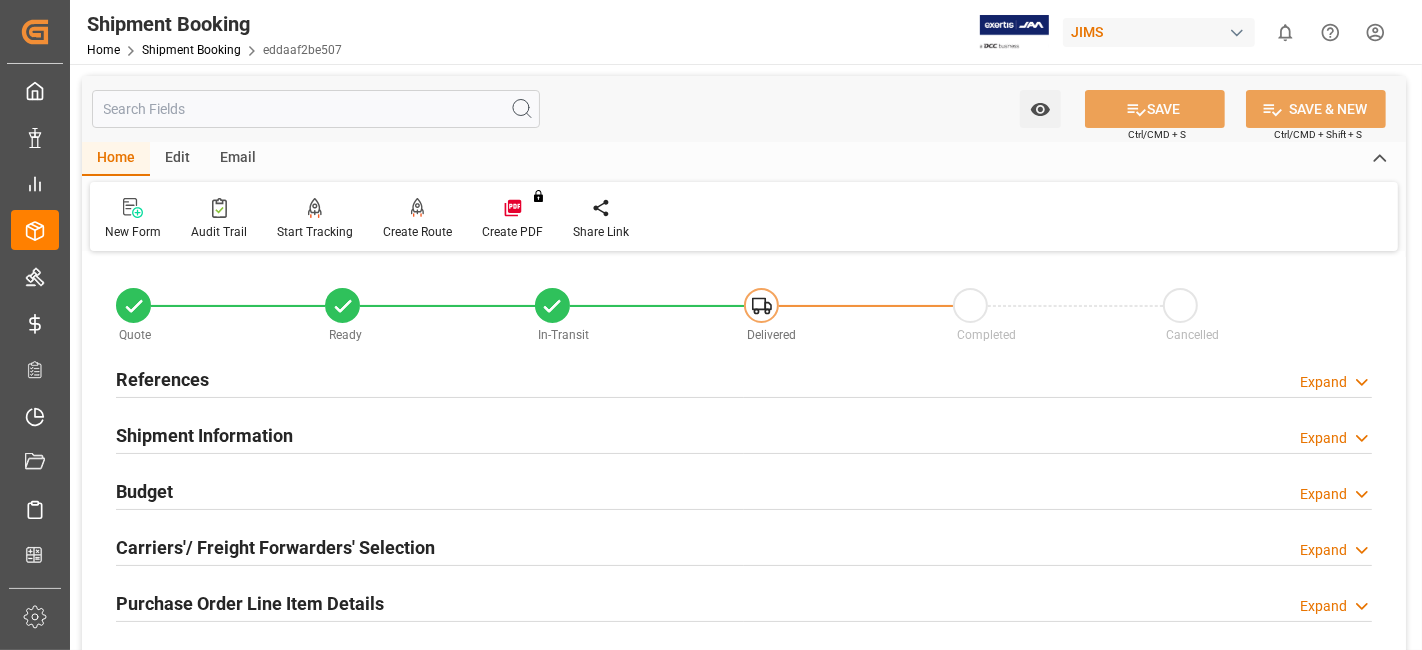 click on "References Expand" at bounding box center [744, 378] 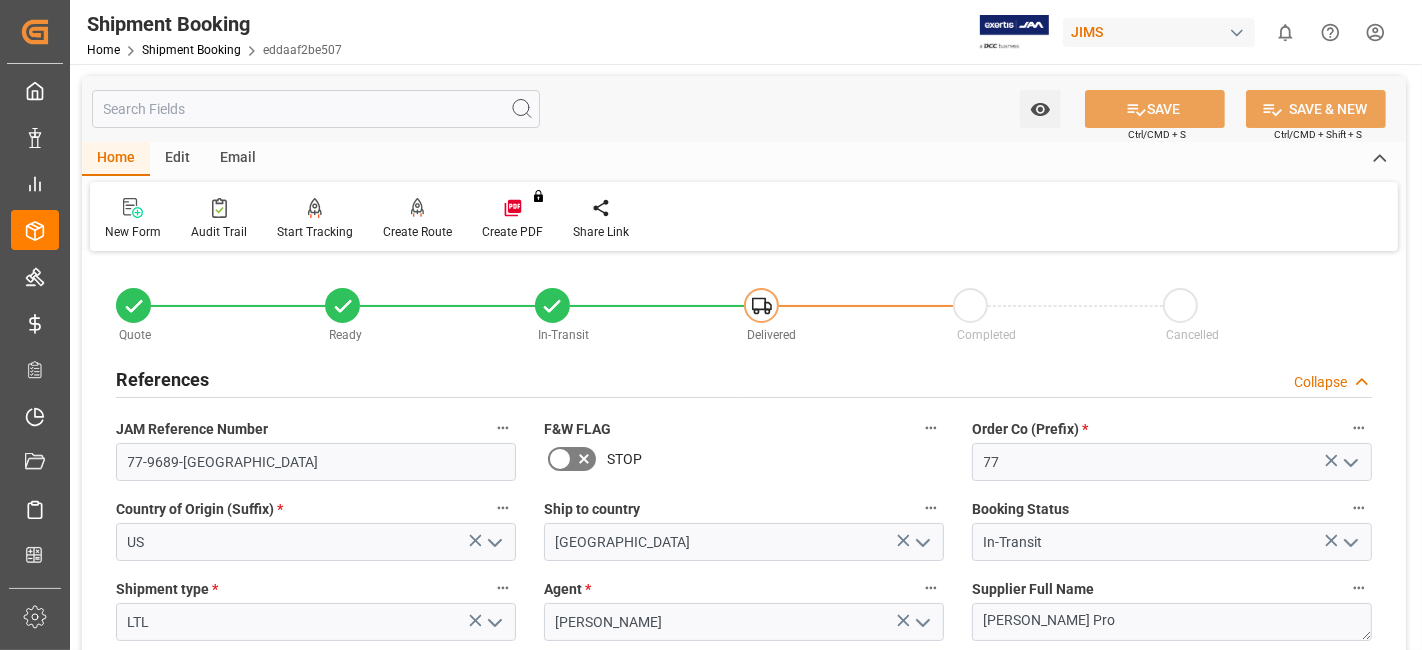 click on "References Collapse" at bounding box center [744, 378] 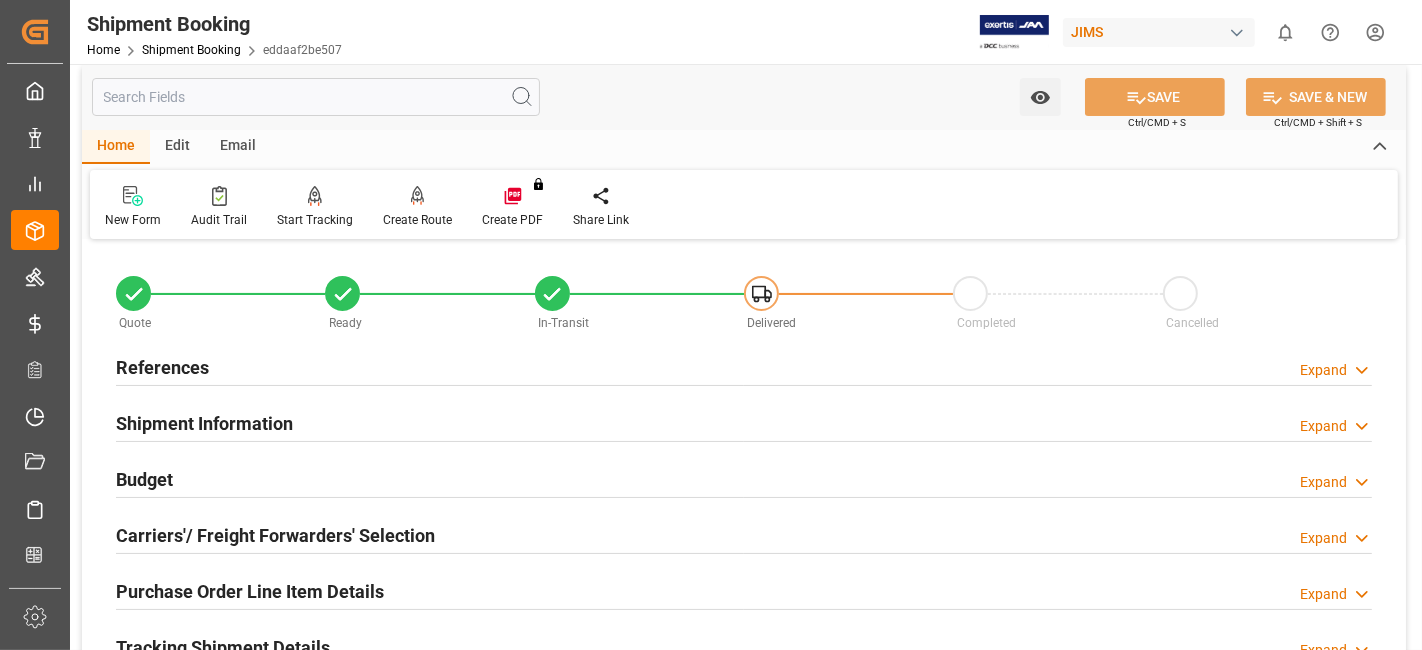 scroll, scrollTop: 0, scrollLeft: 0, axis: both 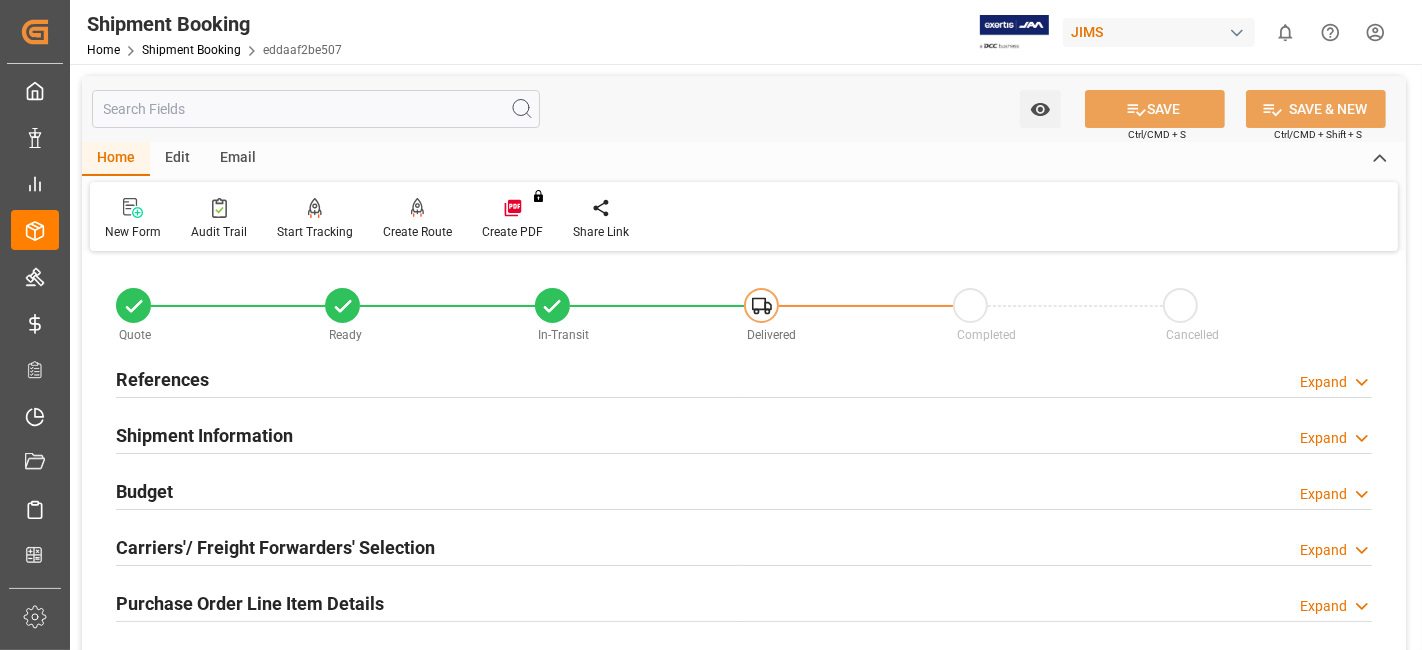 click on "Budget Expand" at bounding box center (744, 490) 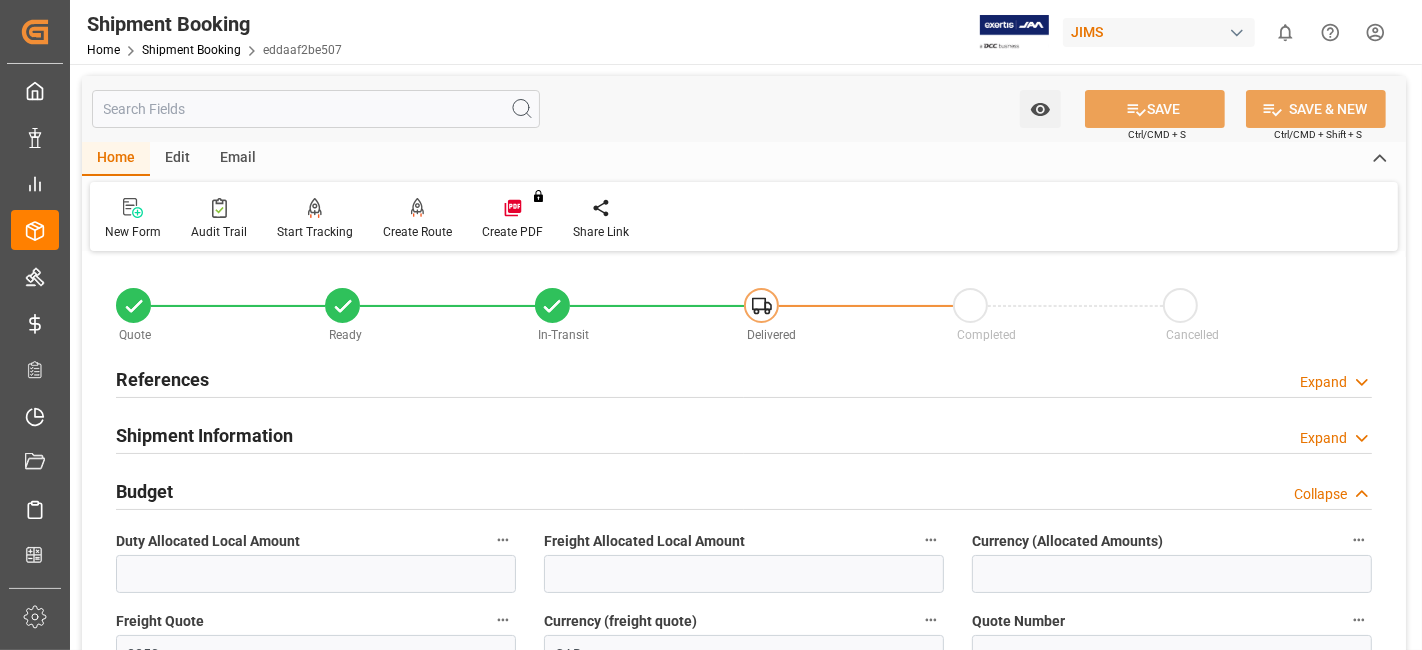 click on "Budget Collapse" at bounding box center [744, 490] 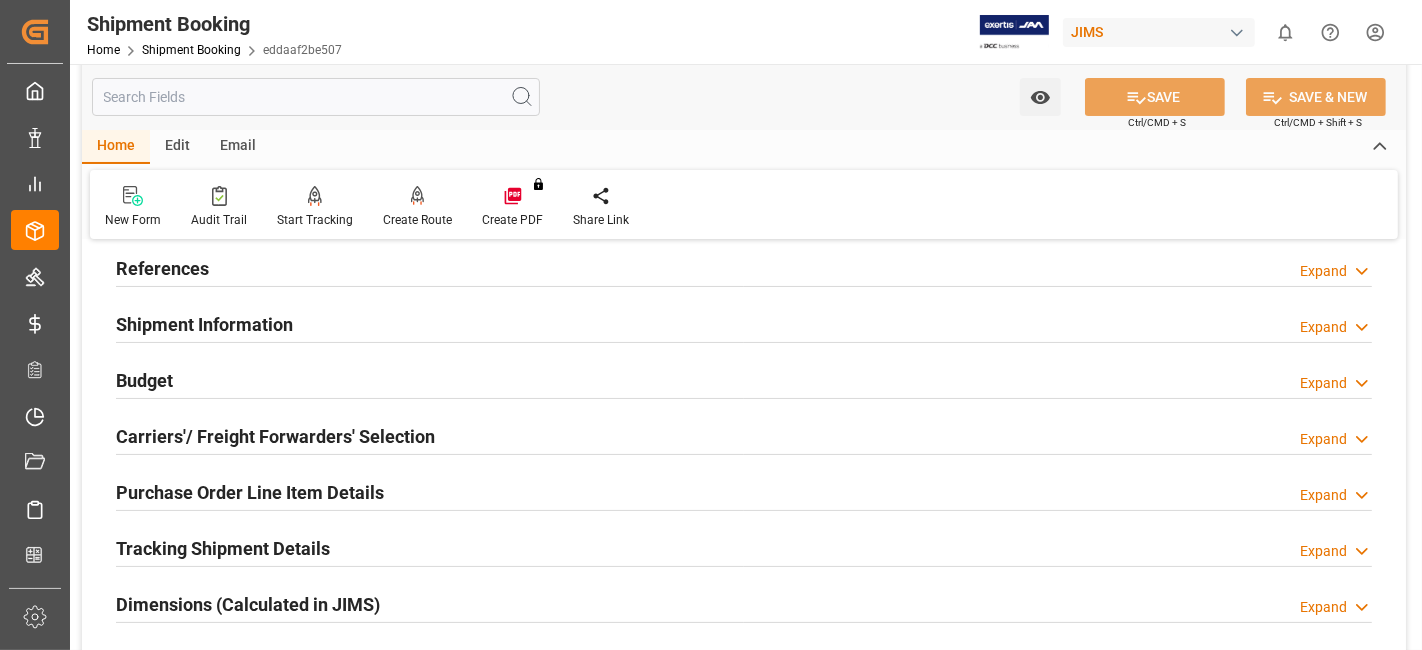 scroll, scrollTop: 555, scrollLeft: 0, axis: vertical 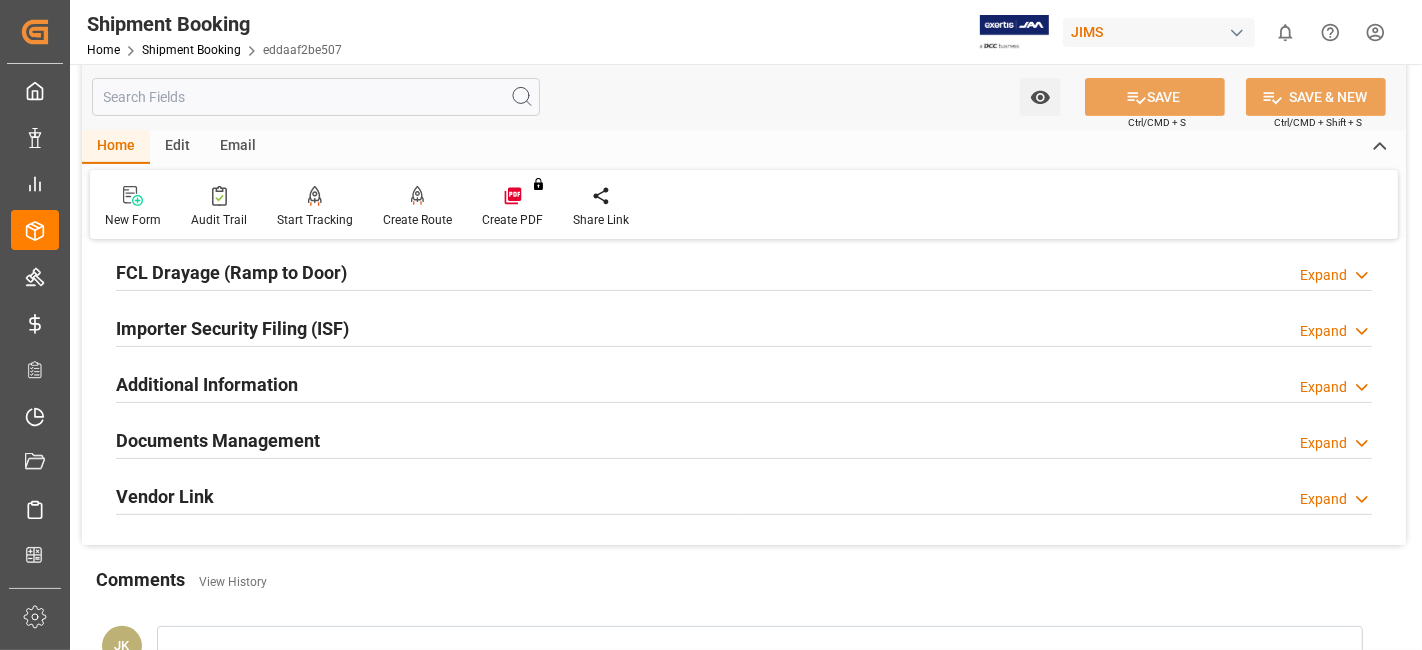 click on "Documents Management" at bounding box center (218, 440) 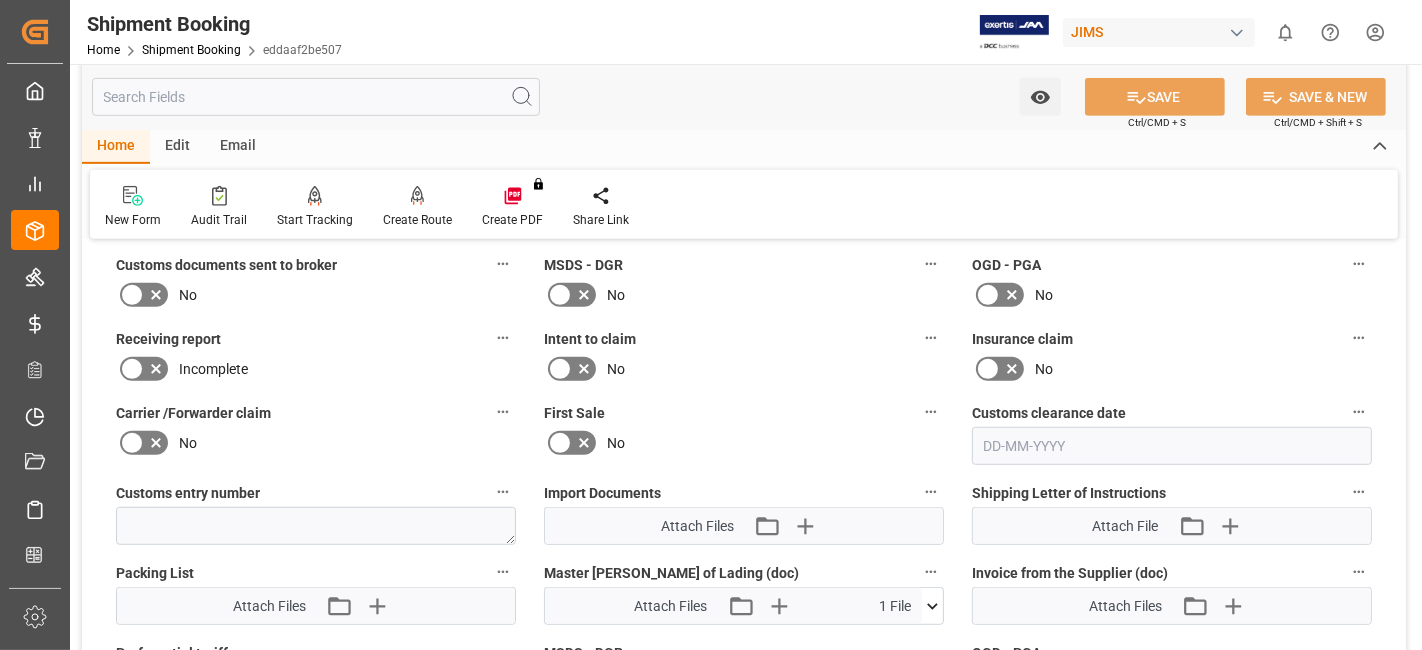scroll, scrollTop: 888, scrollLeft: 0, axis: vertical 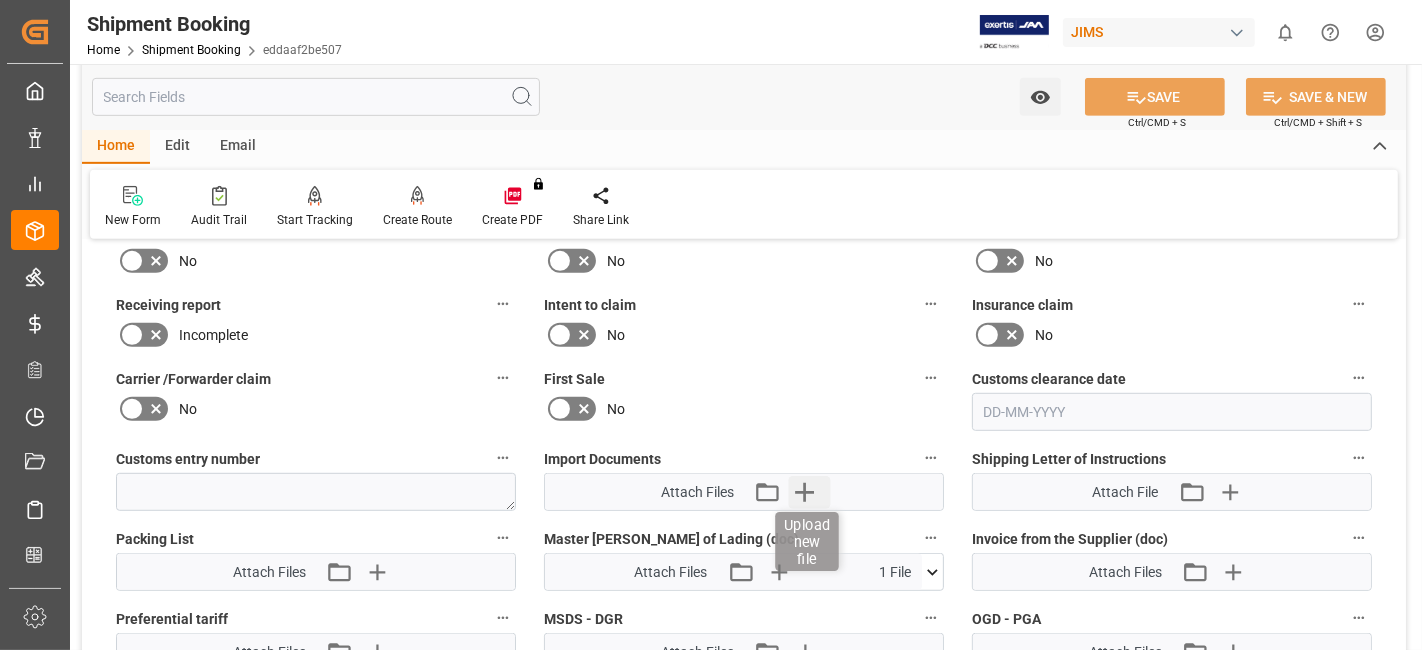 click 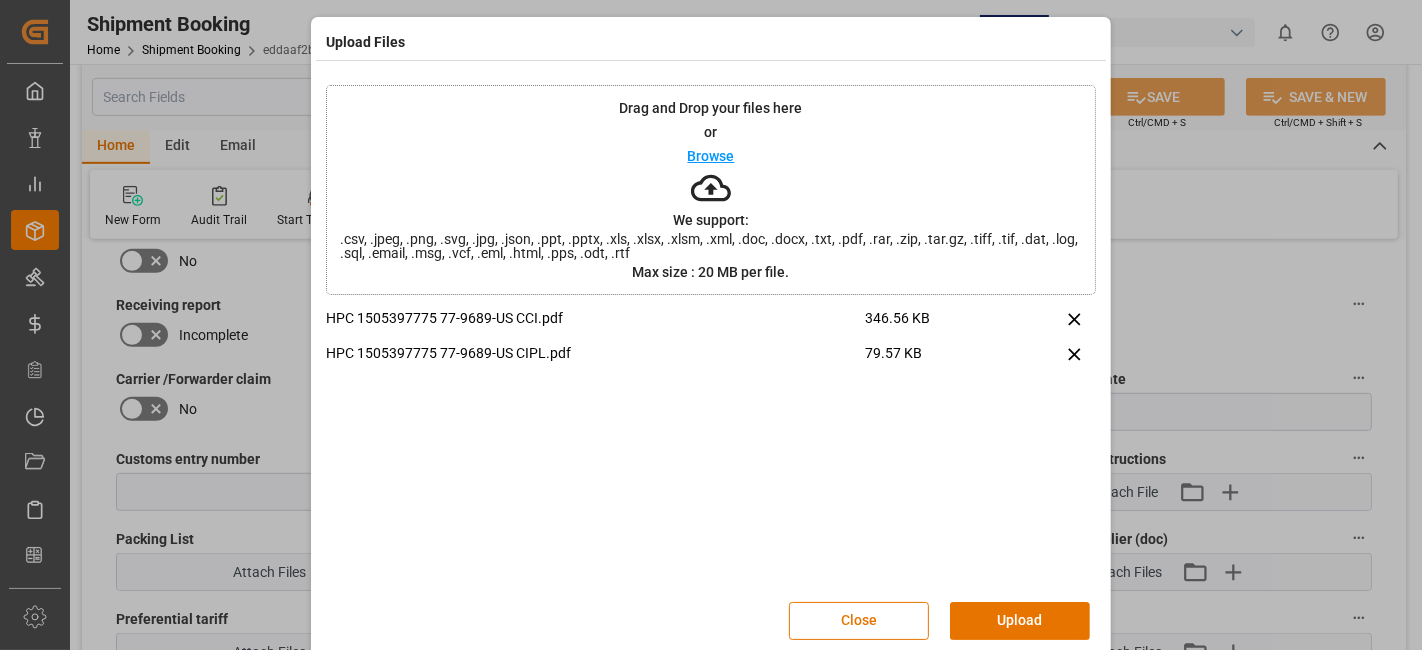 click on "Upload" at bounding box center [1020, 621] 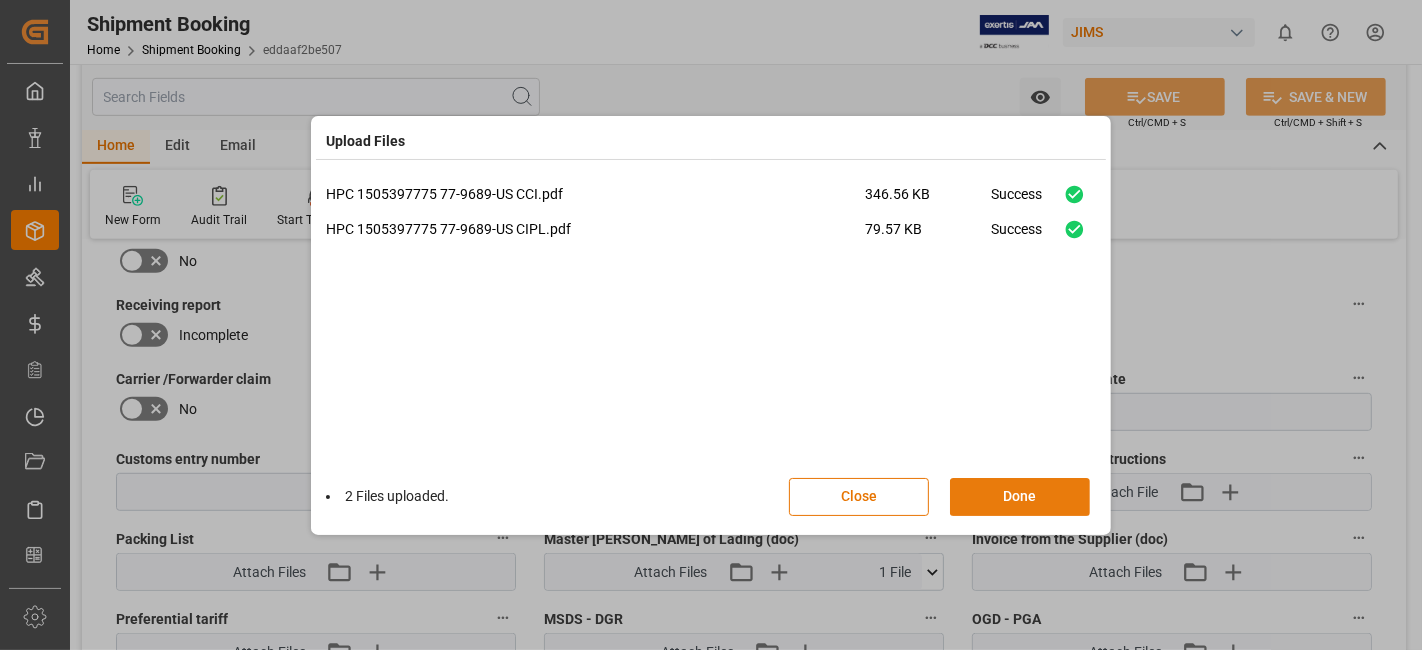 click on "Done" at bounding box center [1020, 497] 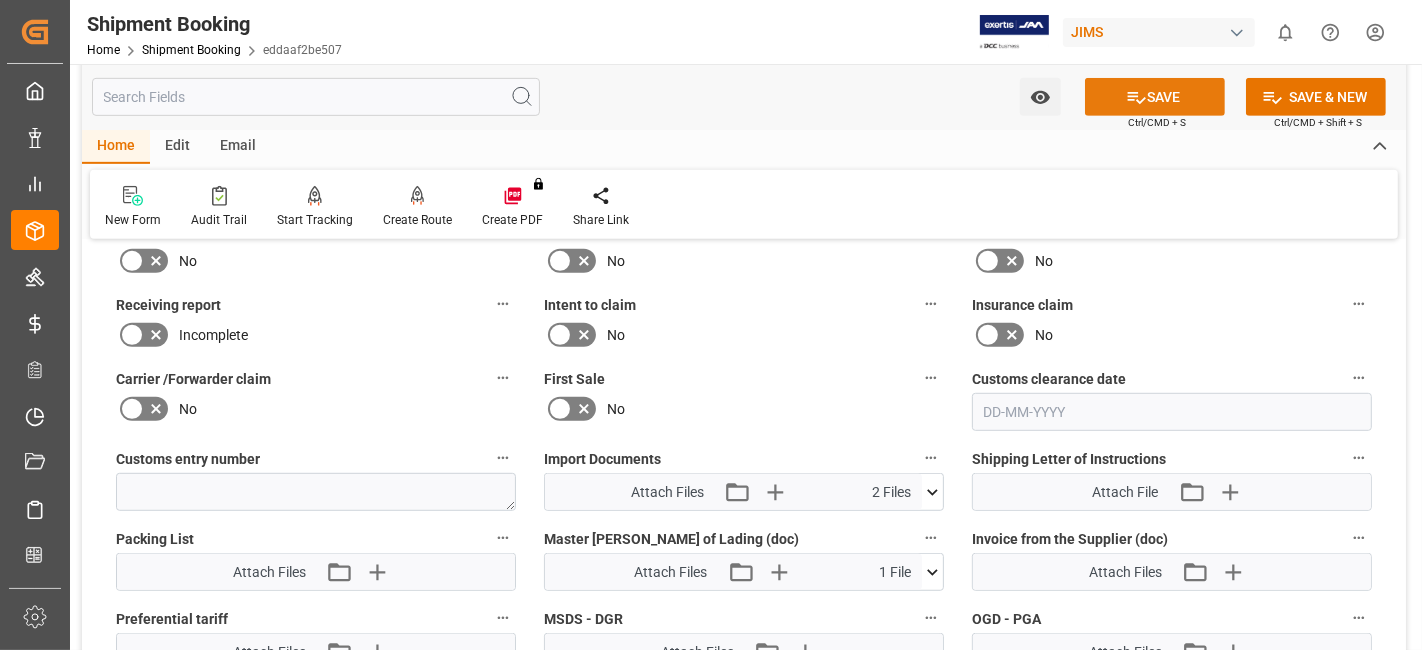 click on "SAVE" at bounding box center (1155, 97) 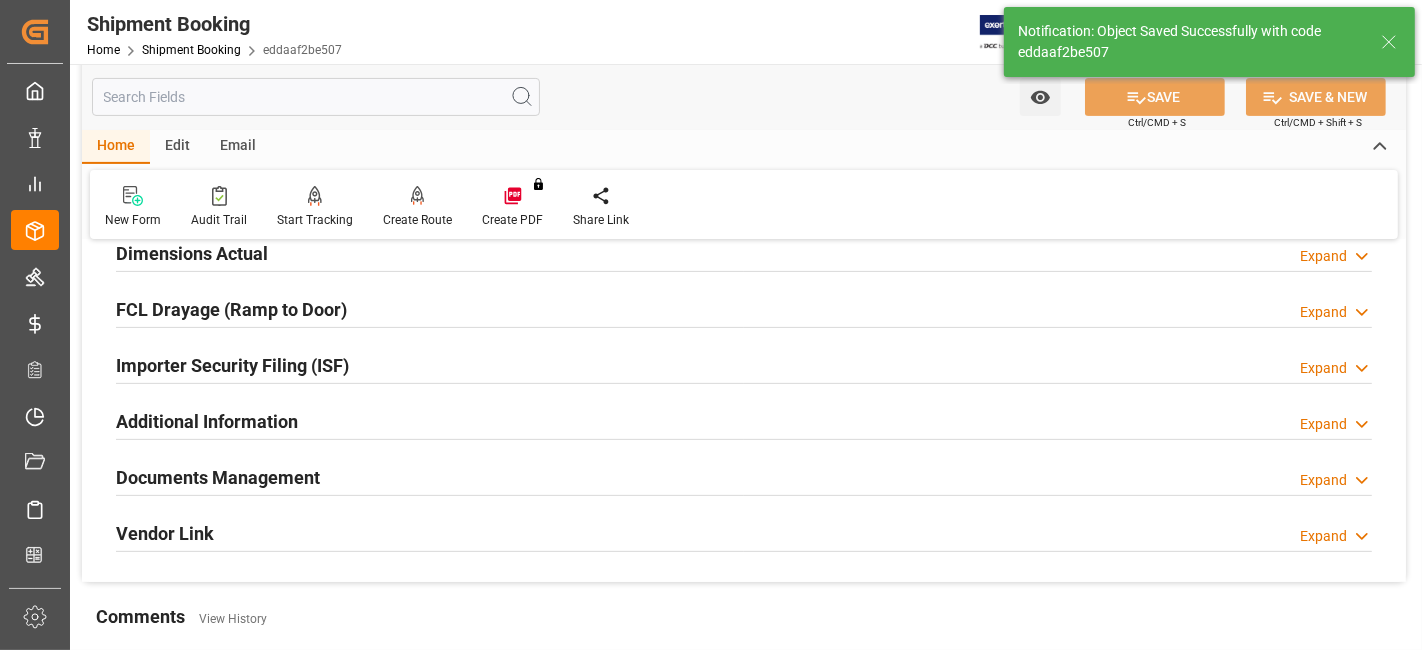 scroll, scrollTop: 513, scrollLeft: 0, axis: vertical 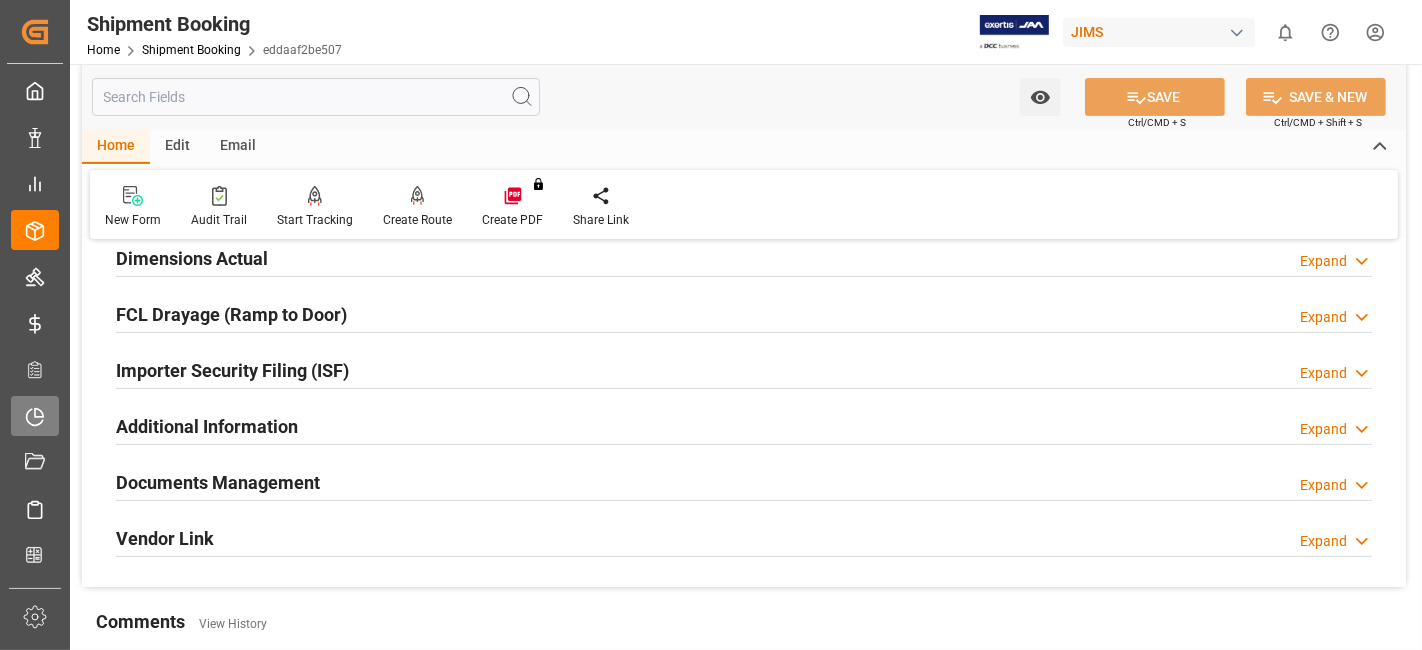 drag, startPoint x: 230, startPoint y: 484, endPoint x: 32, endPoint y: 400, distance: 215.08138 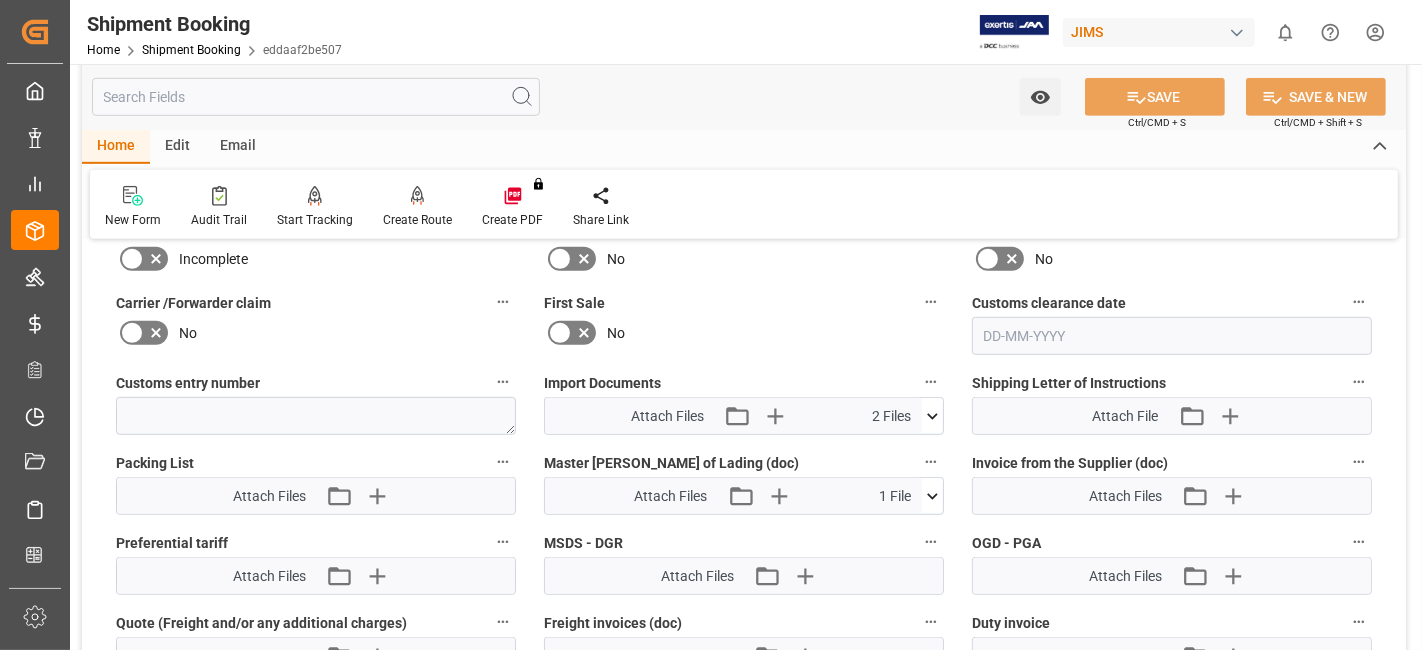 scroll, scrollTop: 957, scrollLeft: 0, axis: vertical 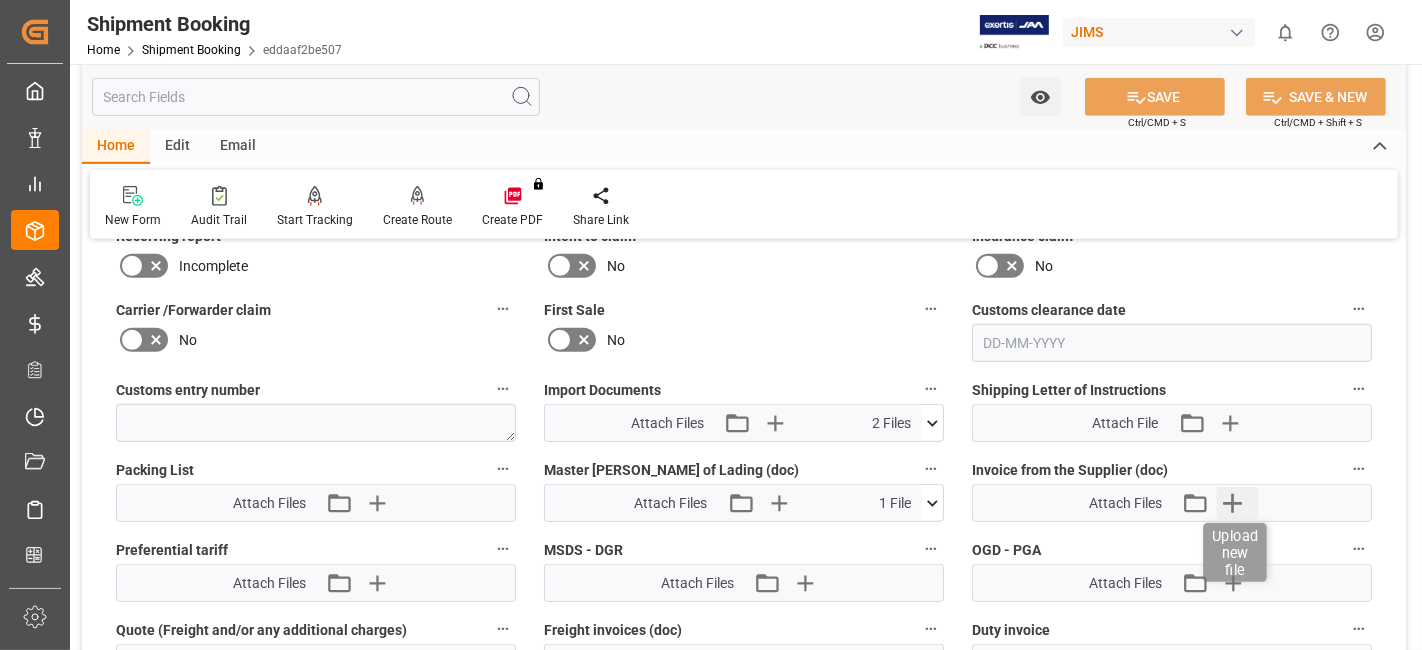click 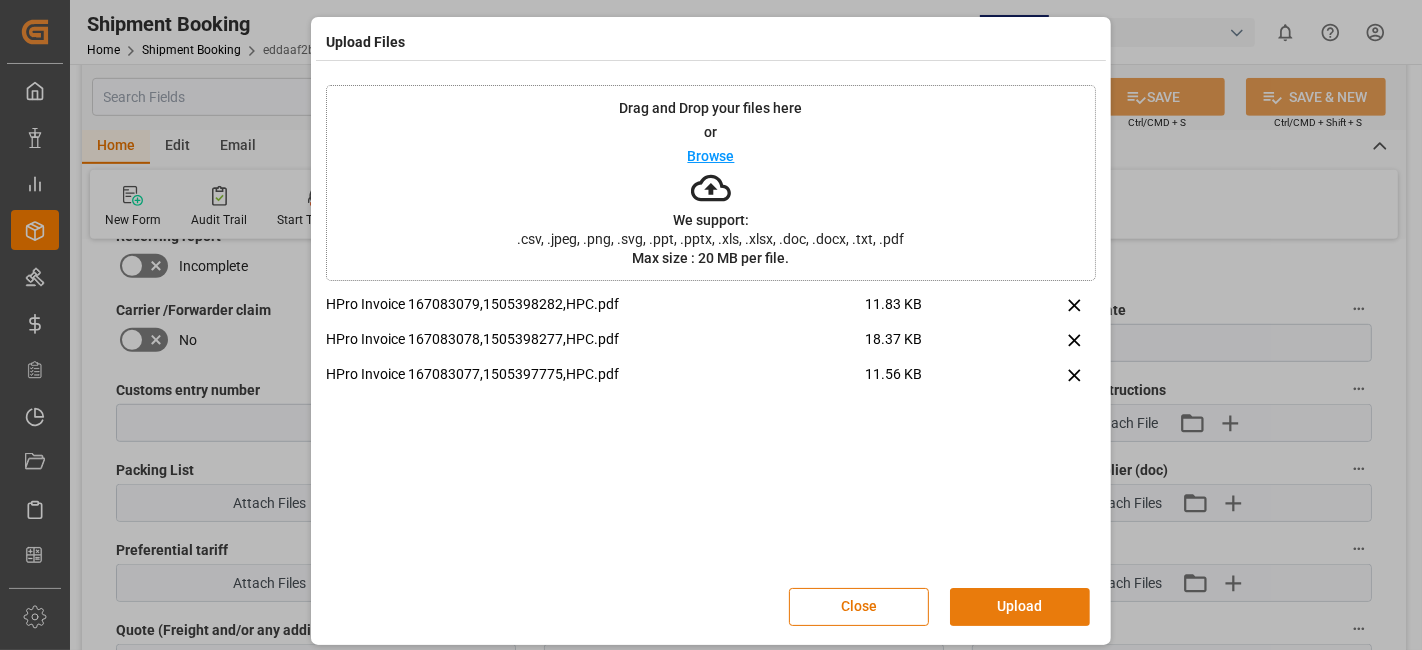 click on "Upload" at bounding box center (1020, 607) 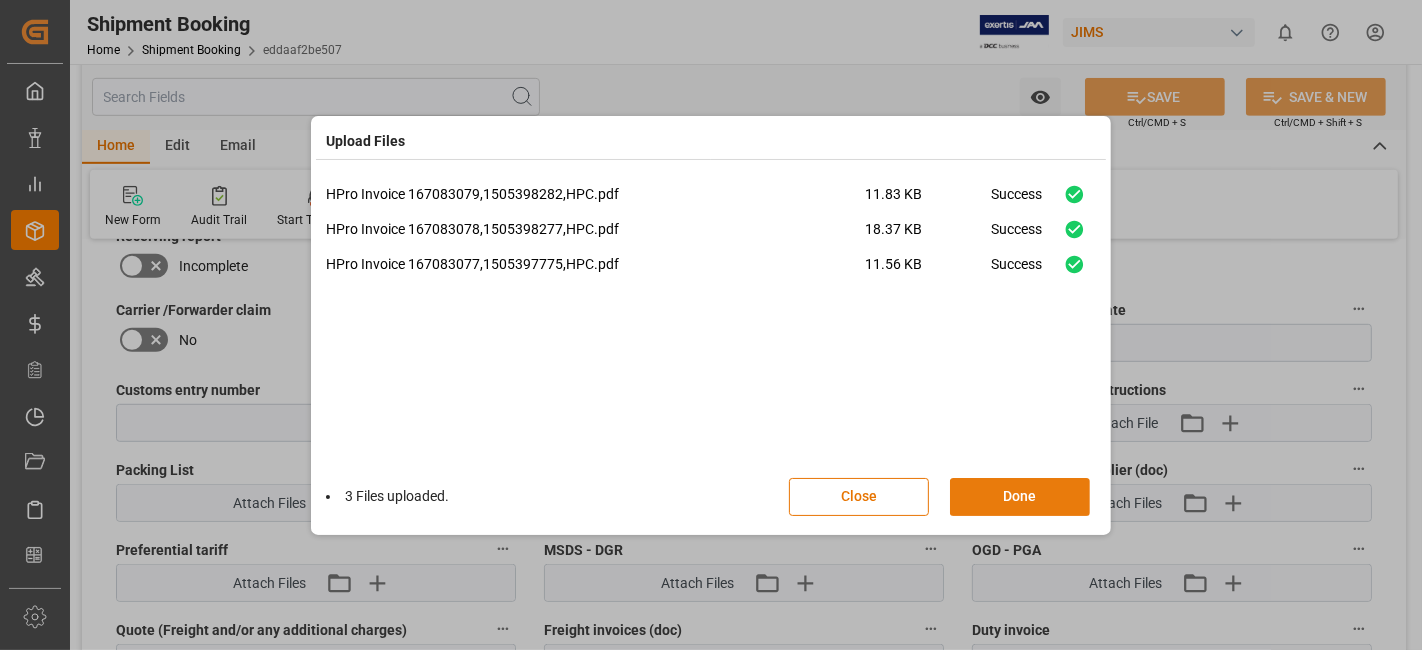click on "Done" at bounding box center [1020, 497] 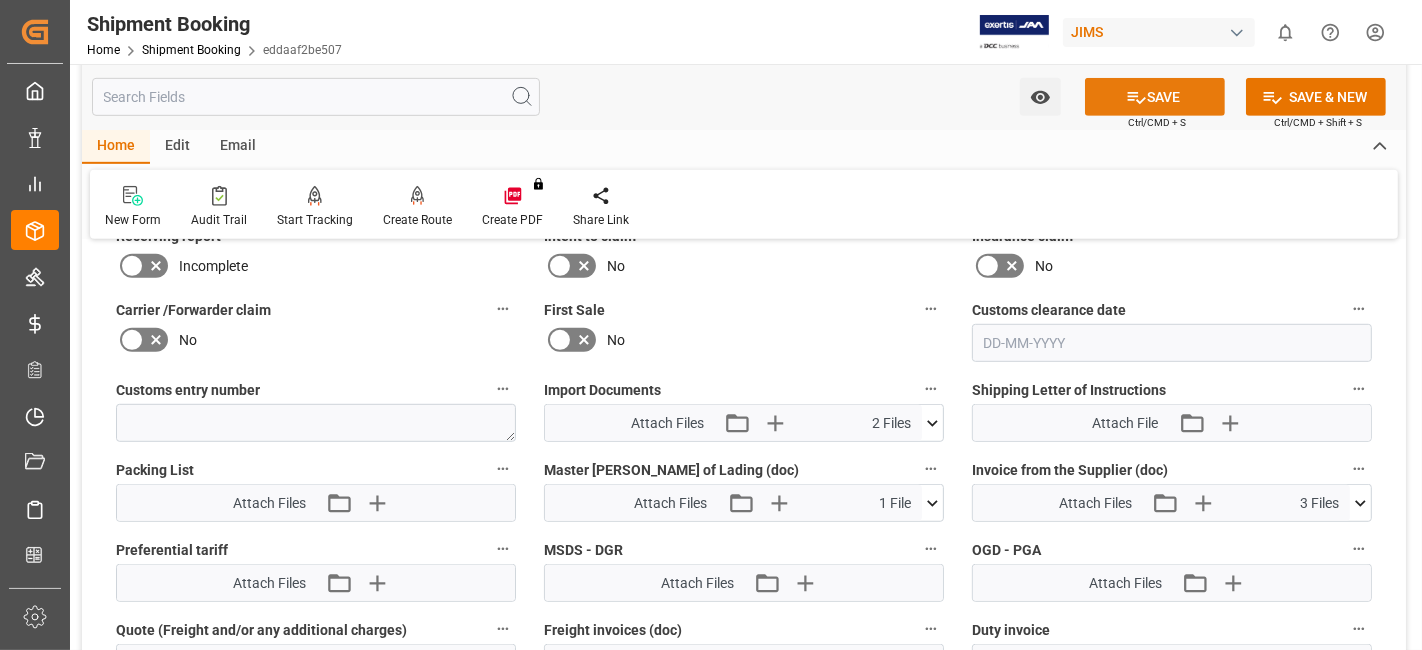click on "SAVE" at bounding box center [1155, 97] 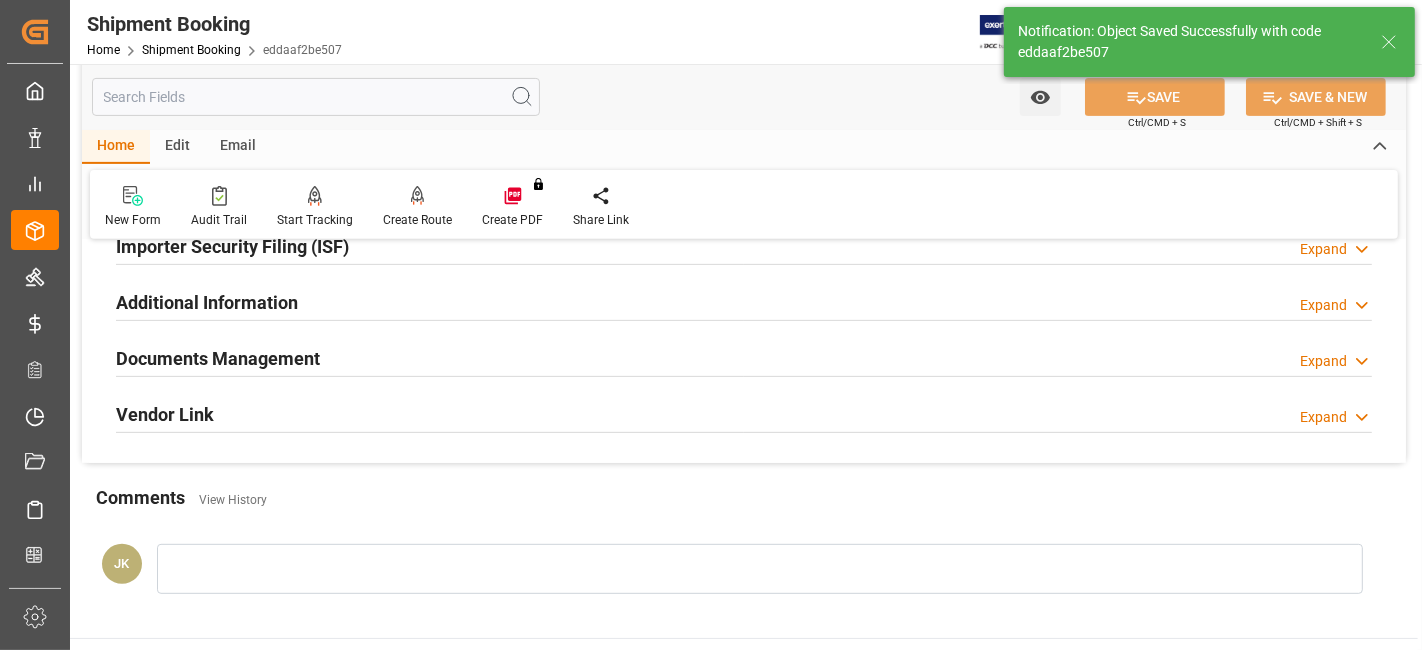 scroll, scrollTop: 624, scrollLeft: 0, axis: vertical 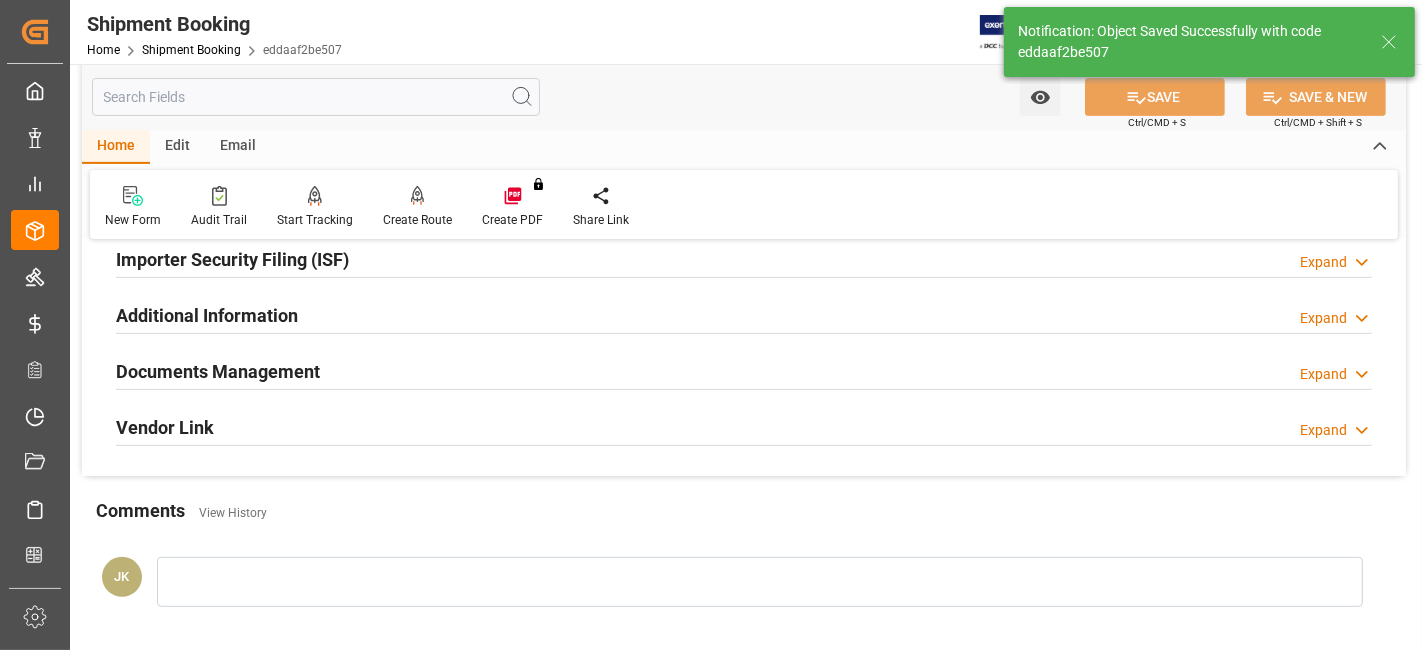 click on "Documents Management" at bounding box center [218, 371] 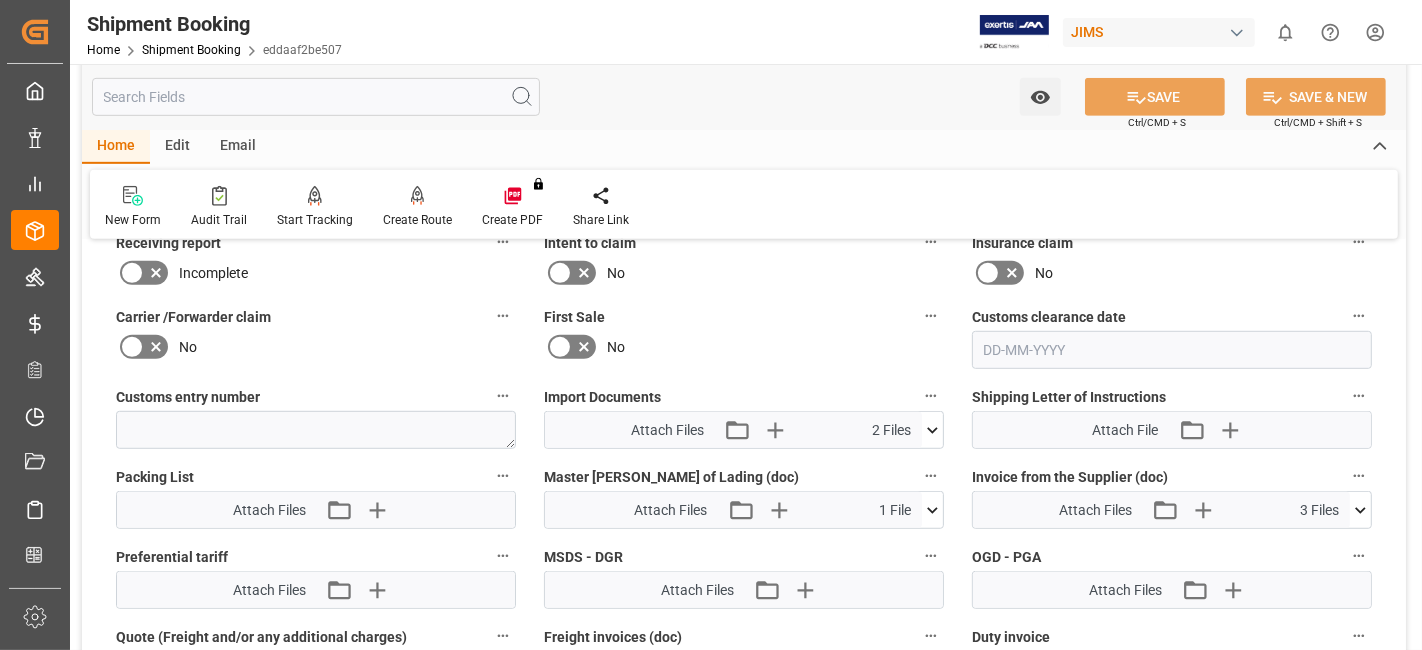 scroll, scrollTop: 957, scrollLeft: 0, axis: vertical 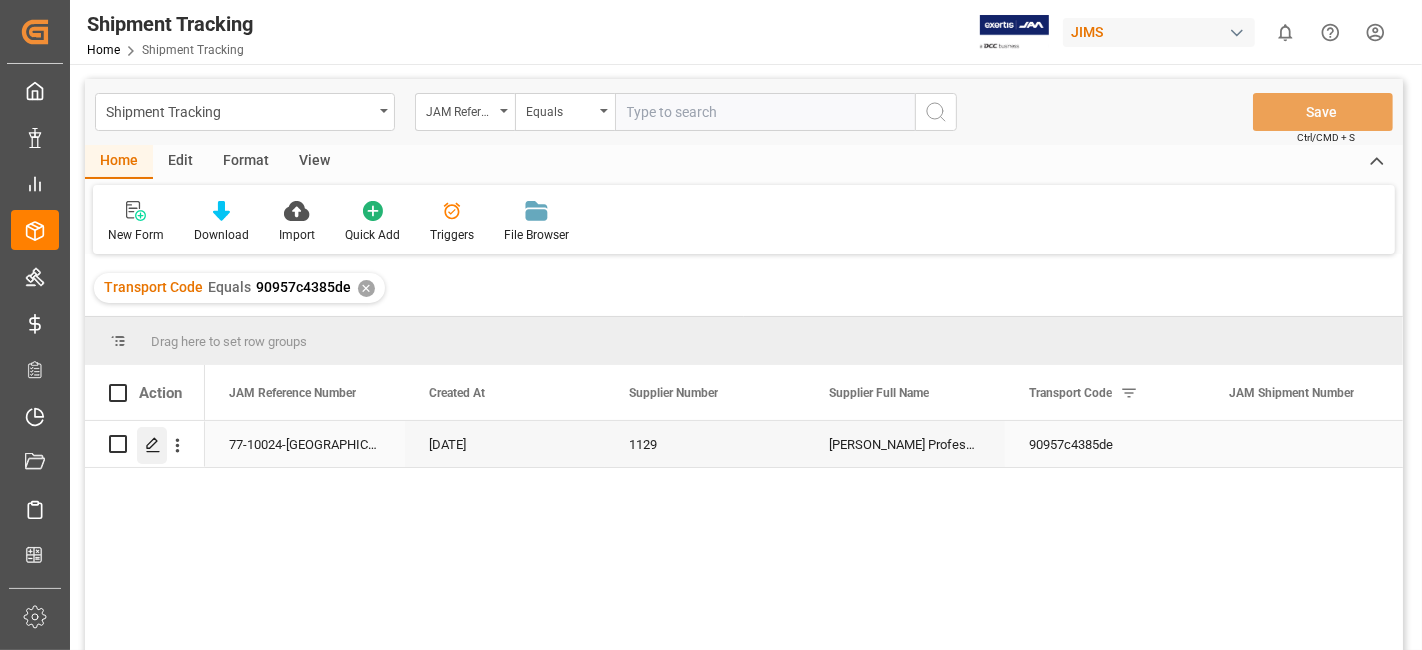 click at bounding box center [152, 445] 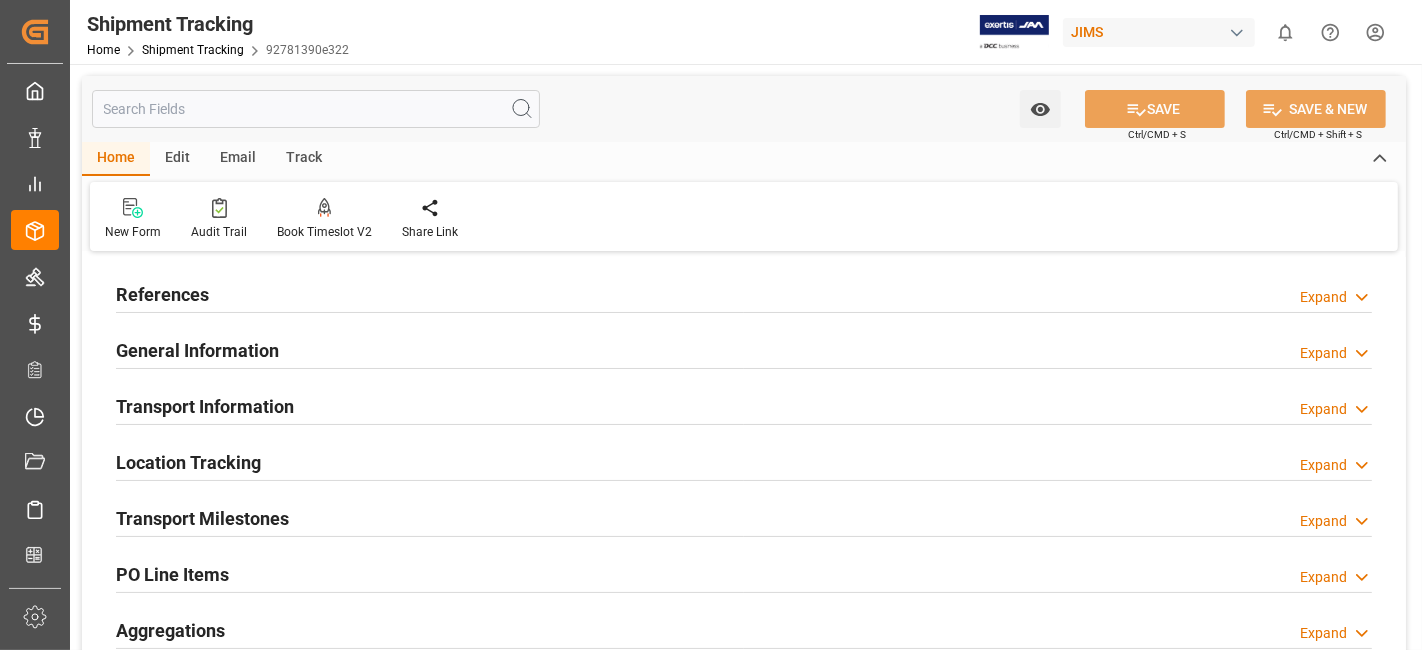 type on "14-07-2025 00:00" 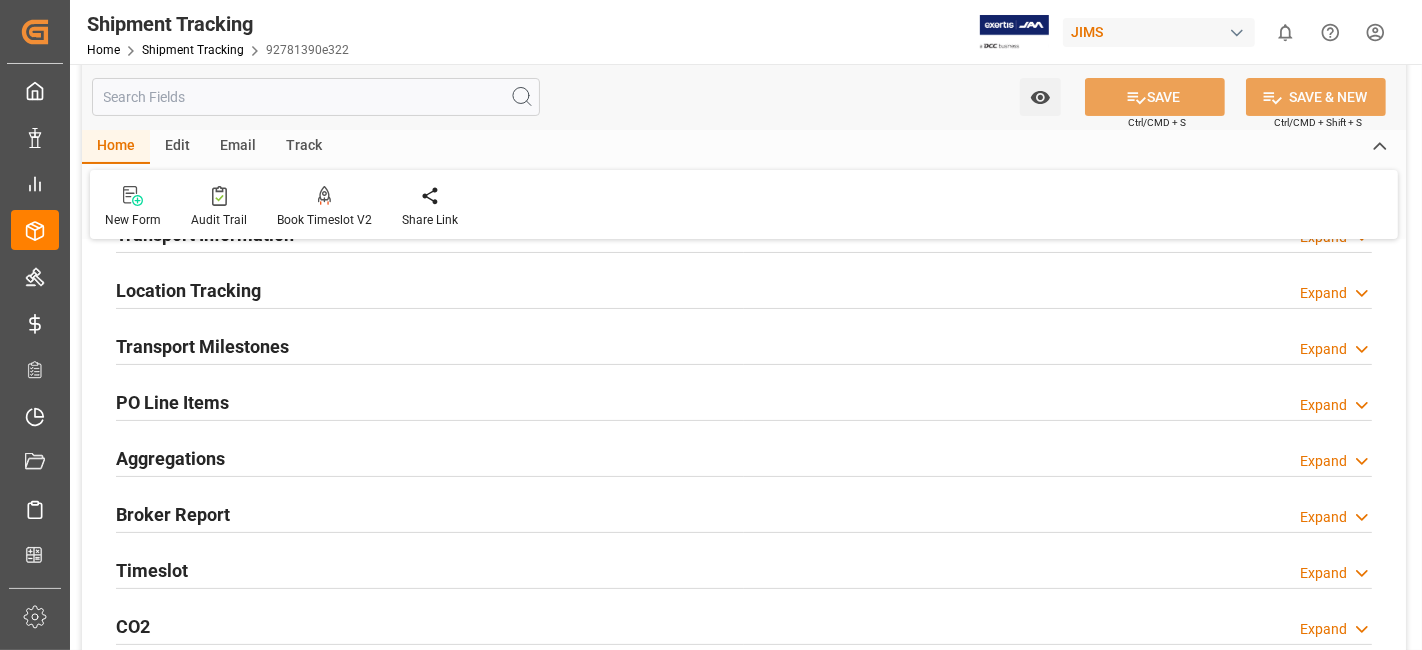 scroll, scrollTop: 222, scrollLeft: 0, axis: vertical 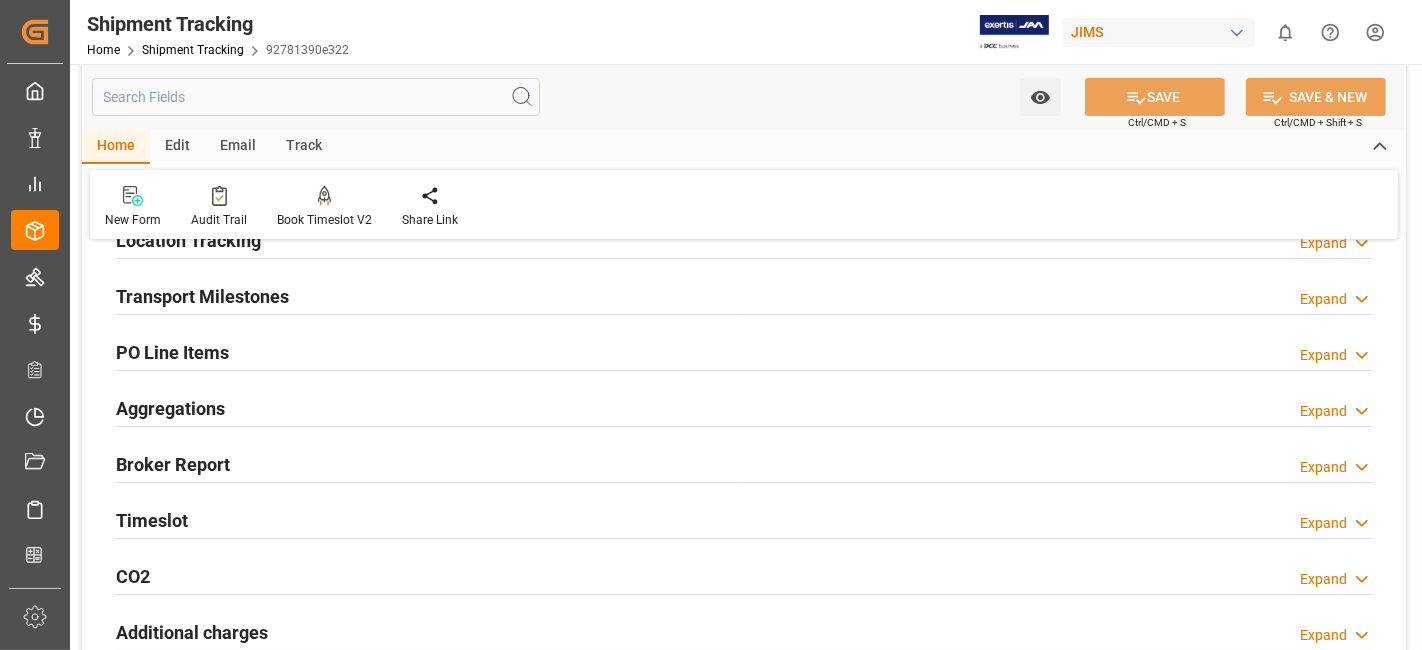 click on "Transport Milestones Expand" at bounding box center (744, 295) 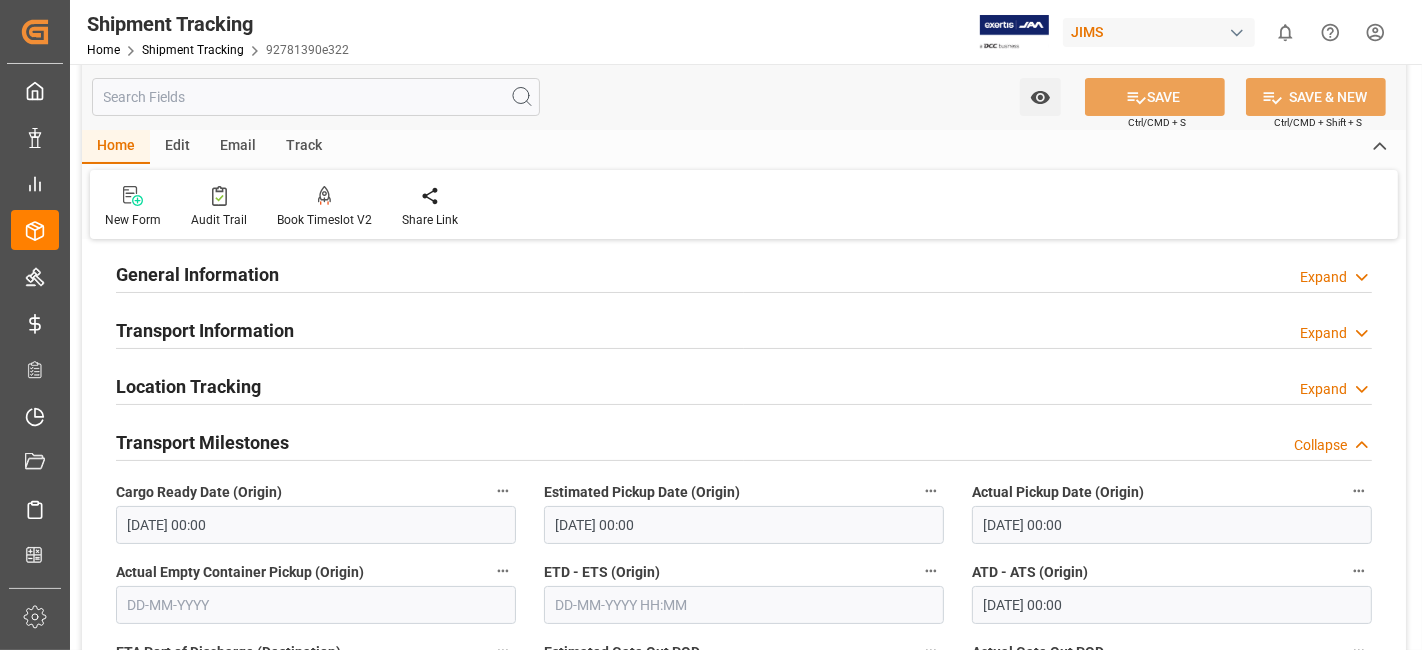 scroll, scrollTop: 0, scrollLeft: 0, axis: both 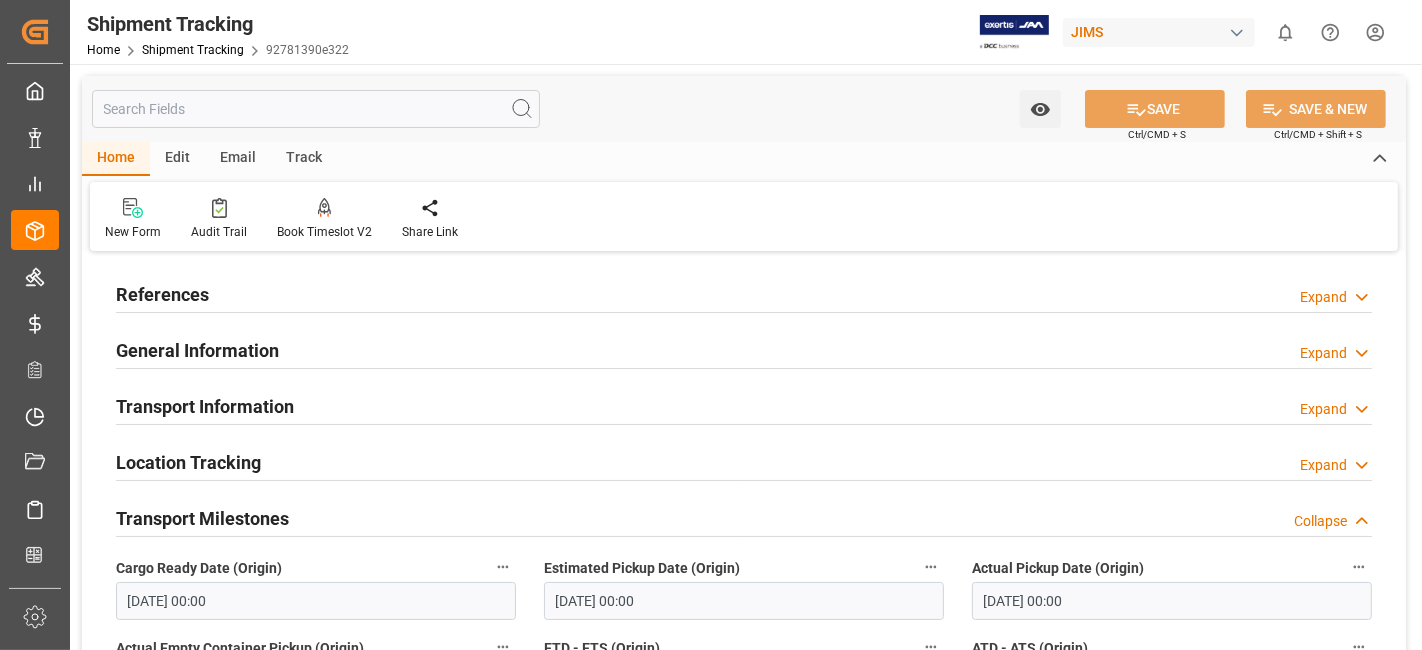 click on "References Expand" at bounding box center [744, 293] 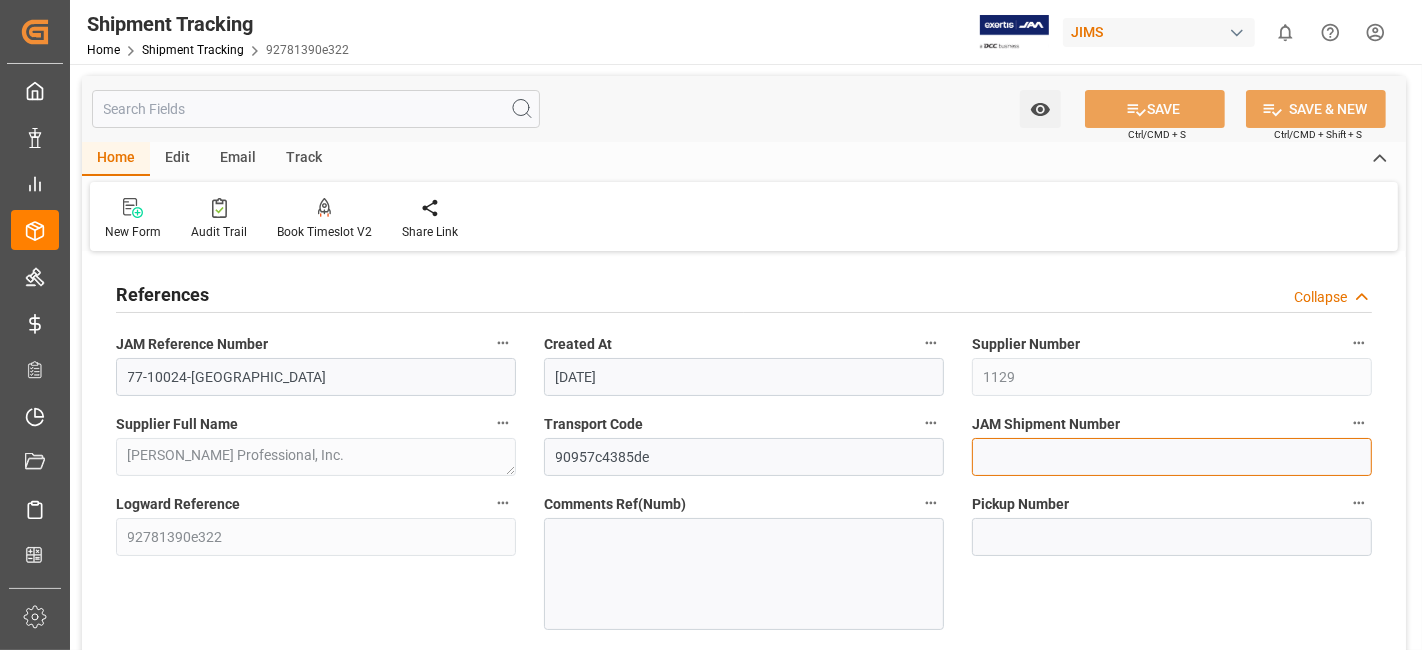 click at bounding box center (1172, 457) 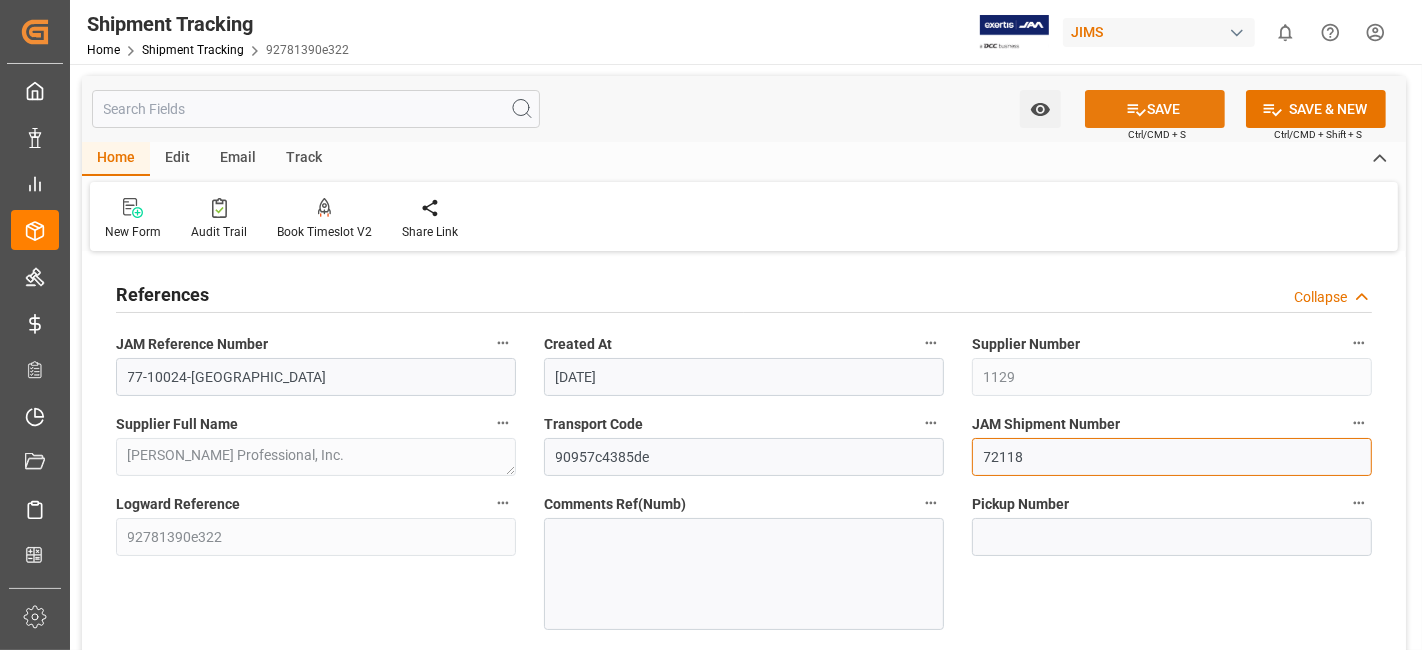 type on "72118" 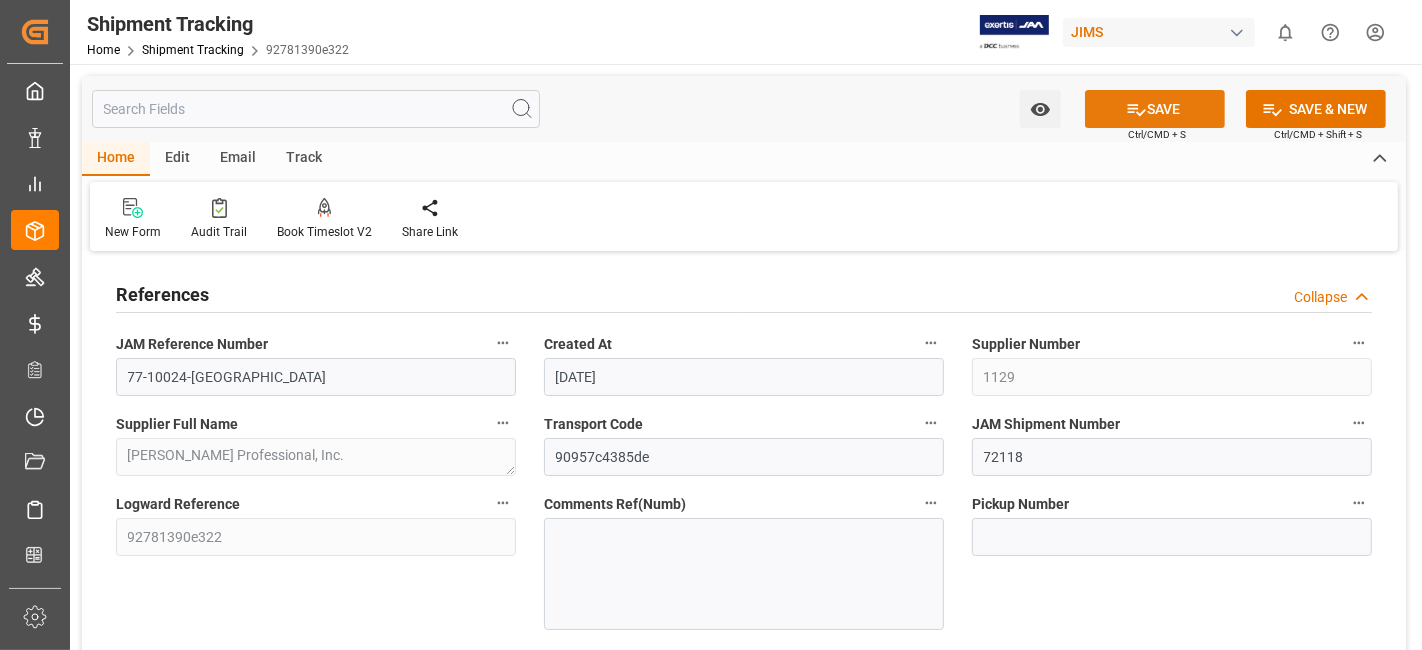 click on "SAVE" at bounding box center (1155, 109) 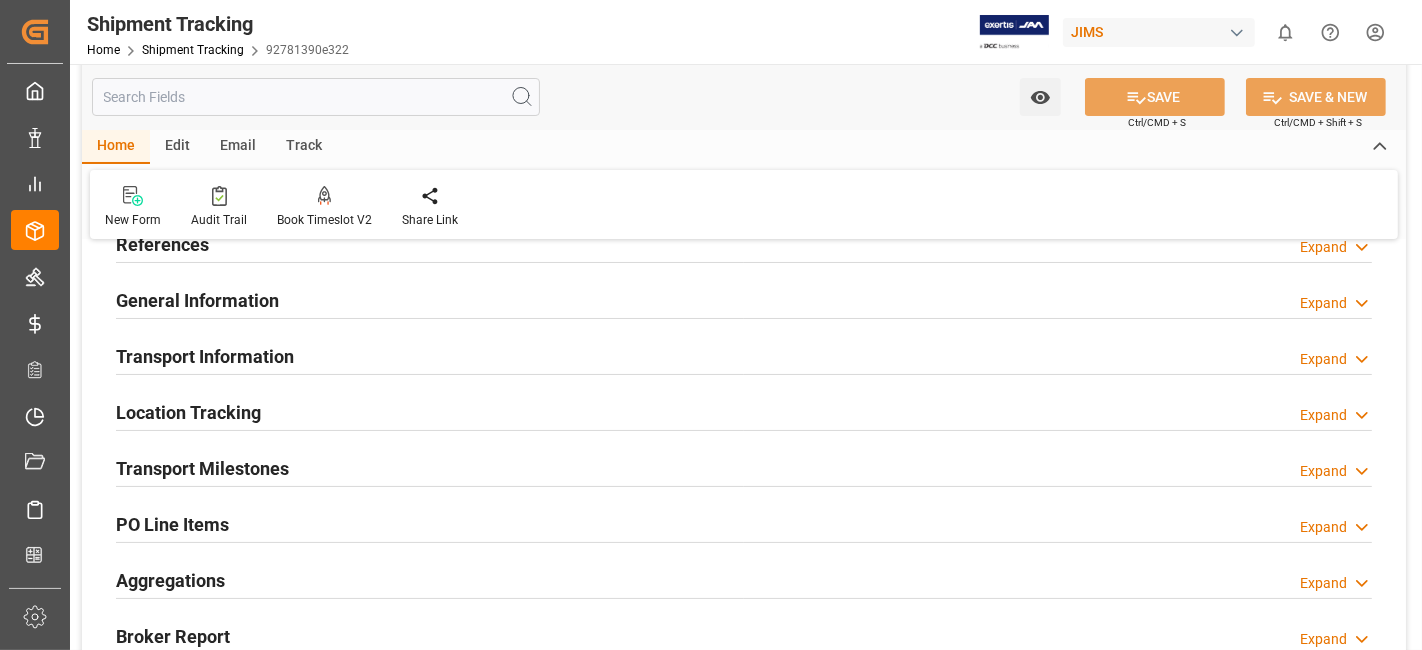 scroll, scrollTop: 0, scrollLeft: 0, axis: both 